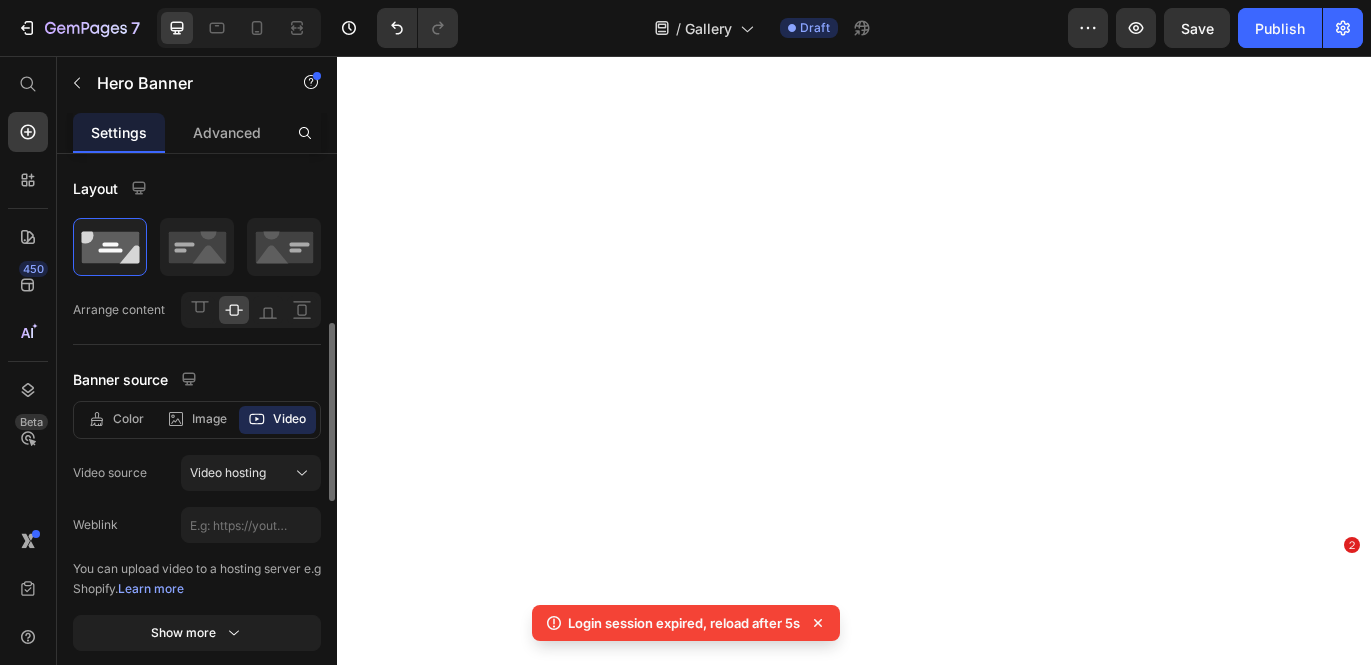scroll, scrollTop: 0, scrollLeft: 0, axis: both 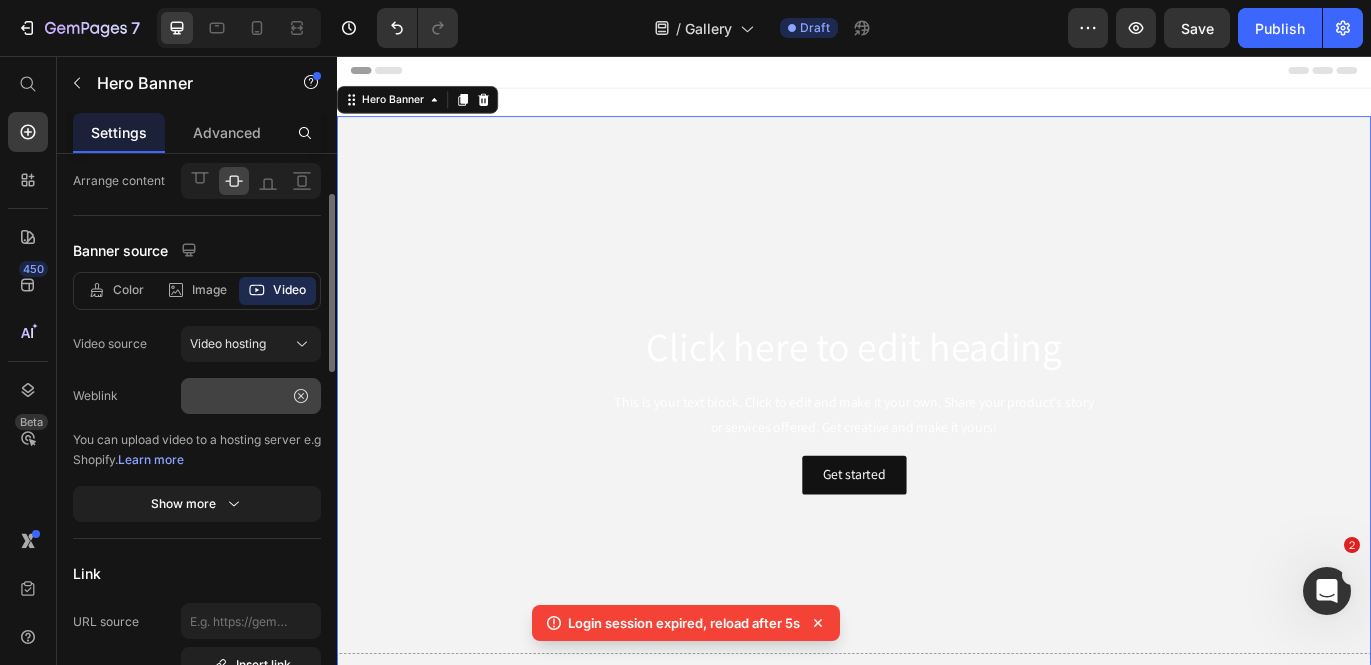 type on "https://cdn.shopify.com/videos/c/o/v/cc3c11b6ed8a4961869083e2dfb39033.mp4" 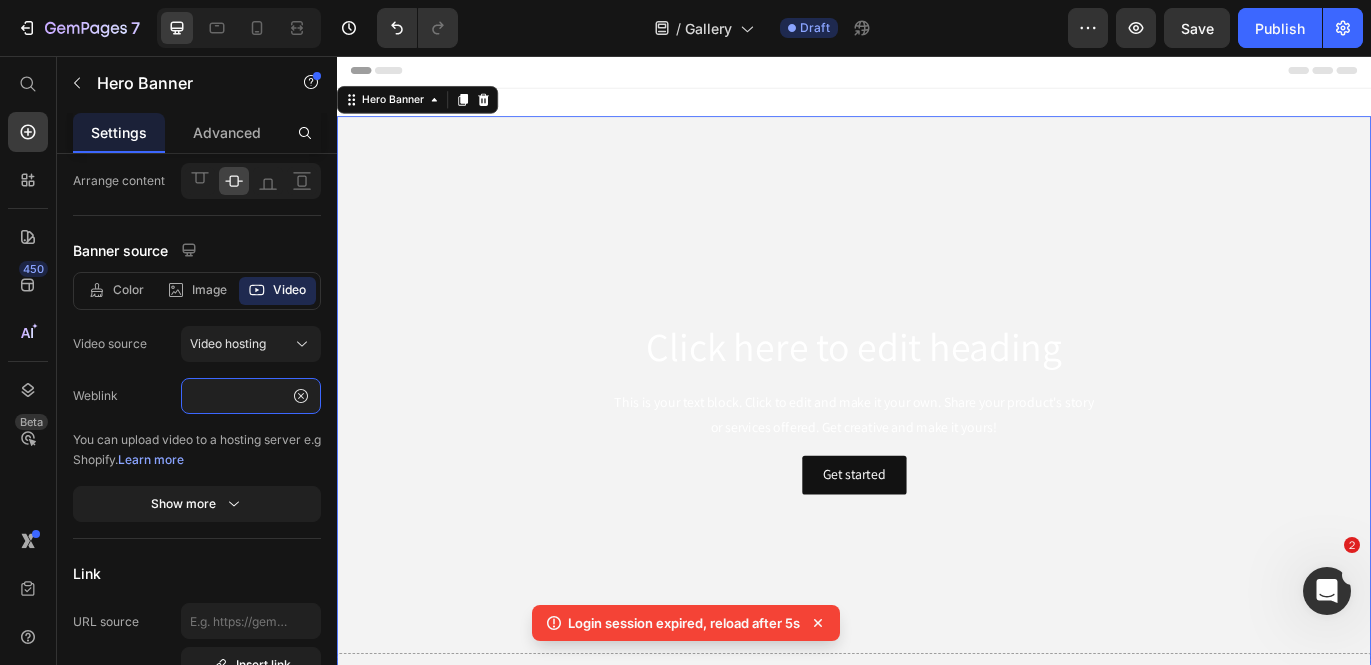 scroll, scrollTop: 0, scrollLeft: 0, axis: both 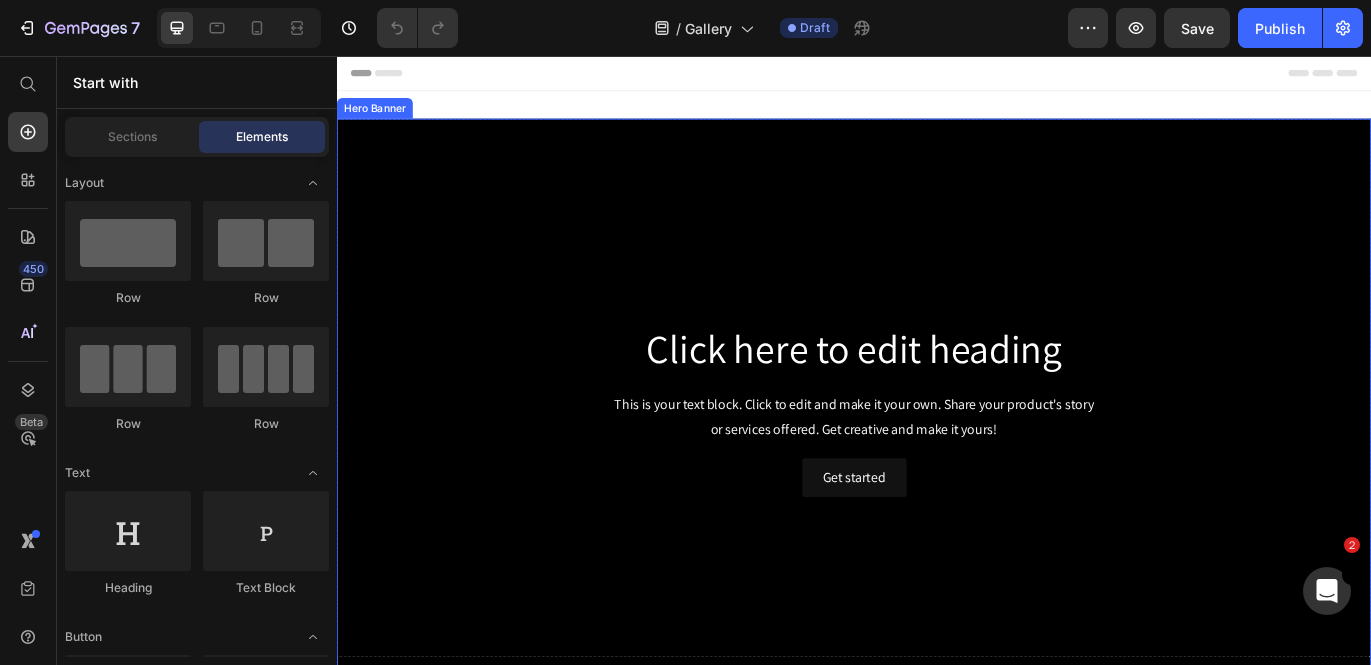 click at bounding box center [937, 466] 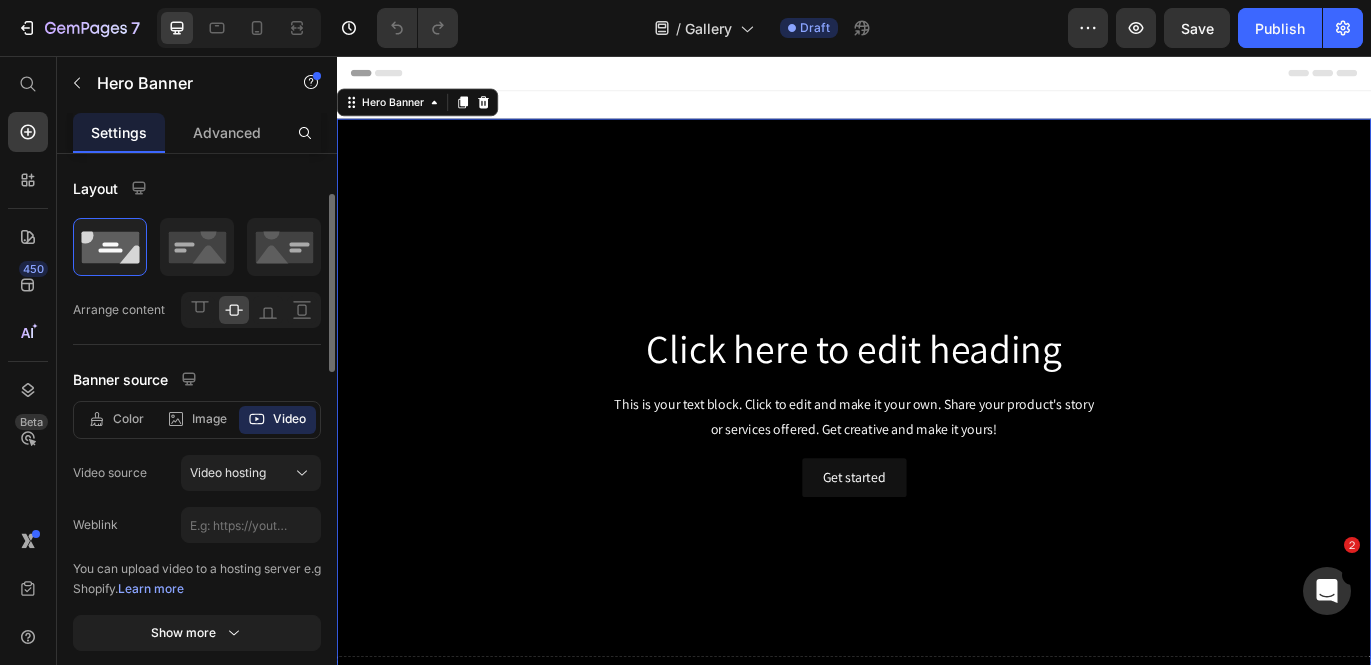 scroll, scrollTop: 43, scrollLeft: 0, axis: vertical 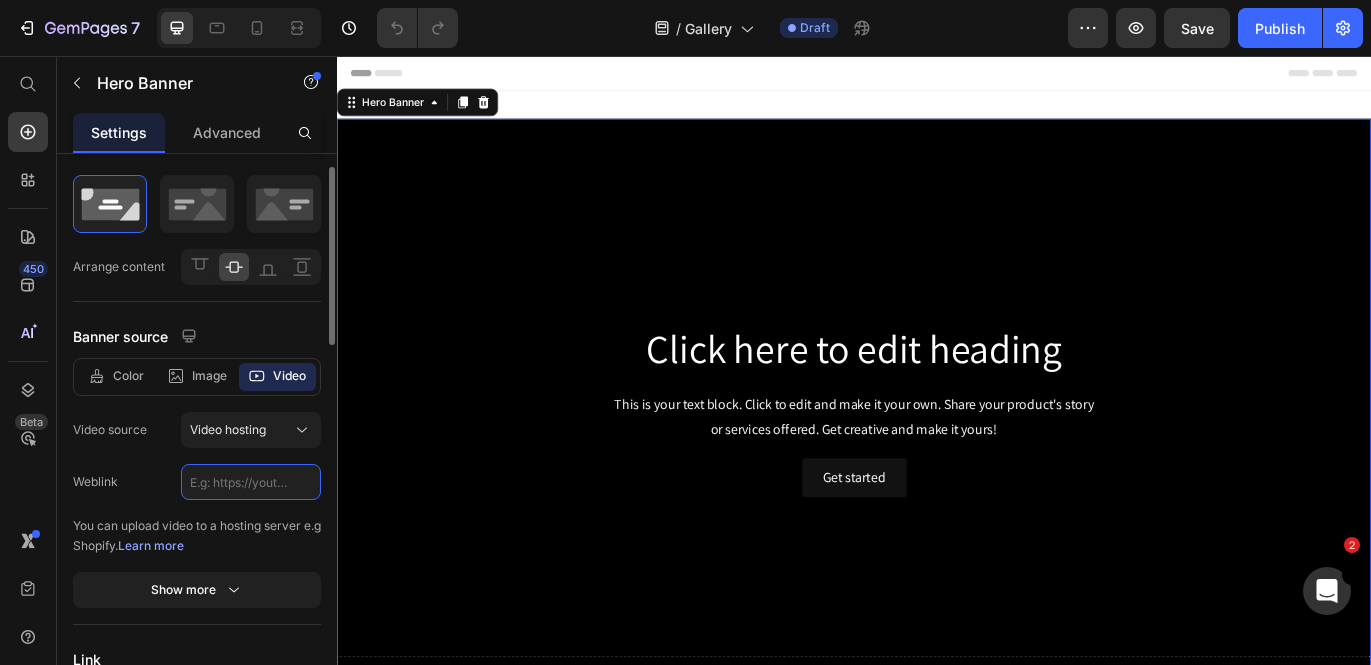 click 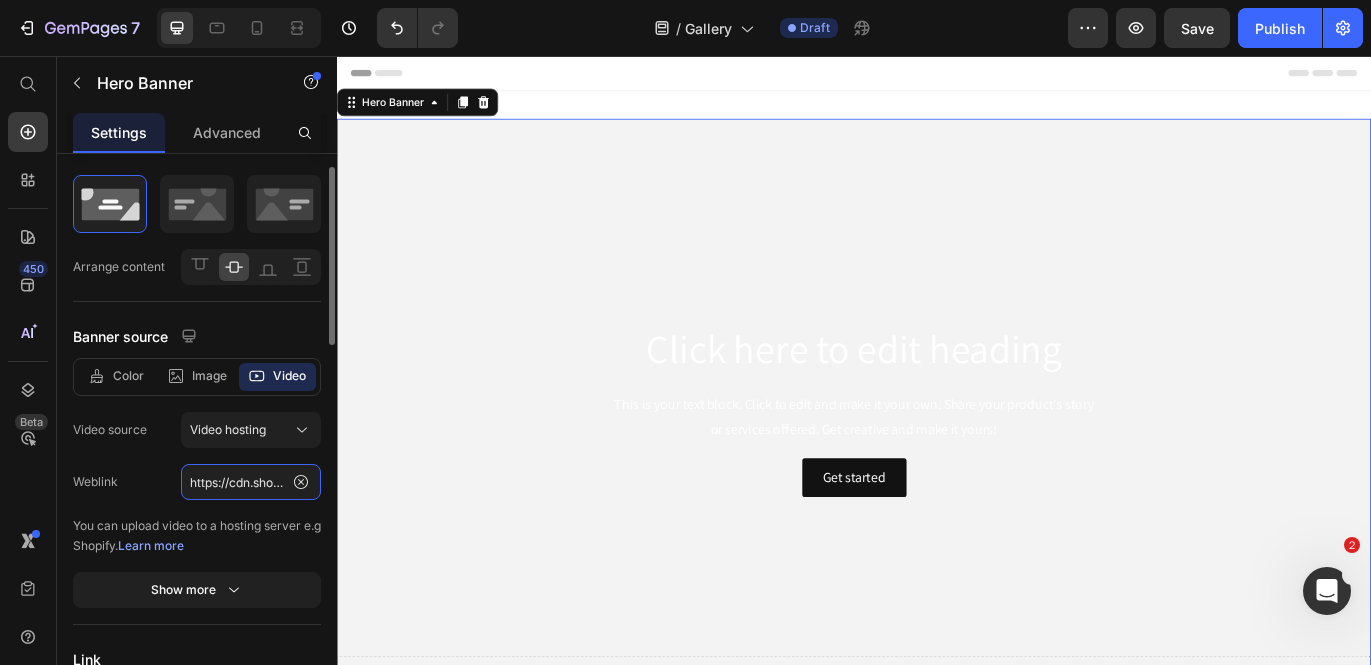 scroll, scrollTop: 0, scrollLeft: 368, axis: horizontal 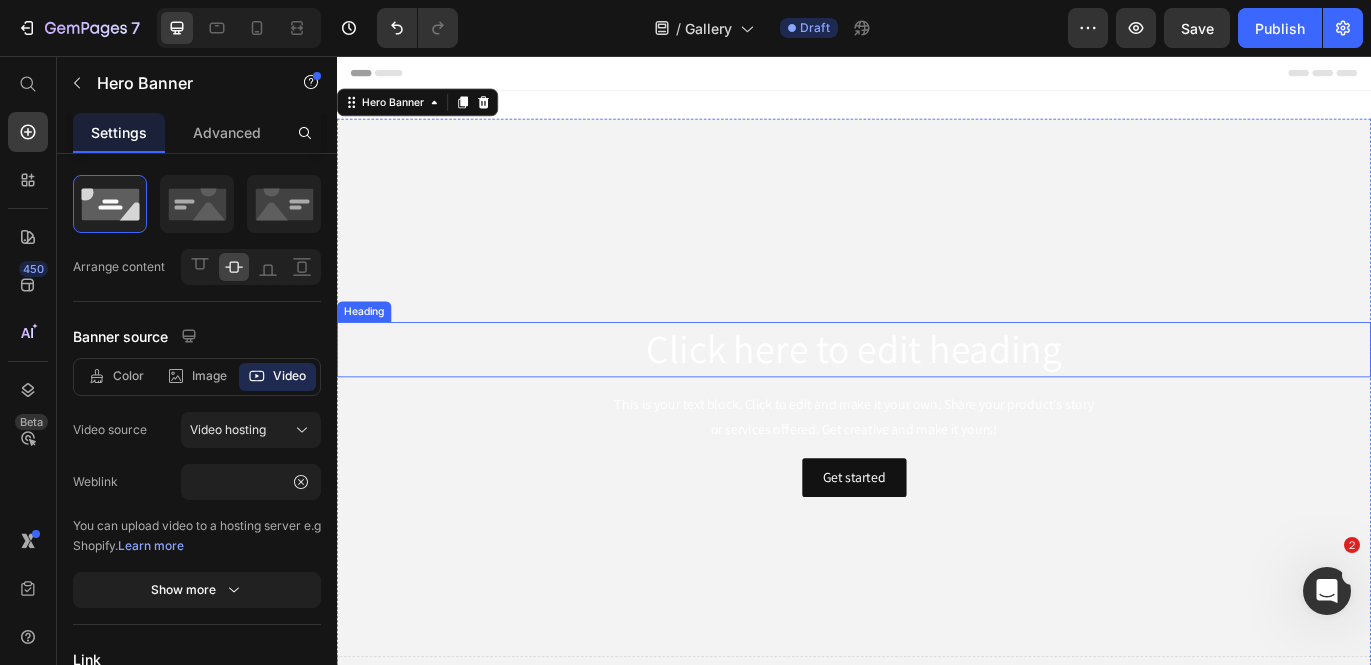 click on "Click here to edit heading" at bounding box center (937, 397) 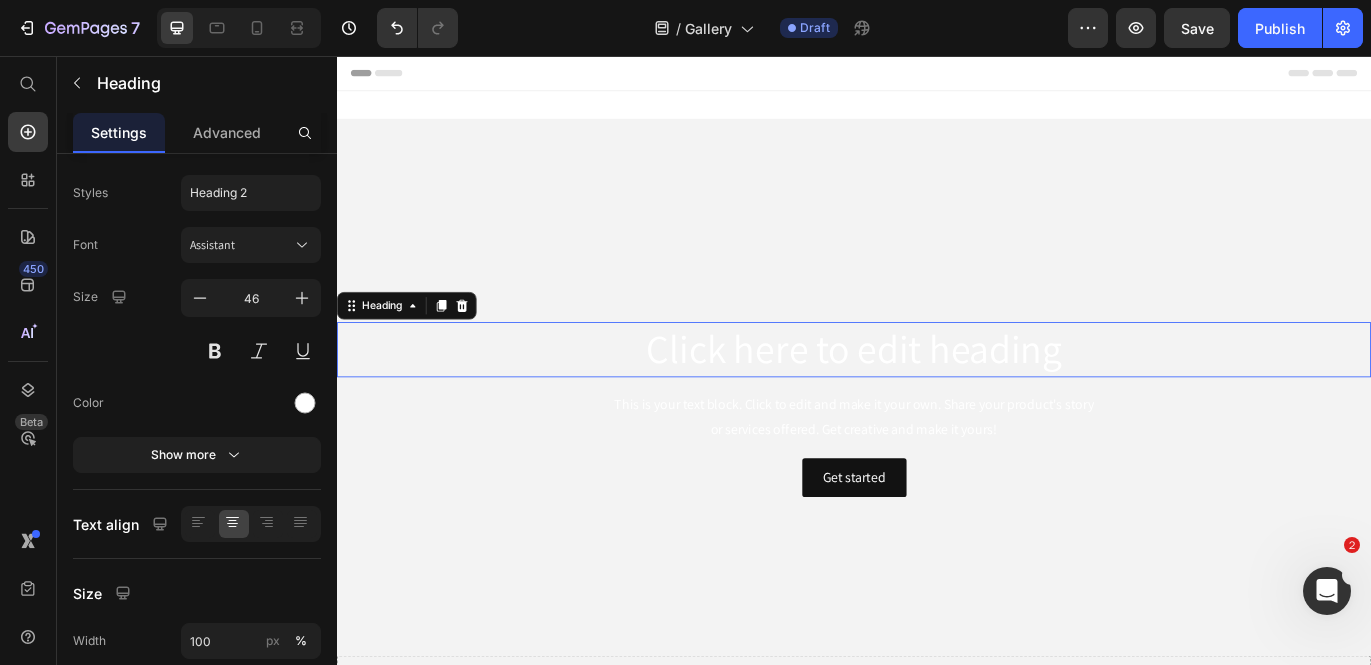 scroll, scrollTop: 0, scrollLeft: 0, axis: both 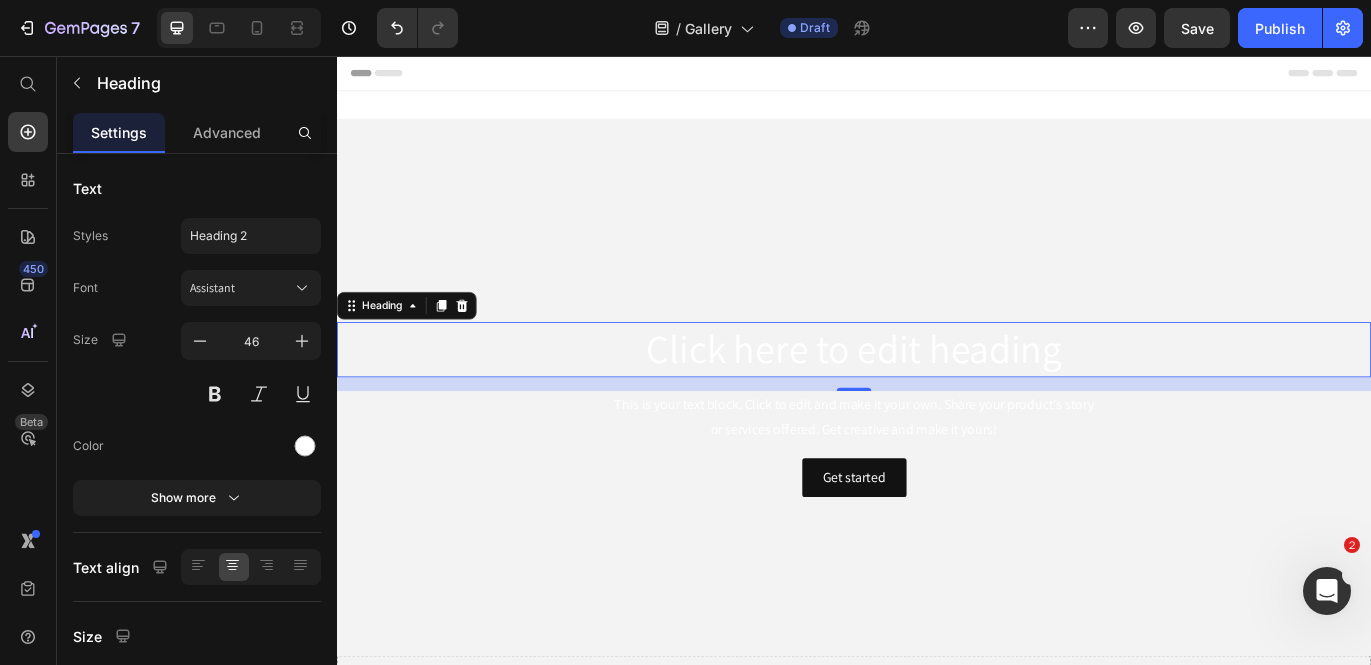 click on "Click here to edit heading" at bounding box center (937, 397) 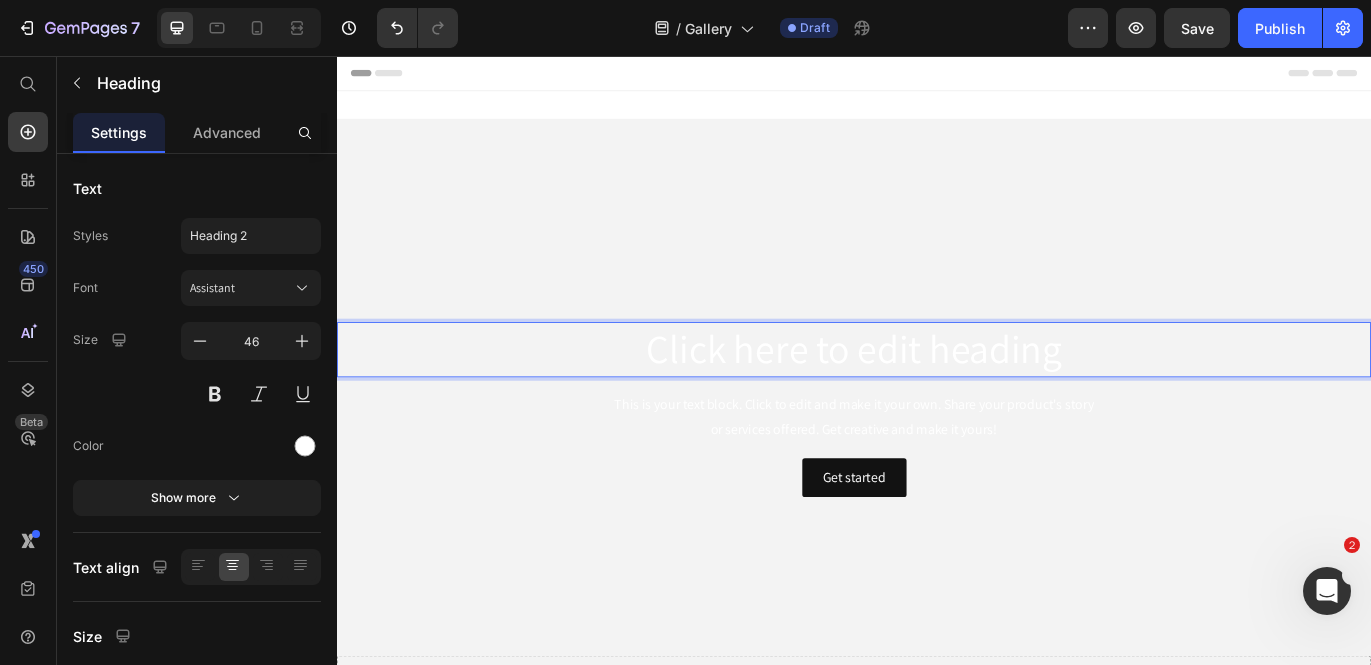 click on "Click here to edit heading" at bounding box center [937, 397] 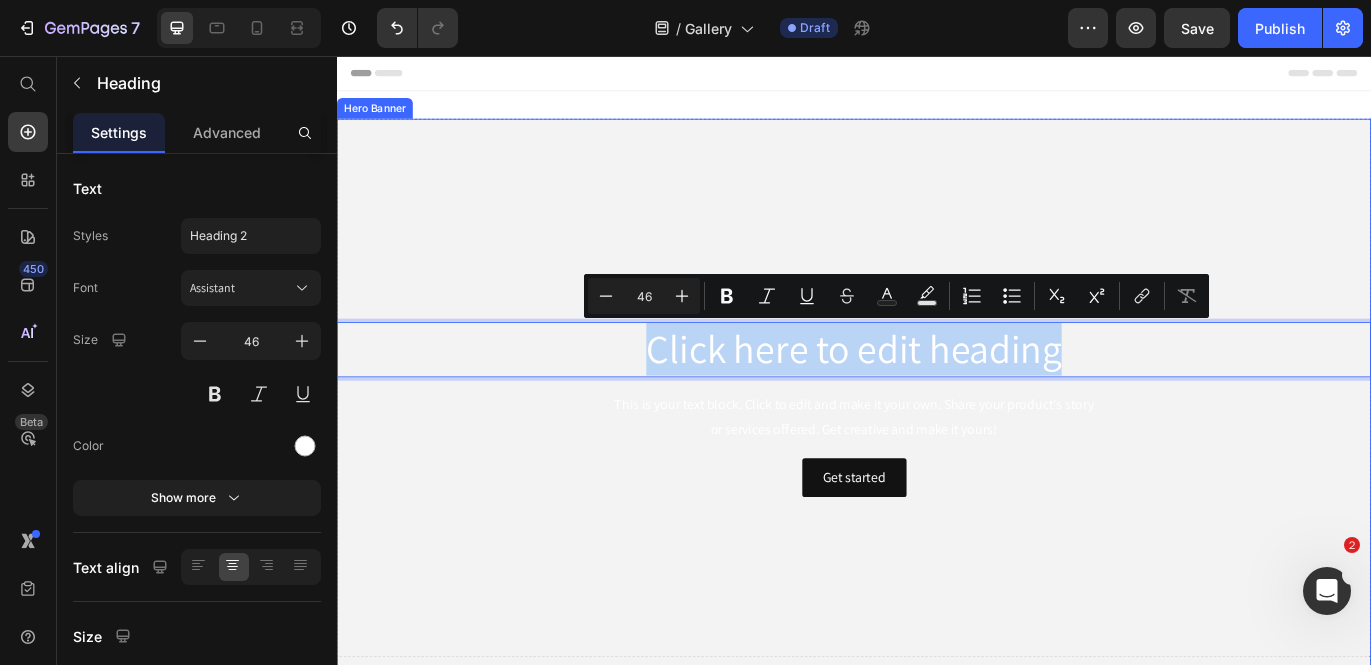 drag, startPoint x: 1230, startPoint y: 395, endPoint x: 704, endPoint y: 315, distance: 532.0489 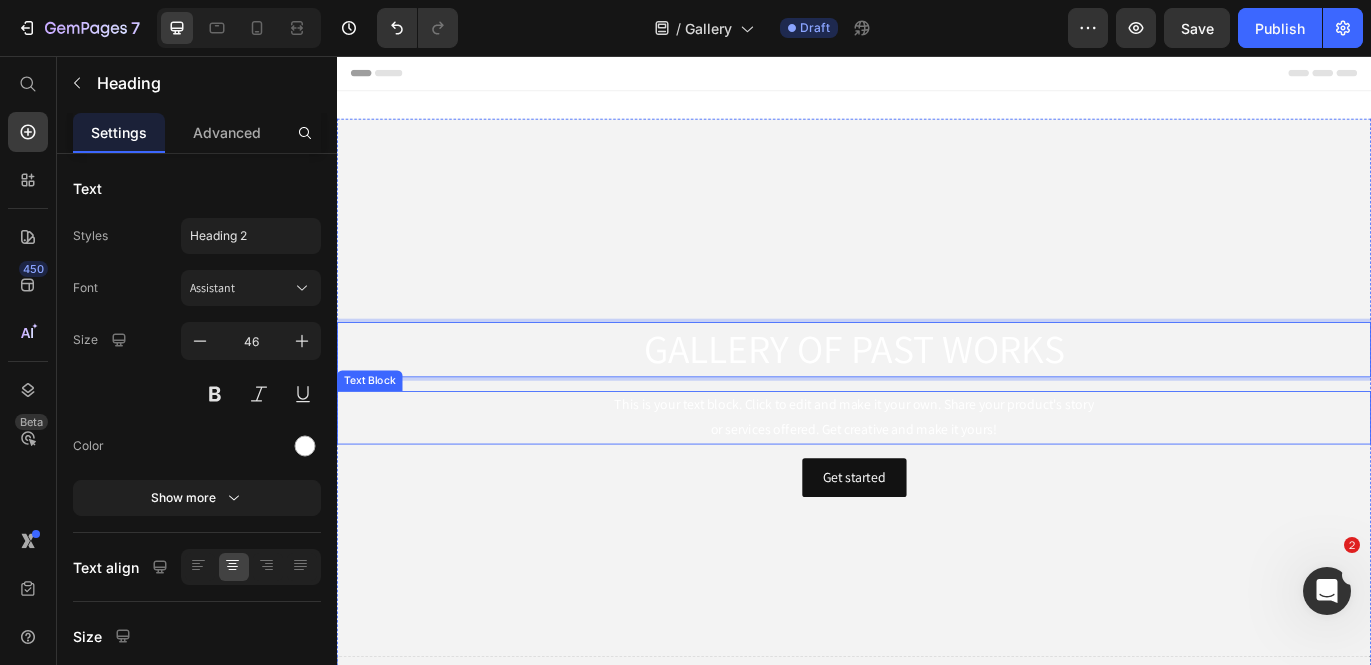click on "This is your text block. Click to edit and make it your own. Share your product's story                   or services offered. Get creative and make it yours!" at bounding box center [937, 476] 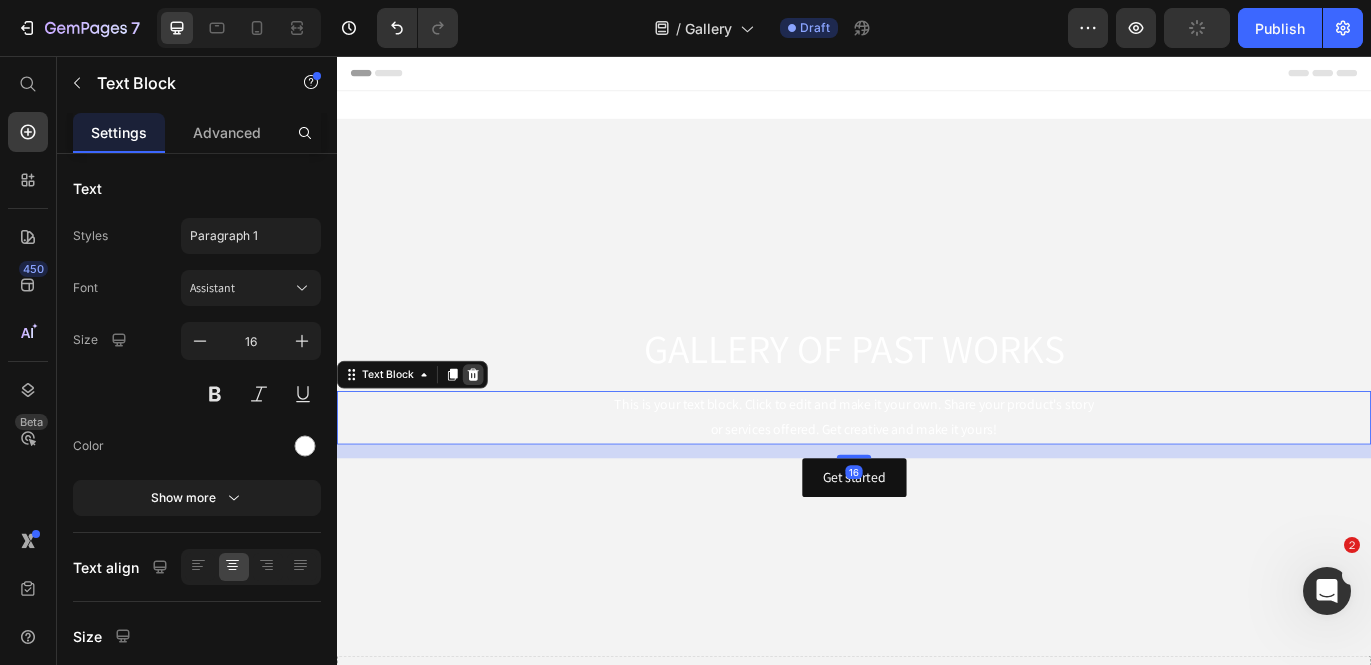 click 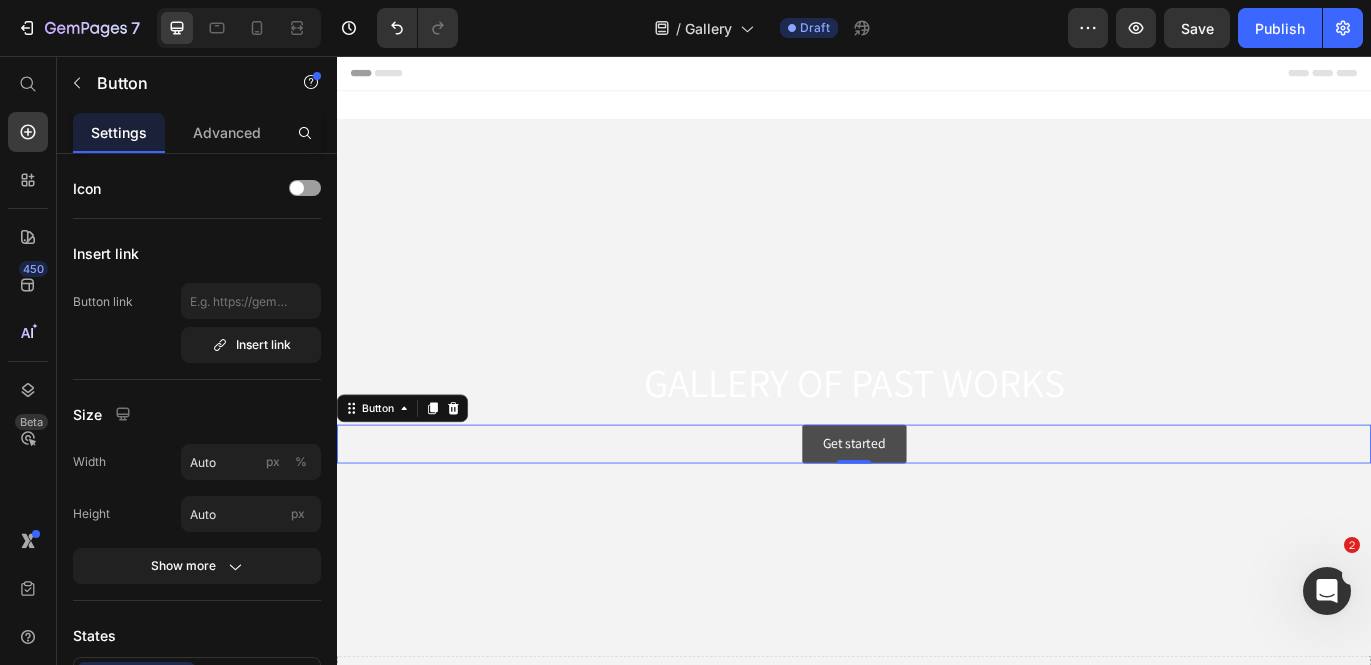 click on "Get started" at bounding box center [937, 506] 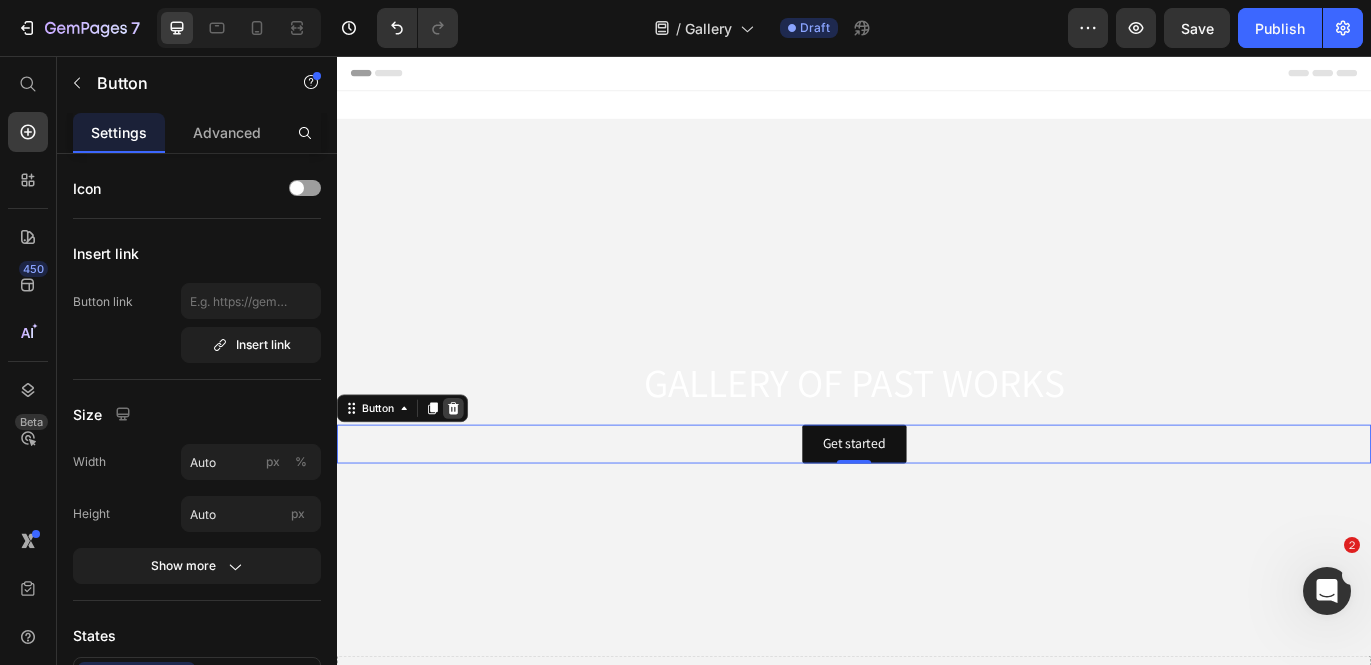 click 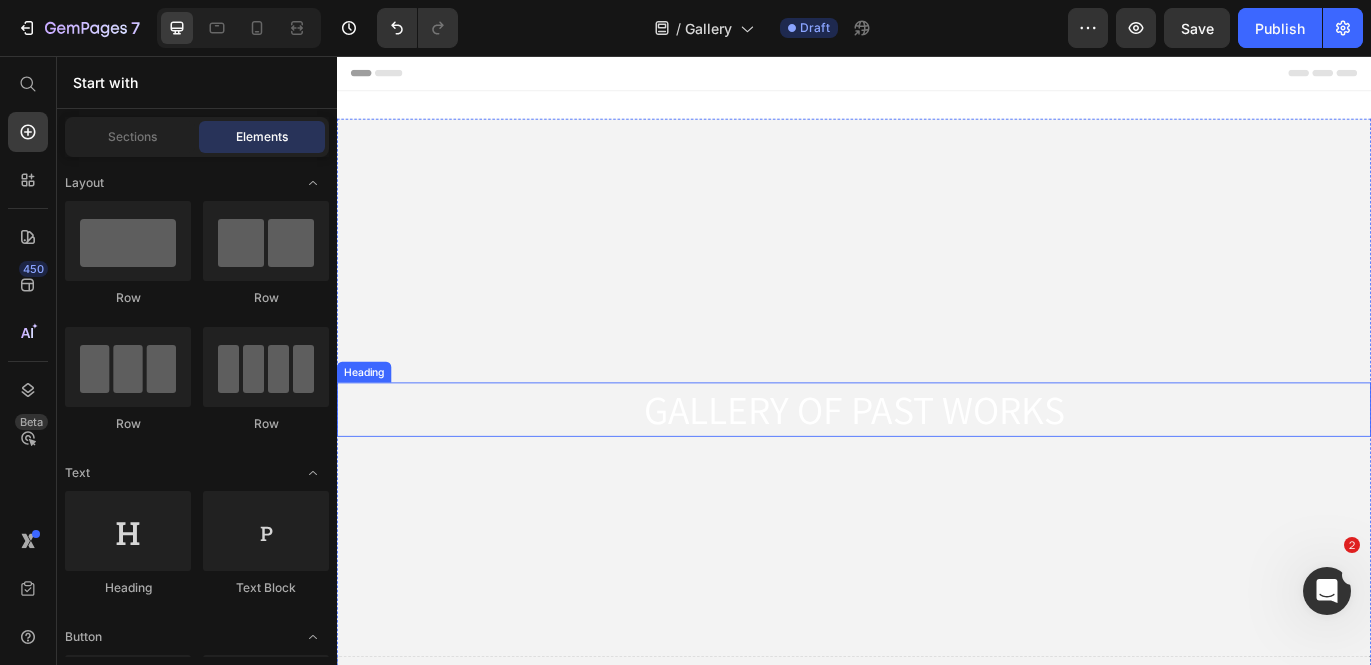 click on "GALLERY OF PAST WORKS" at bounding box center (937, 467) 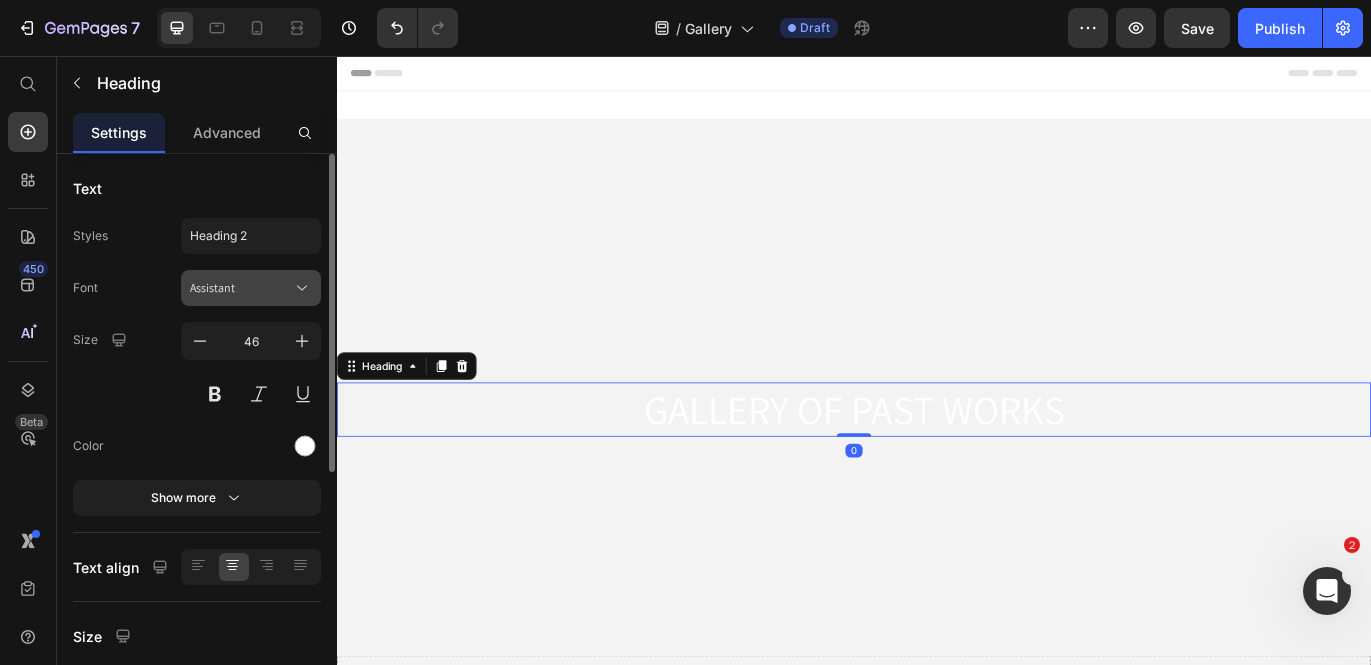 click 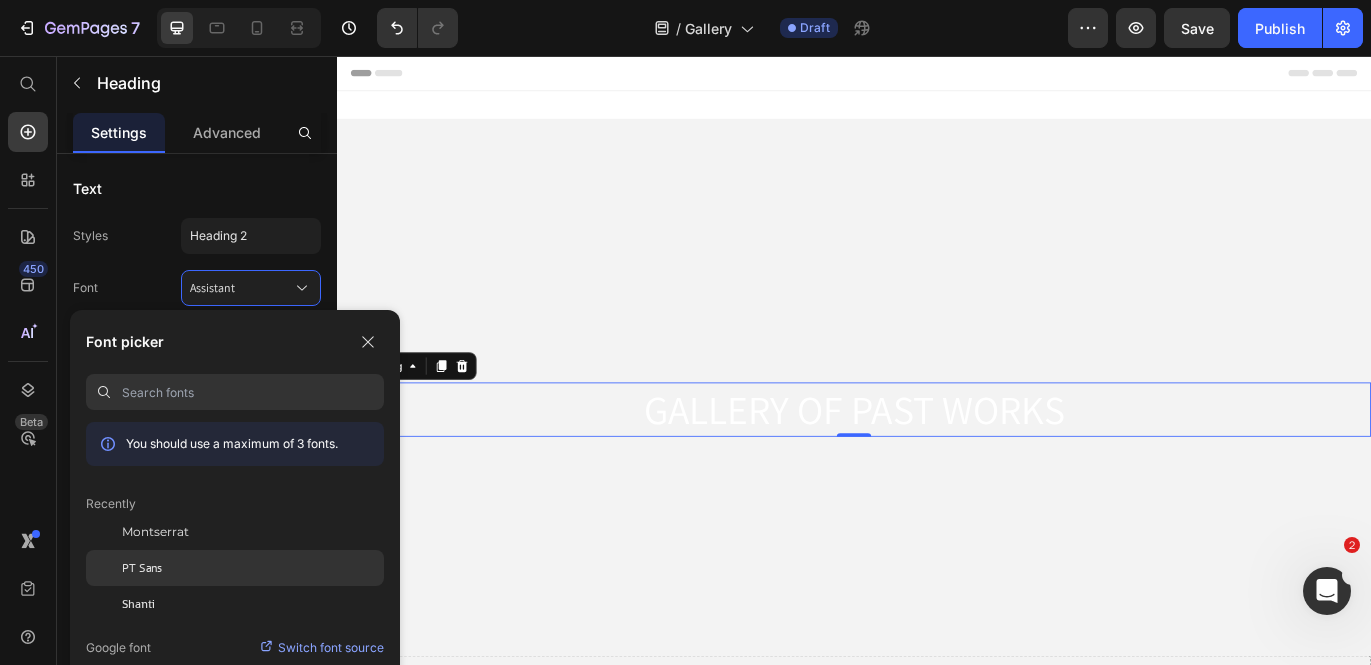 click on "PT Sans" 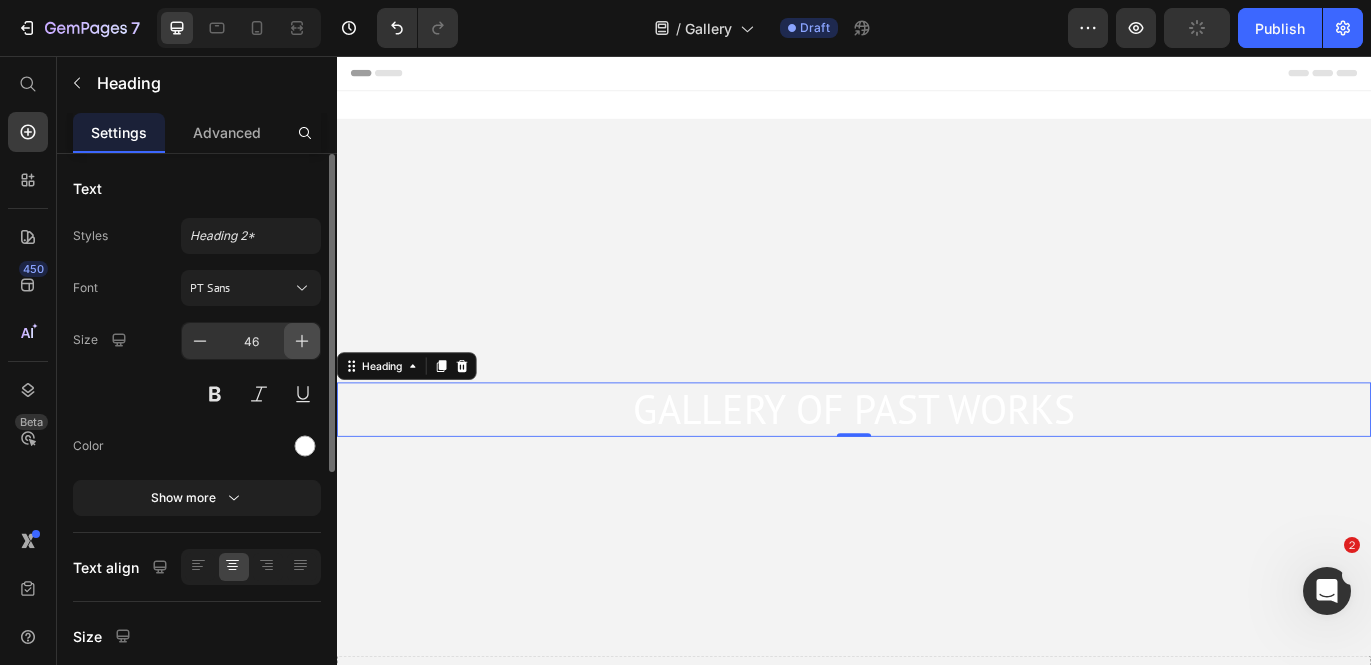 click 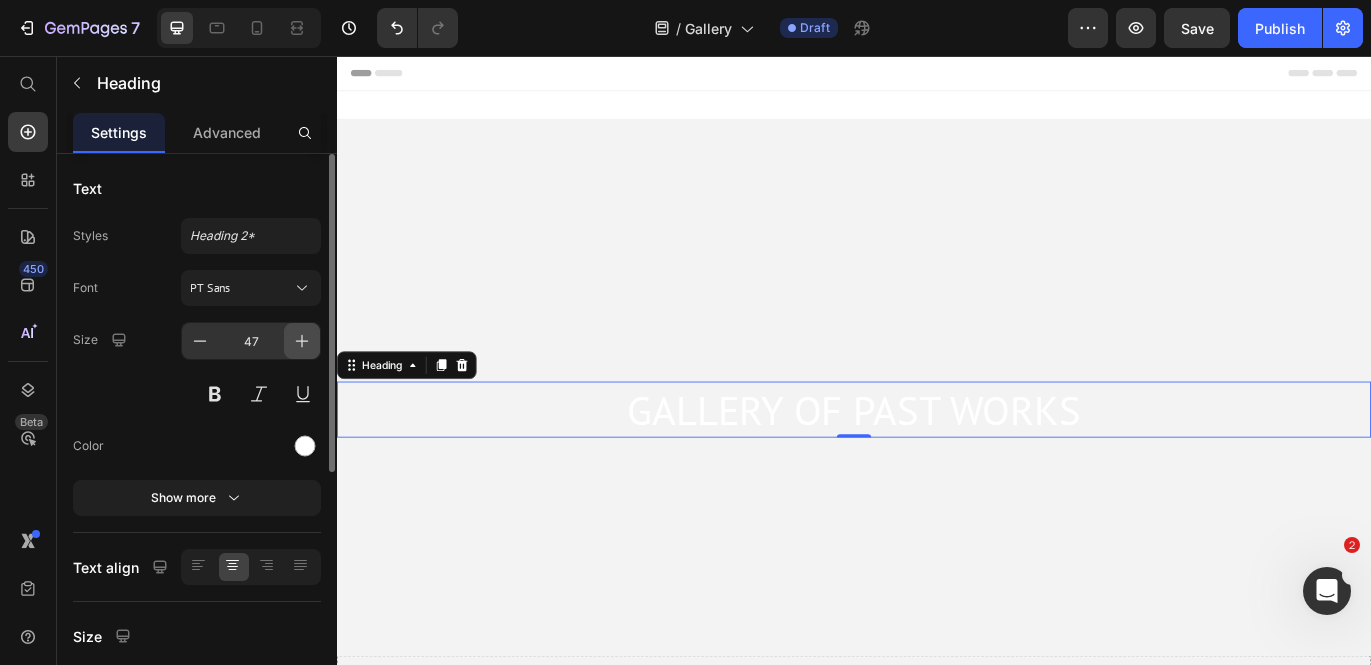 click 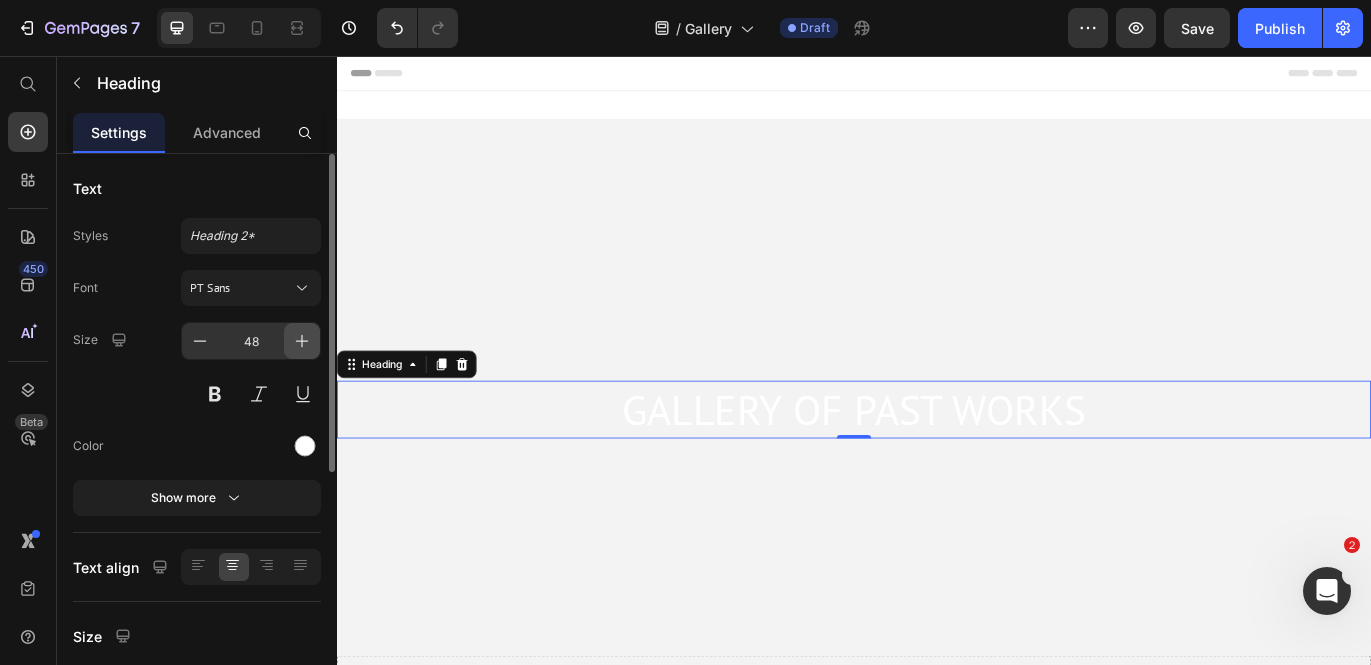 click 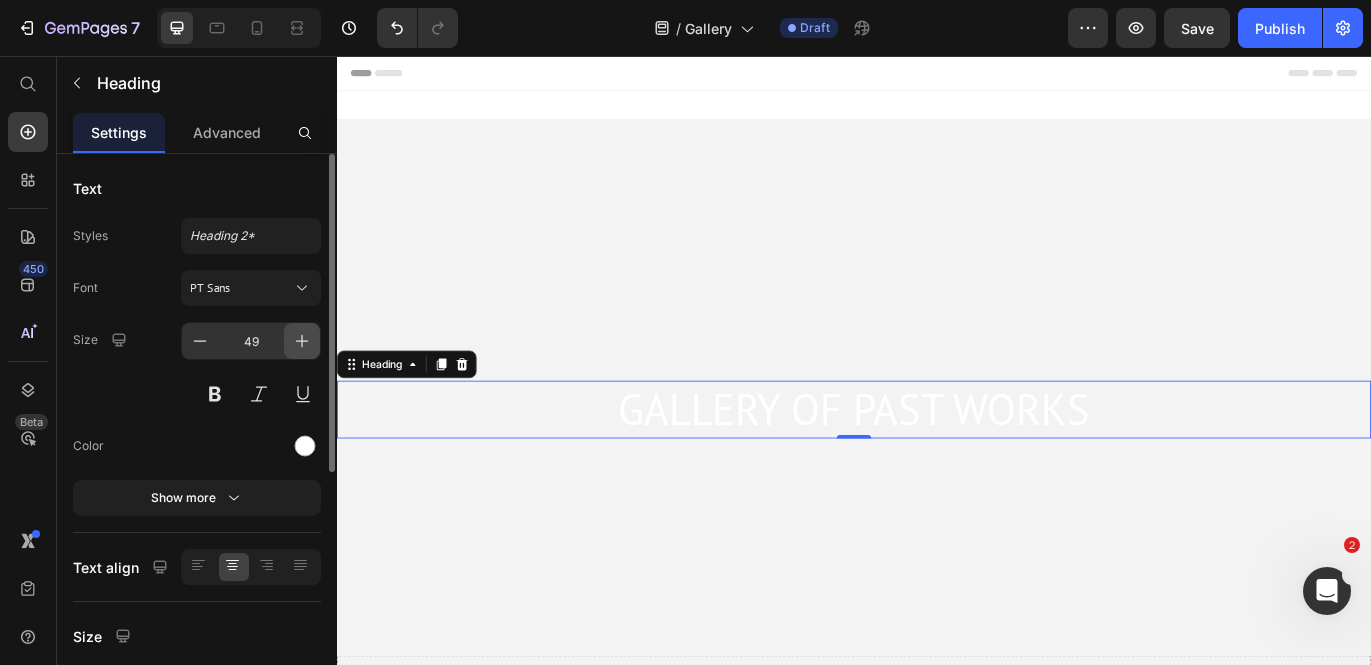click 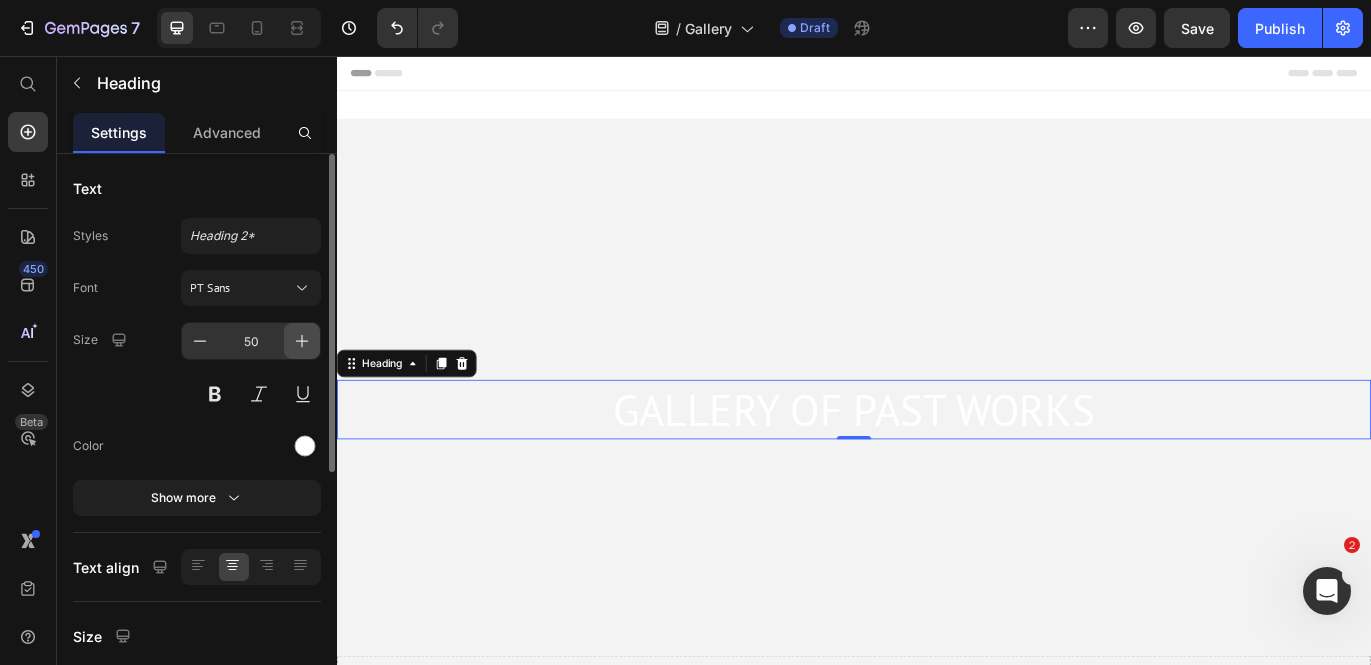 click 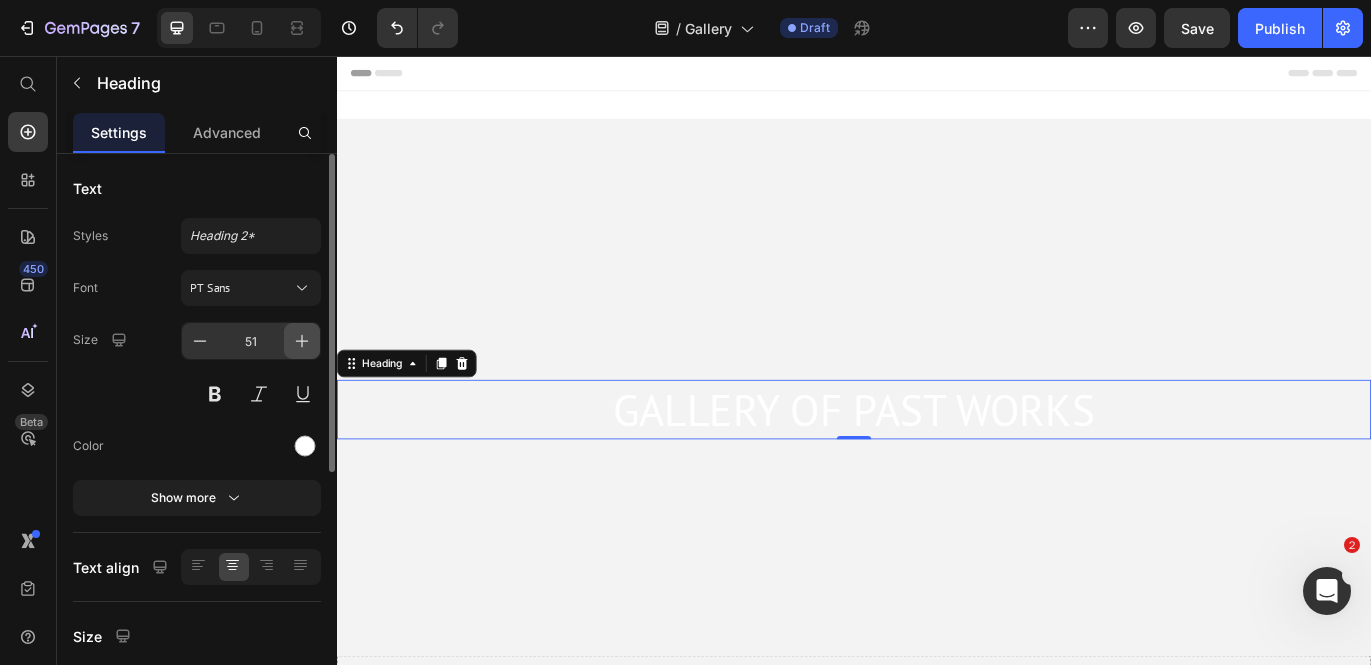 click 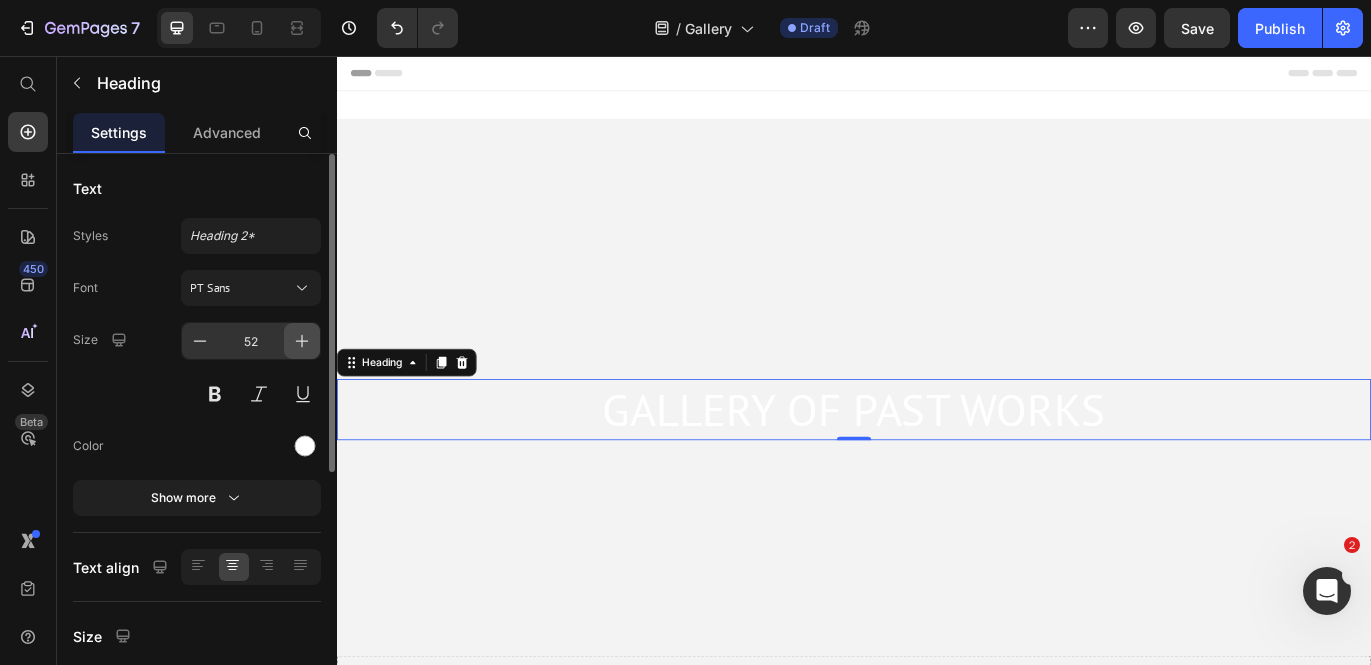 click 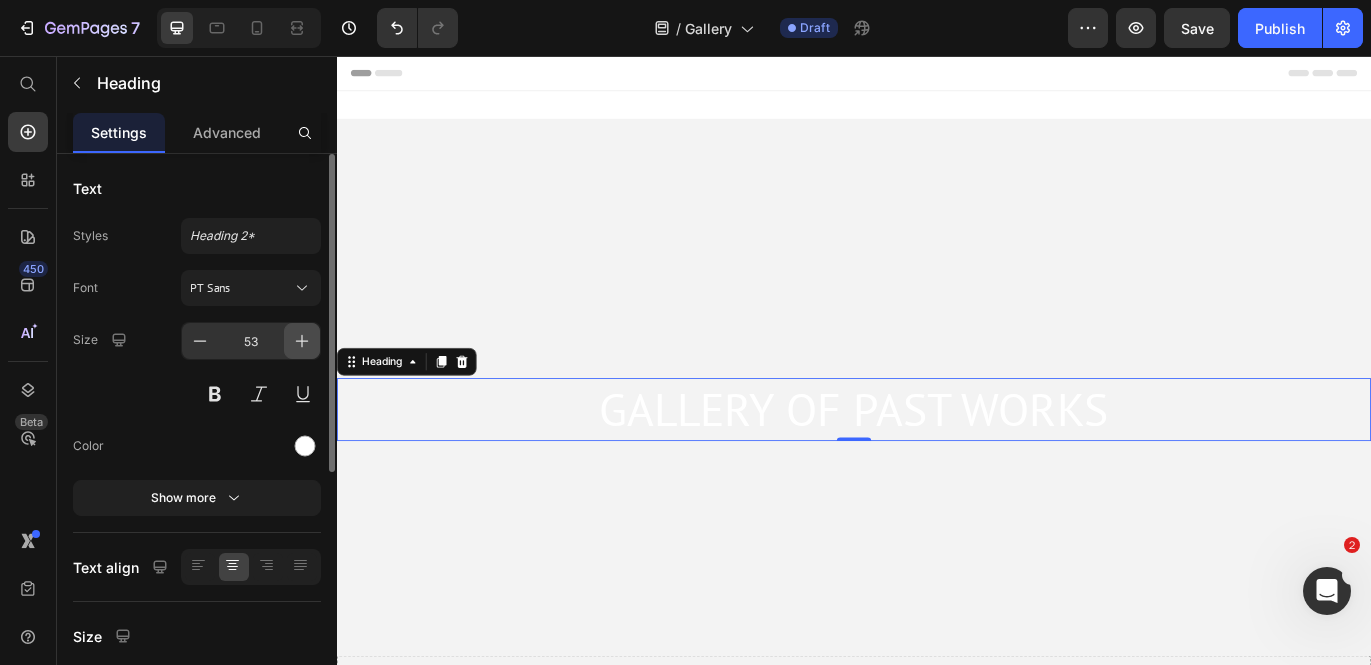 click 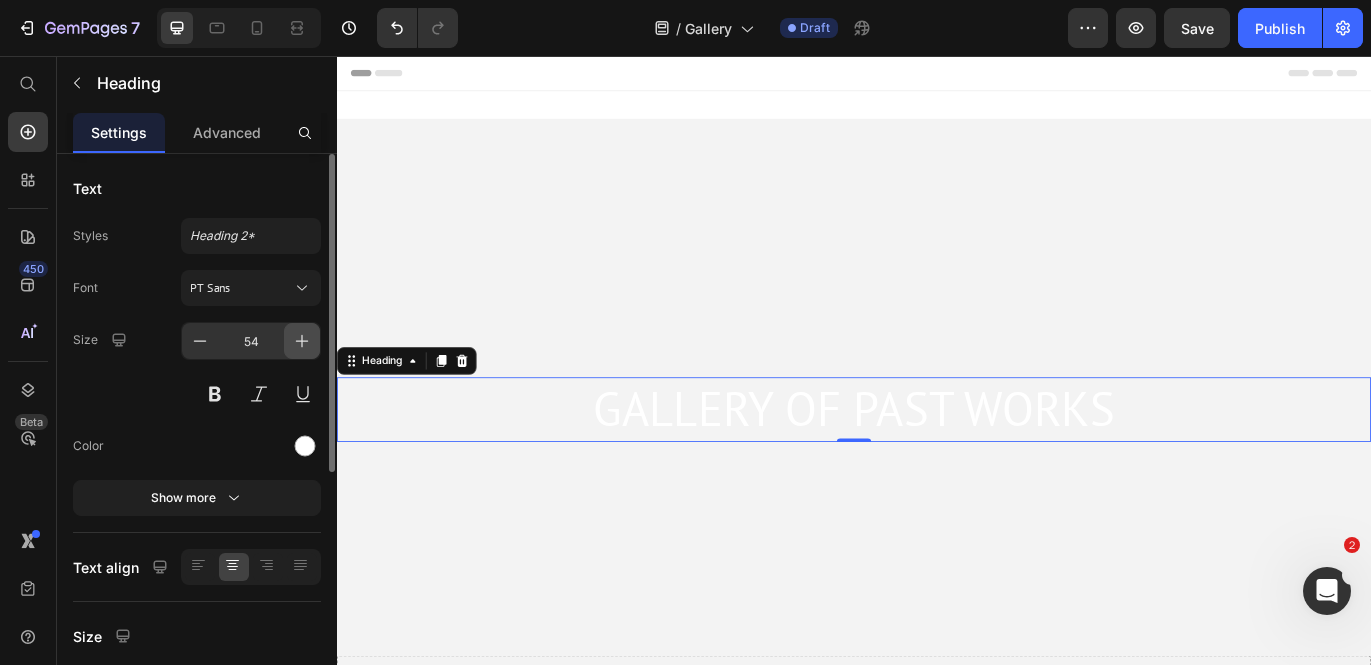 click 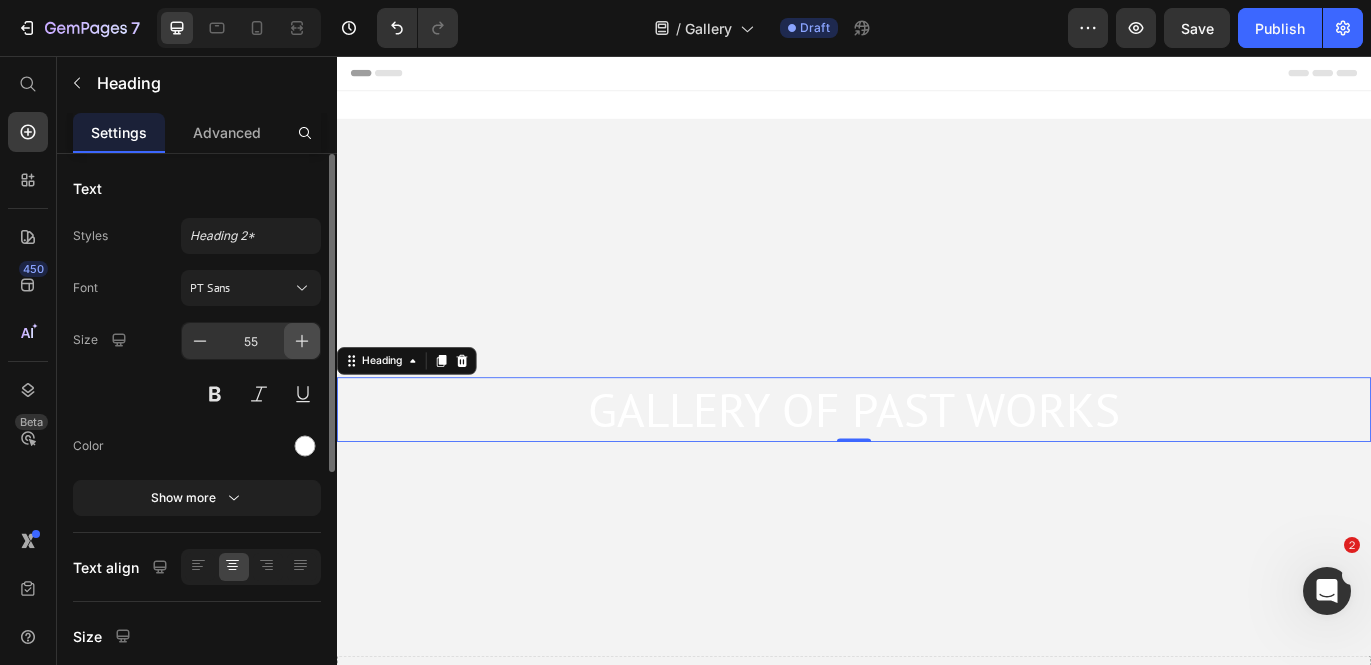 click 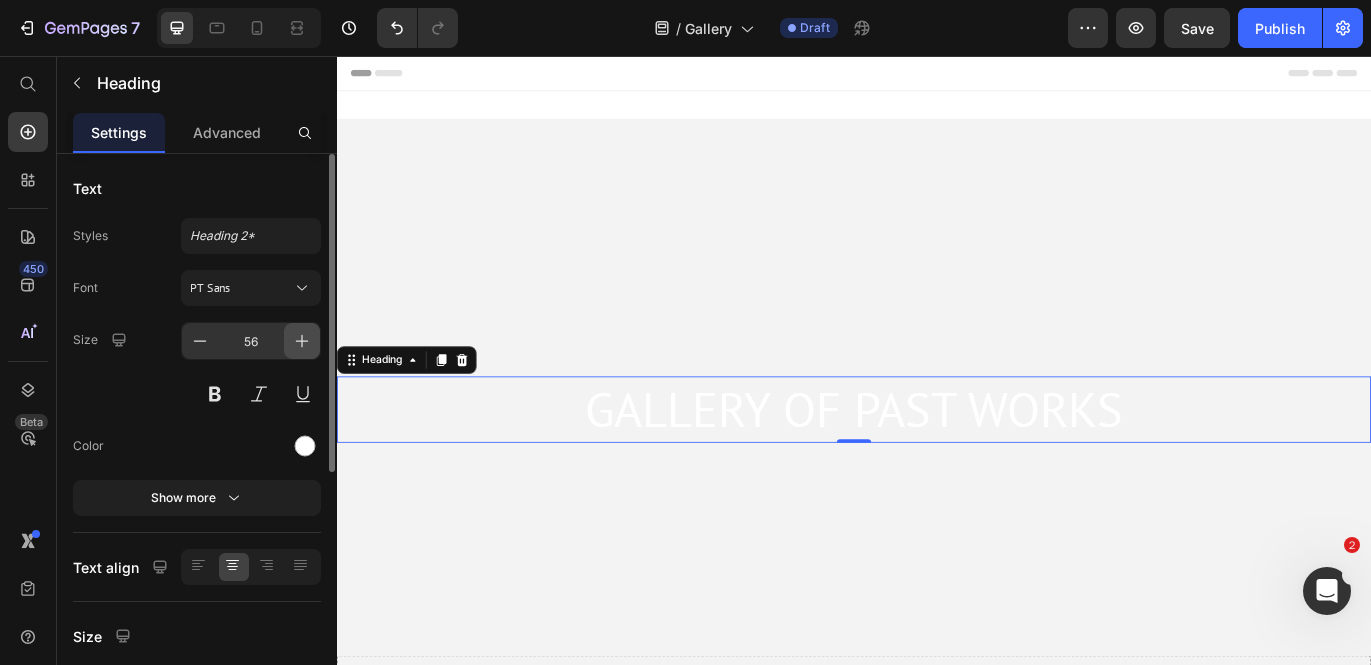 click 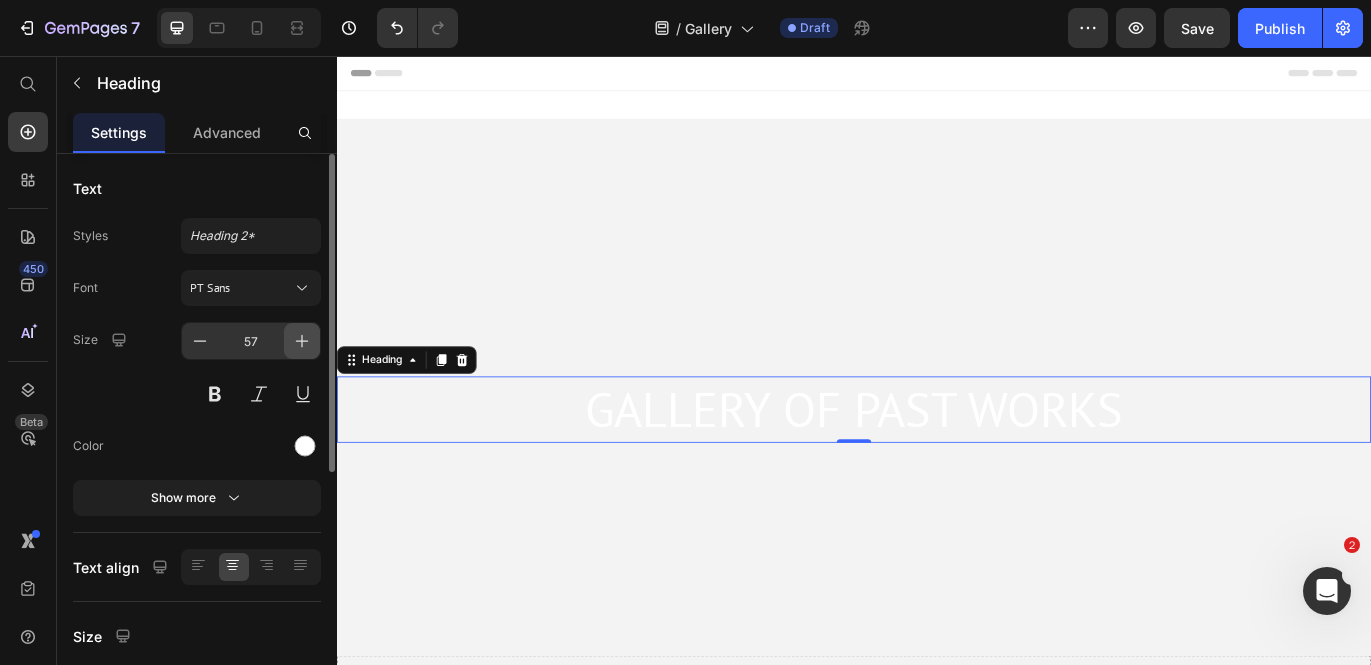 click 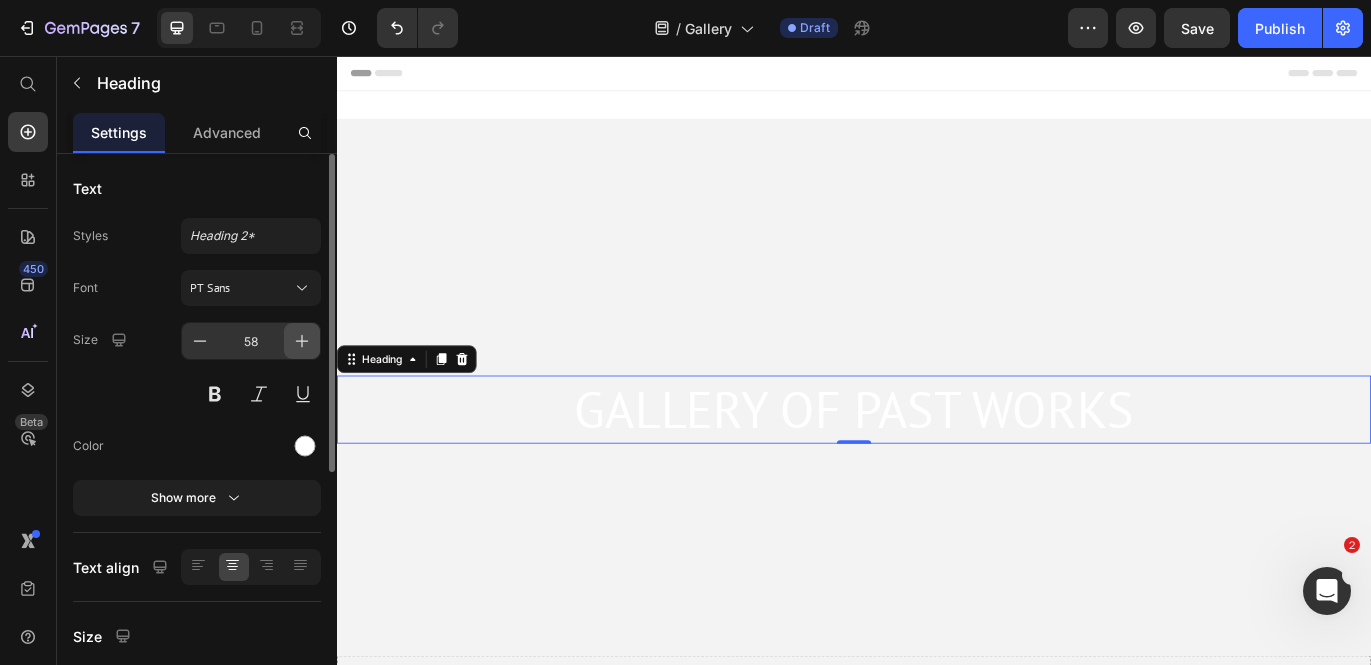 click 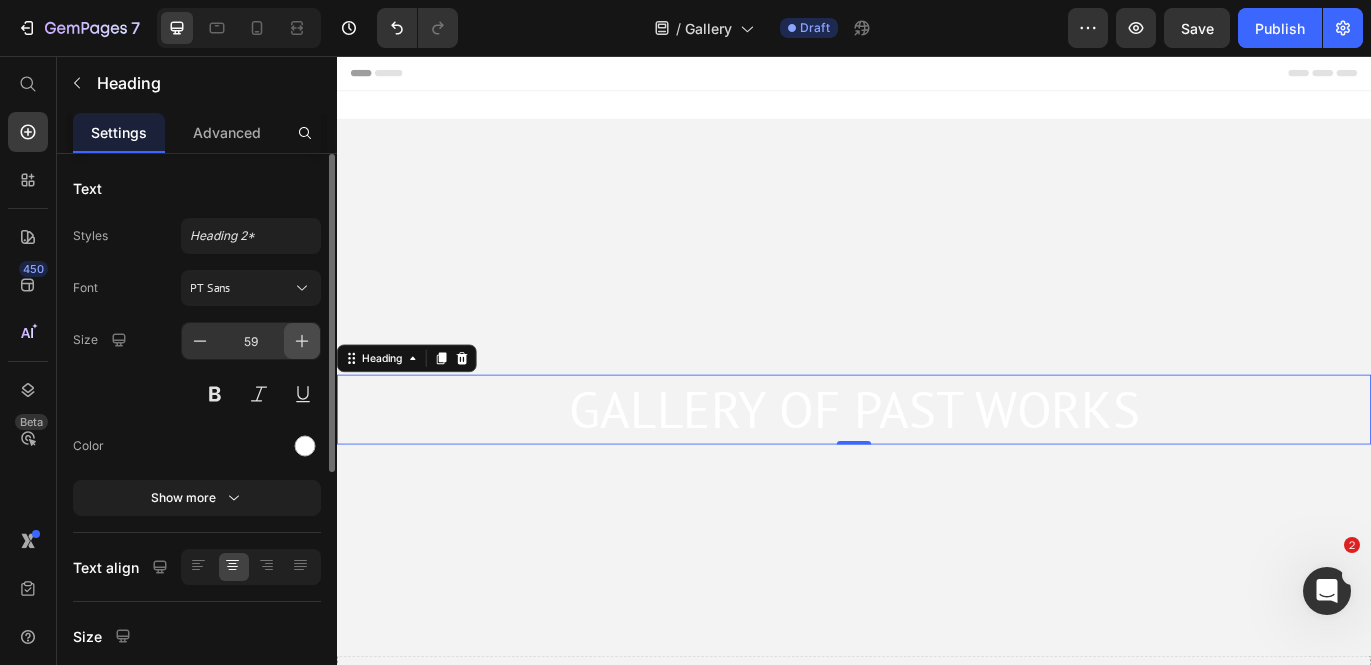 click 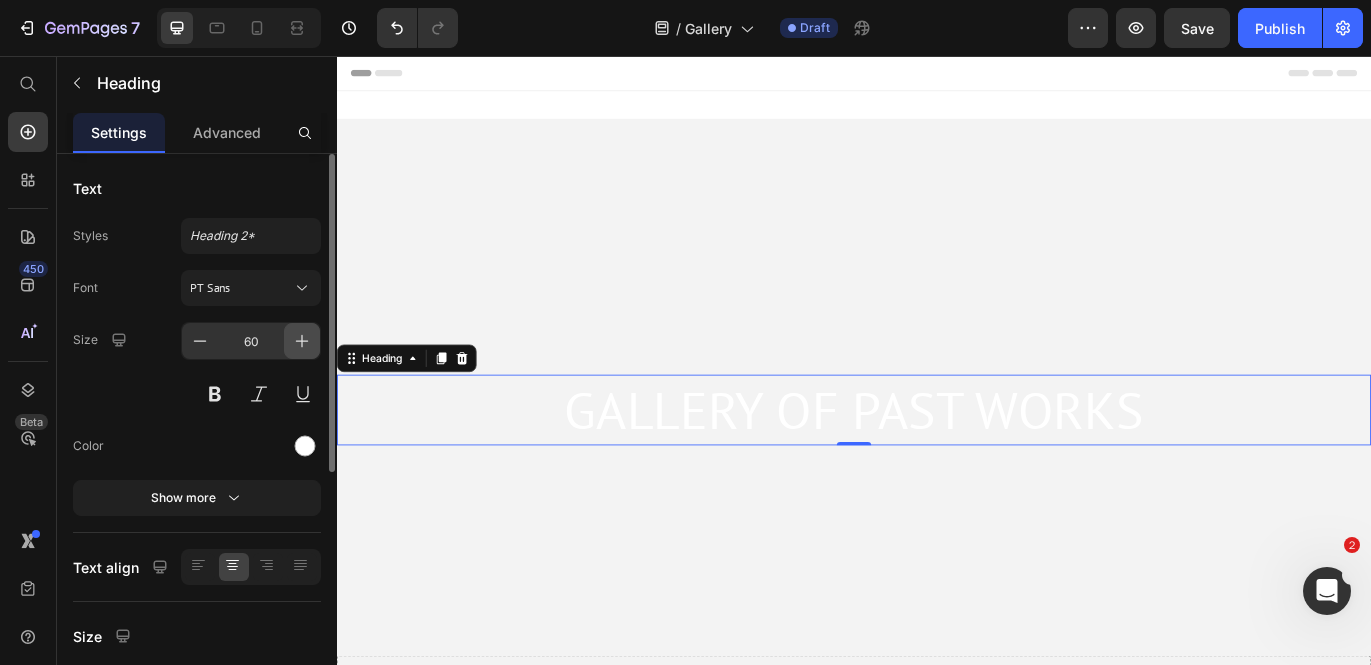 click 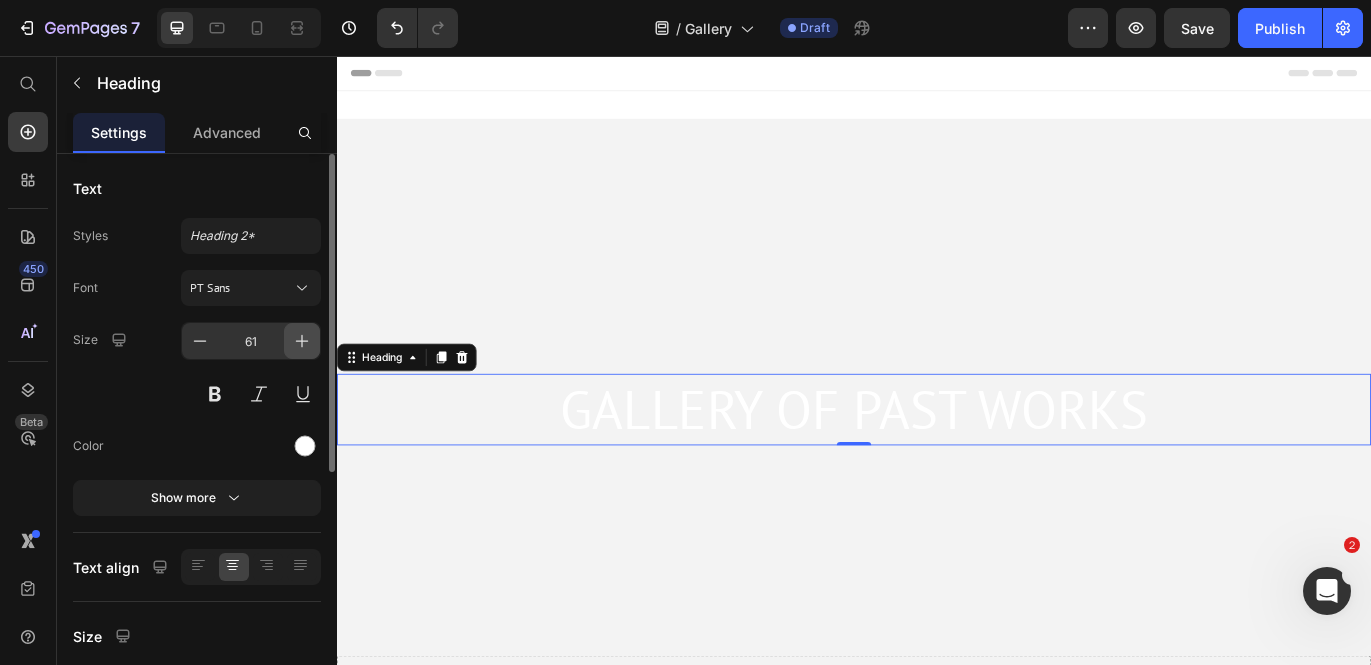 click 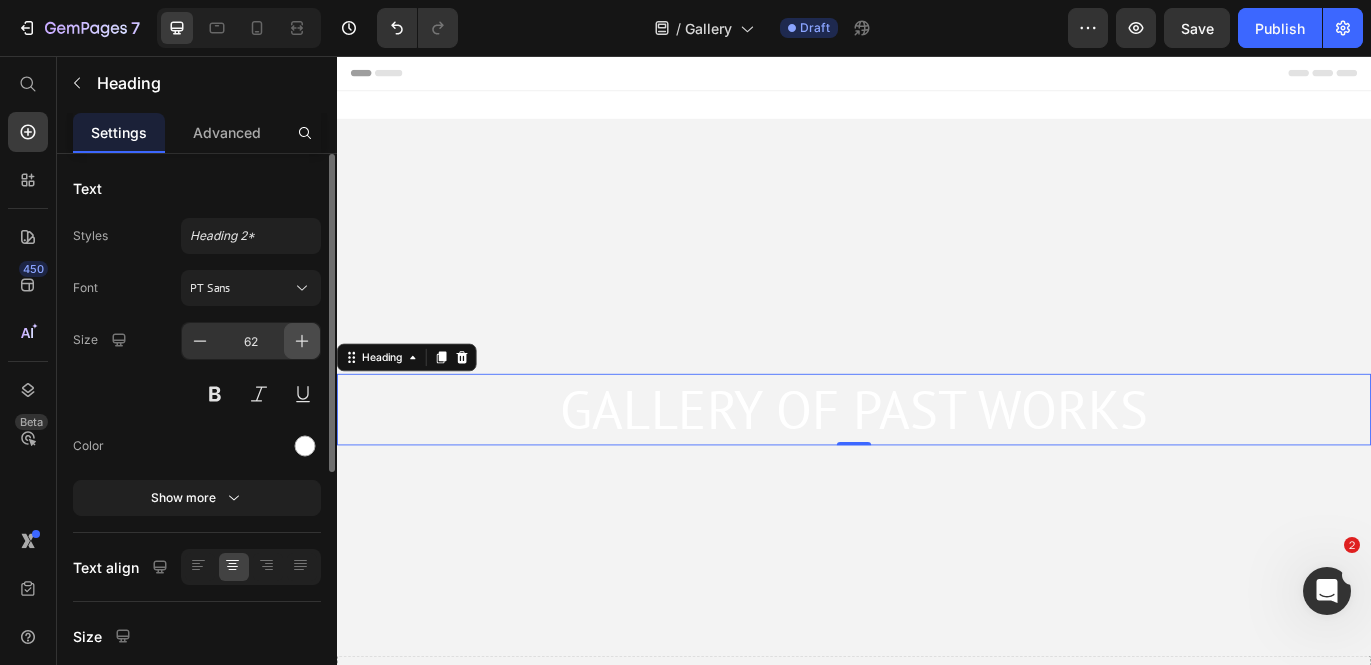 click 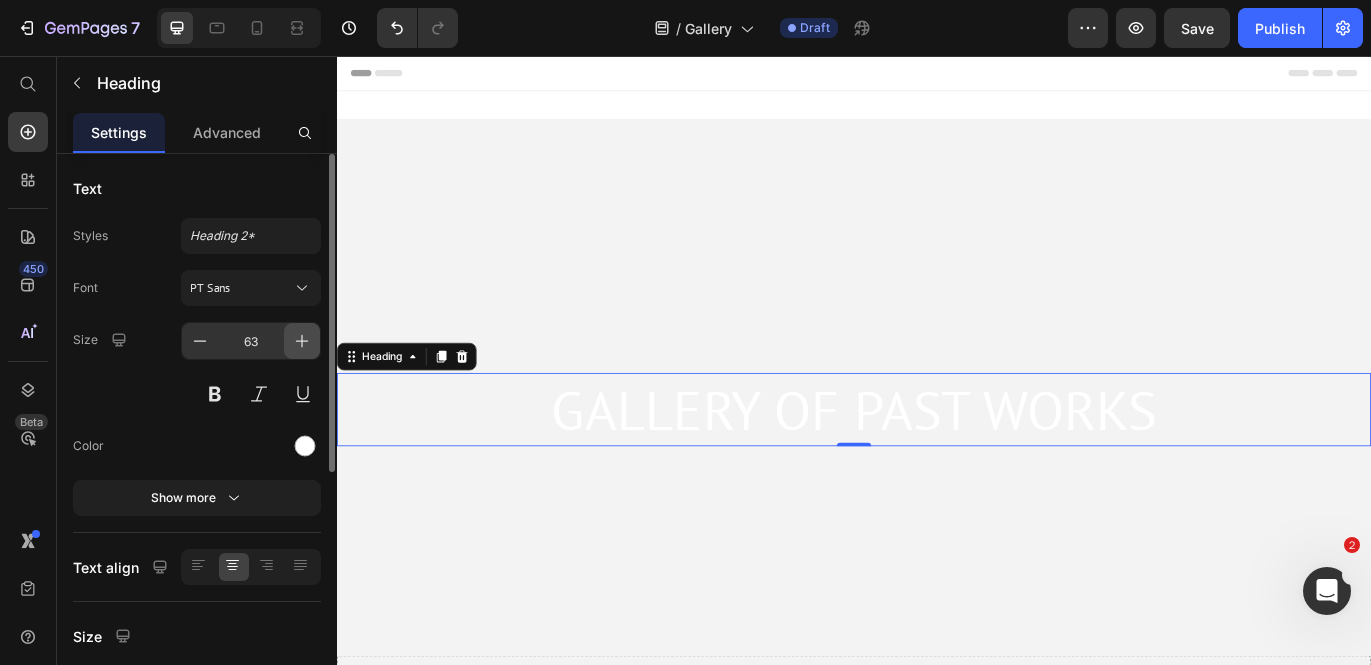 click 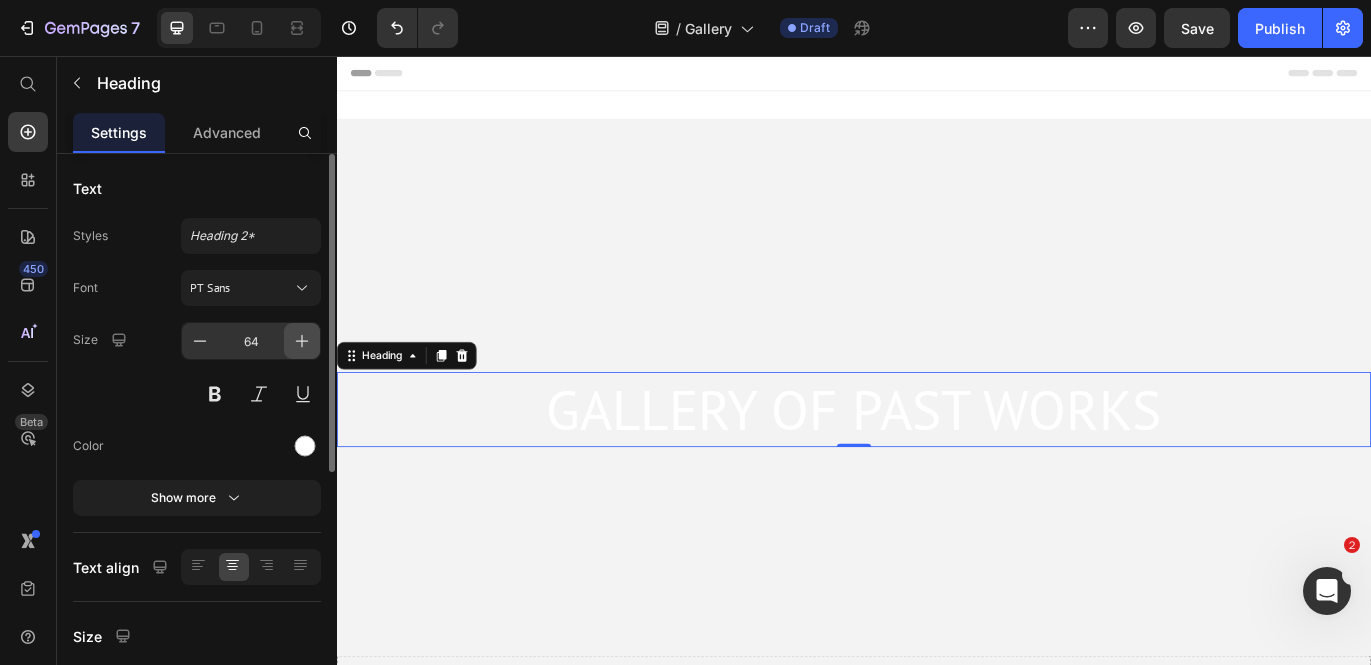 click 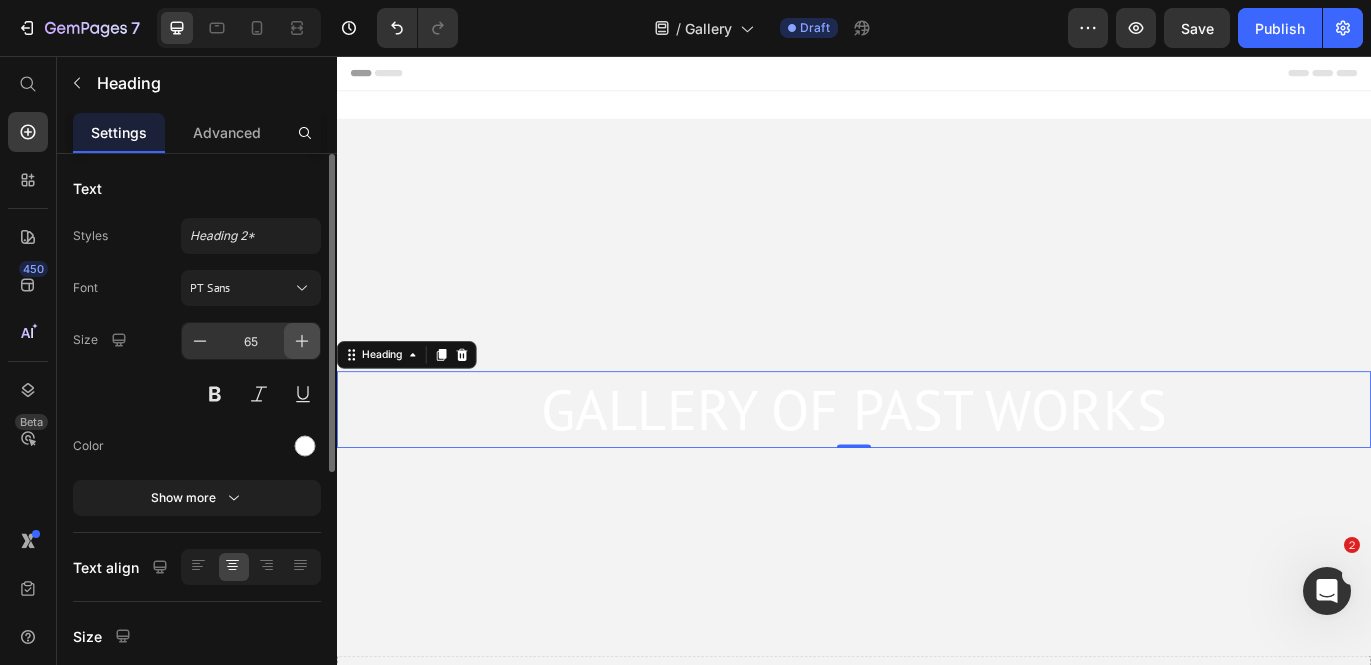 click 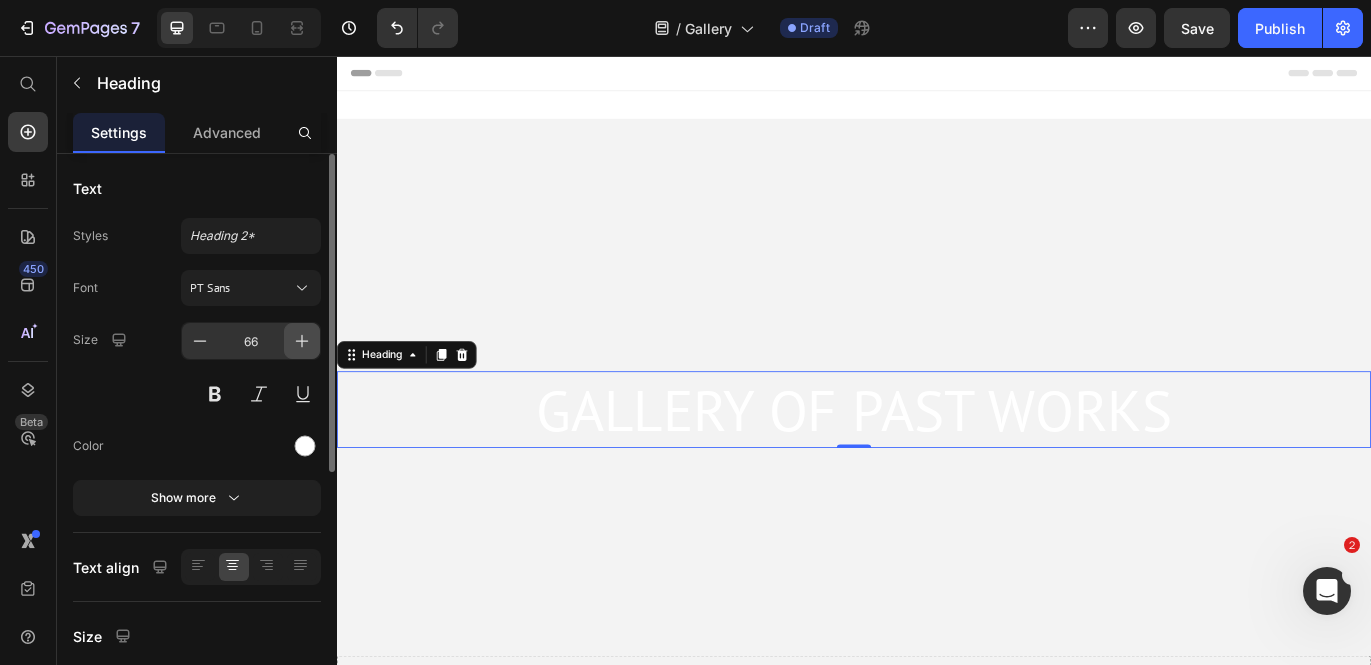 click 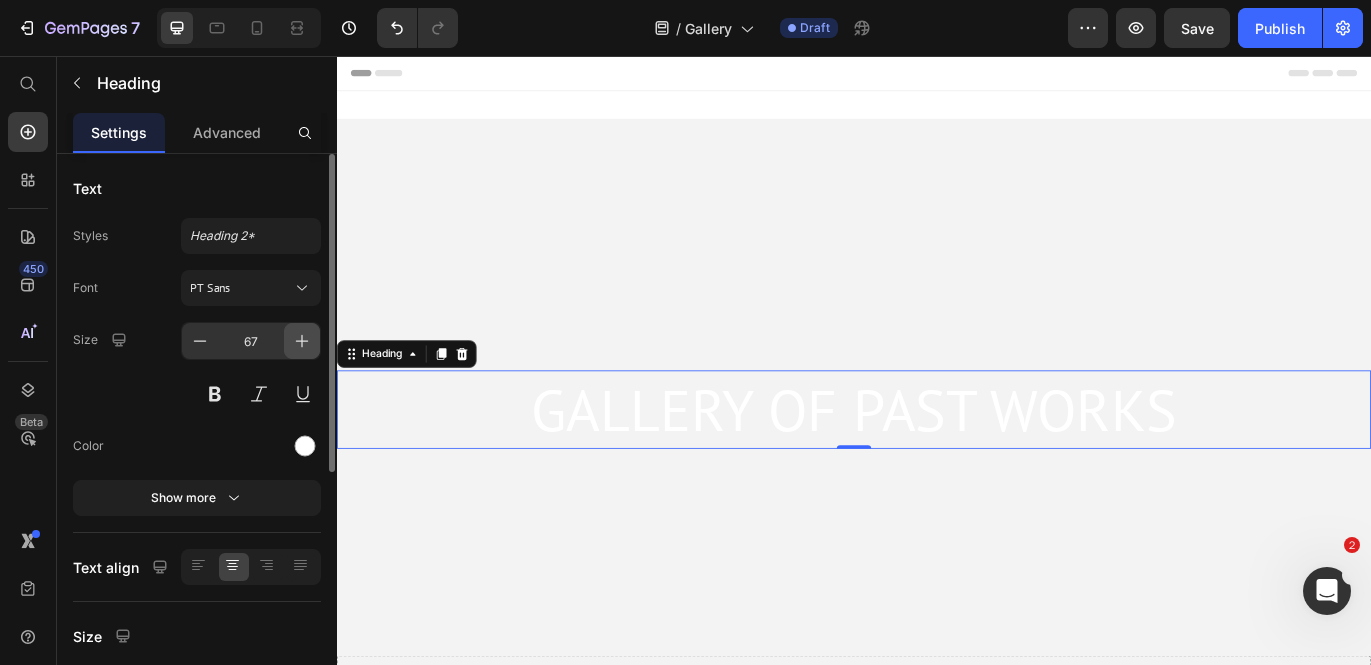 click 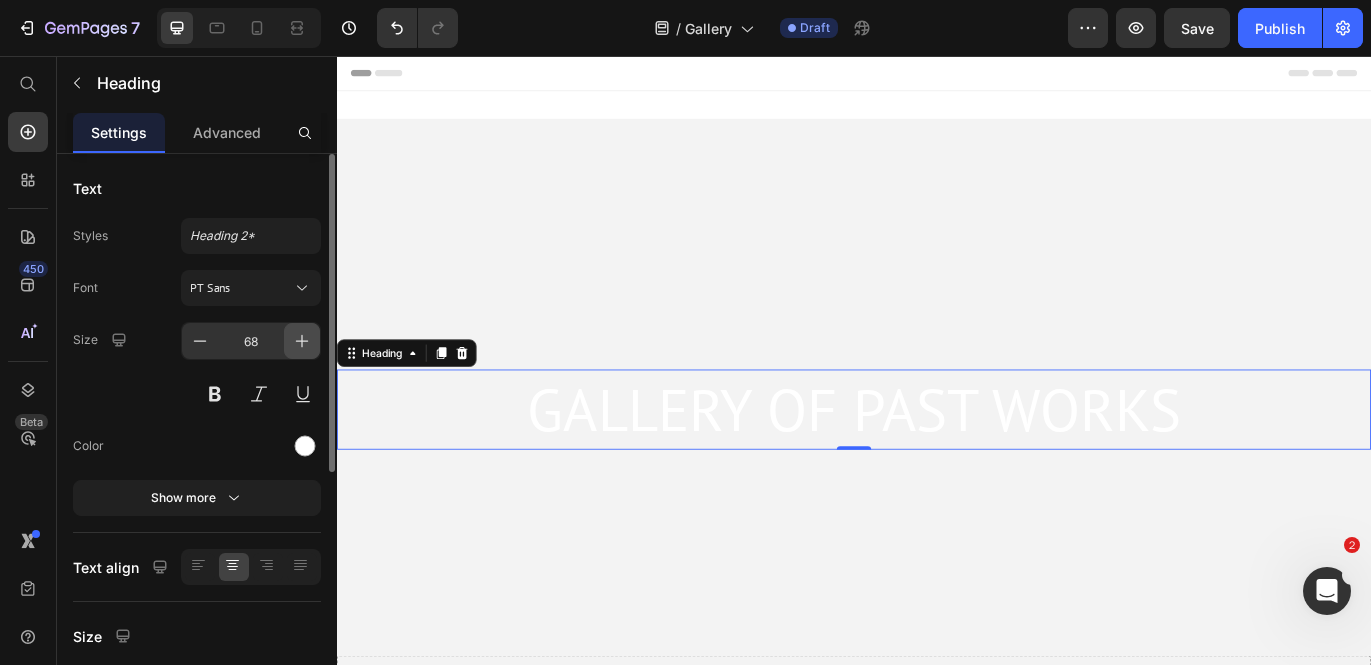 click 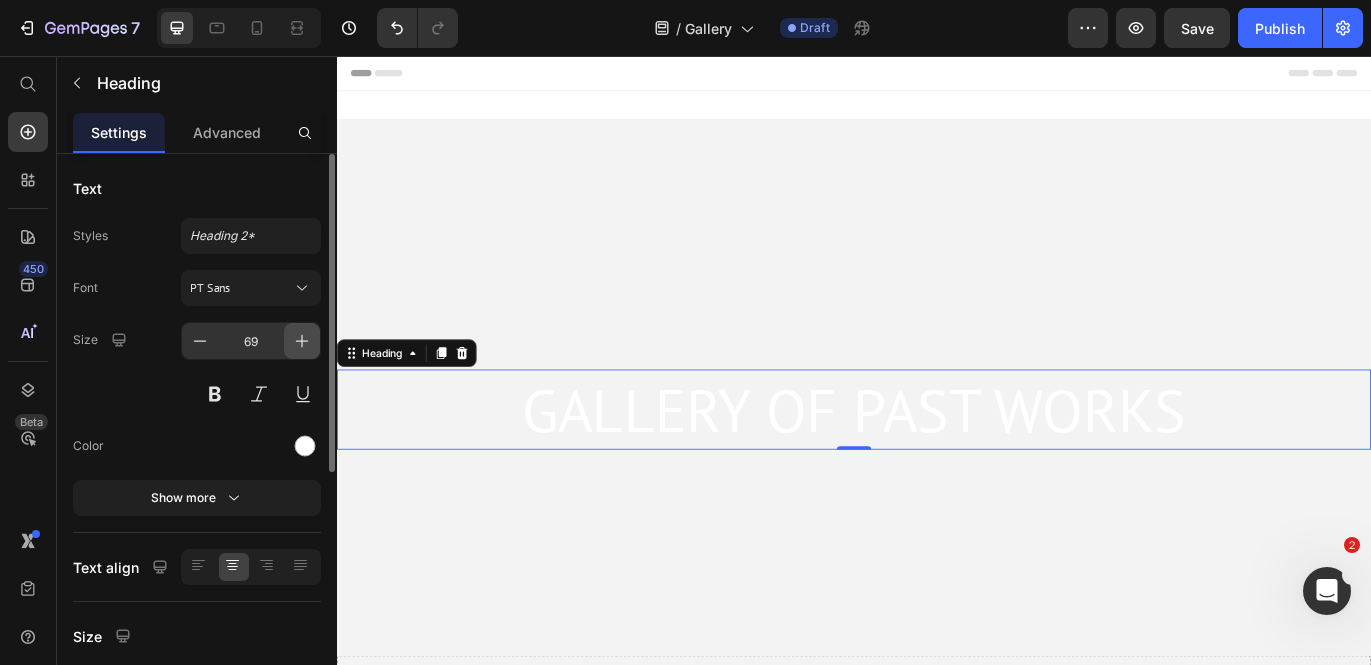 click 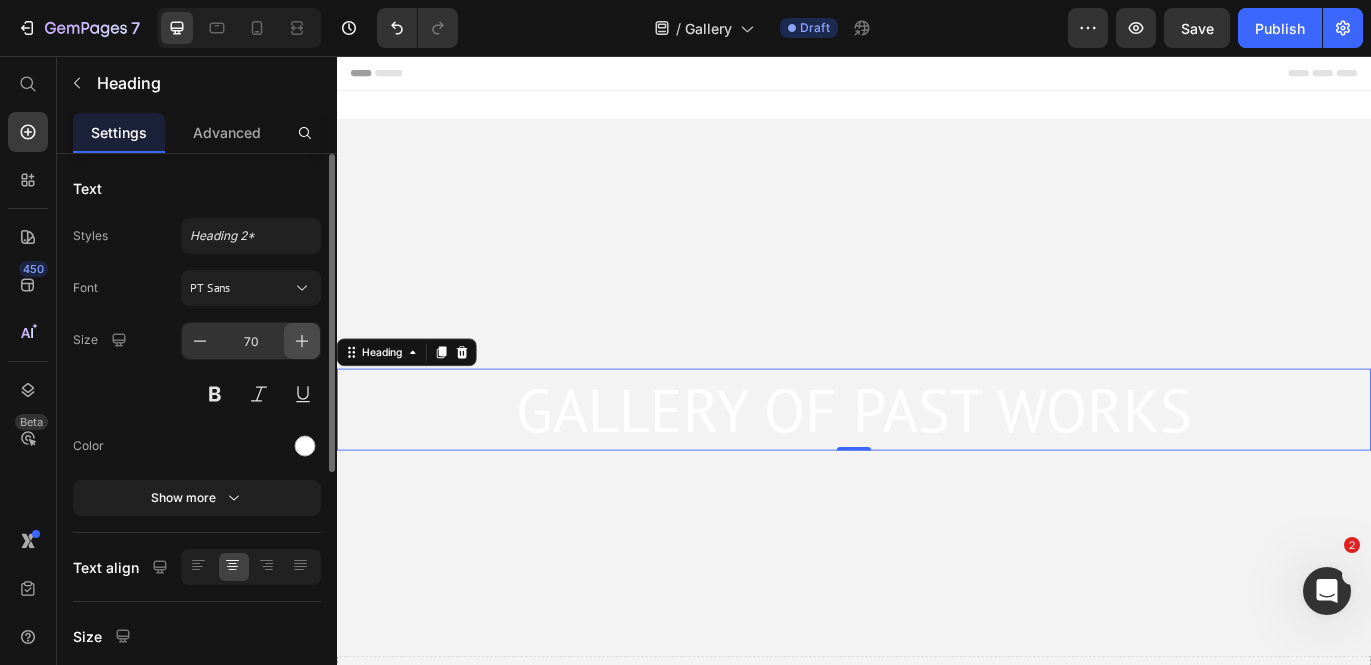 click 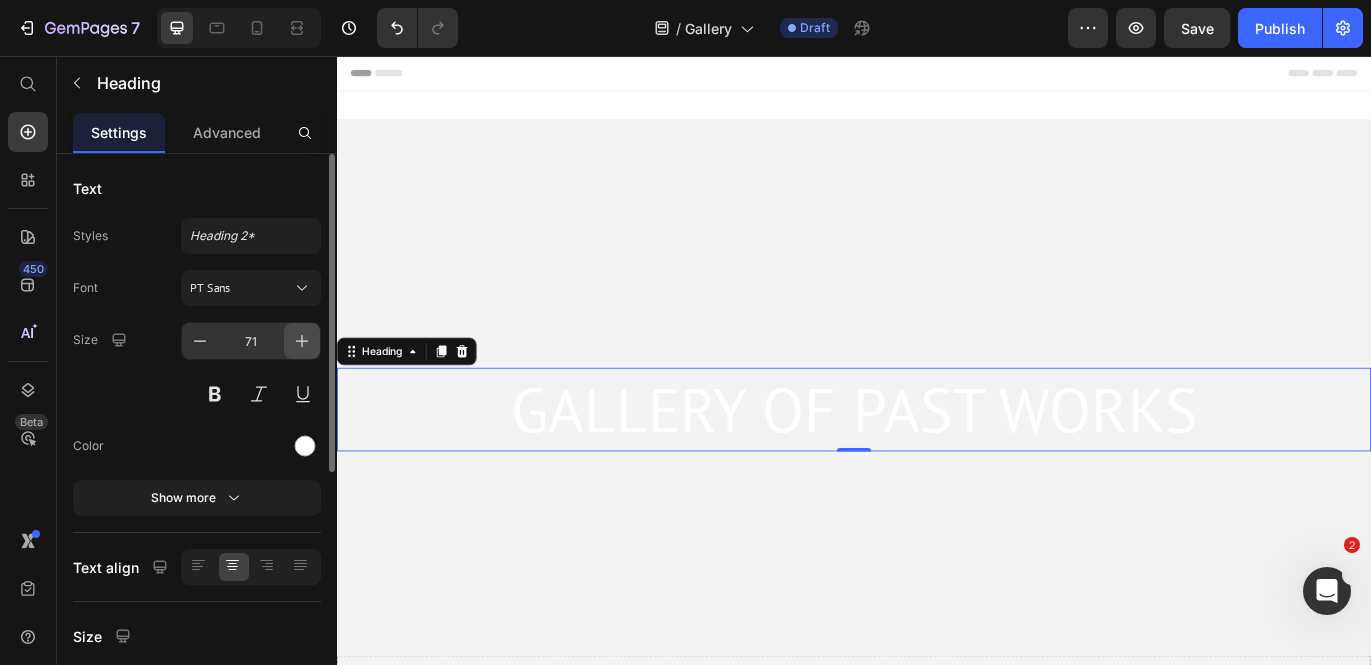 click 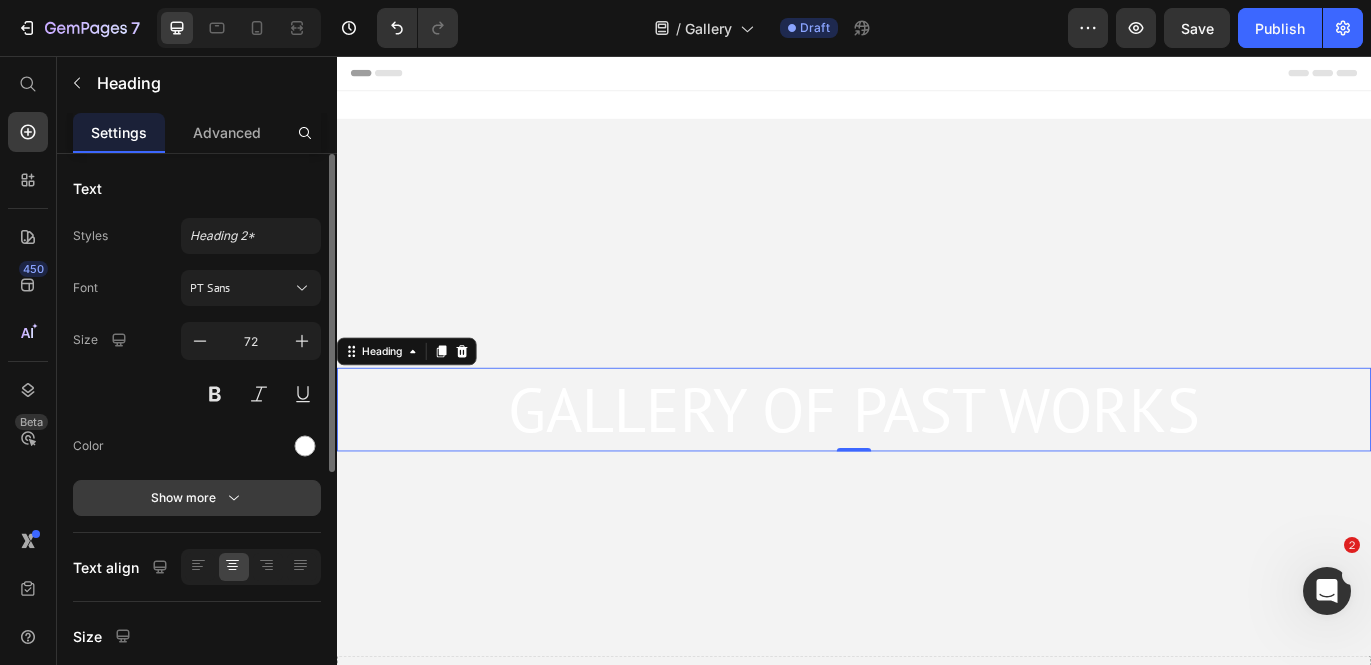 click on "Show more" at bounding box center [197, 498] 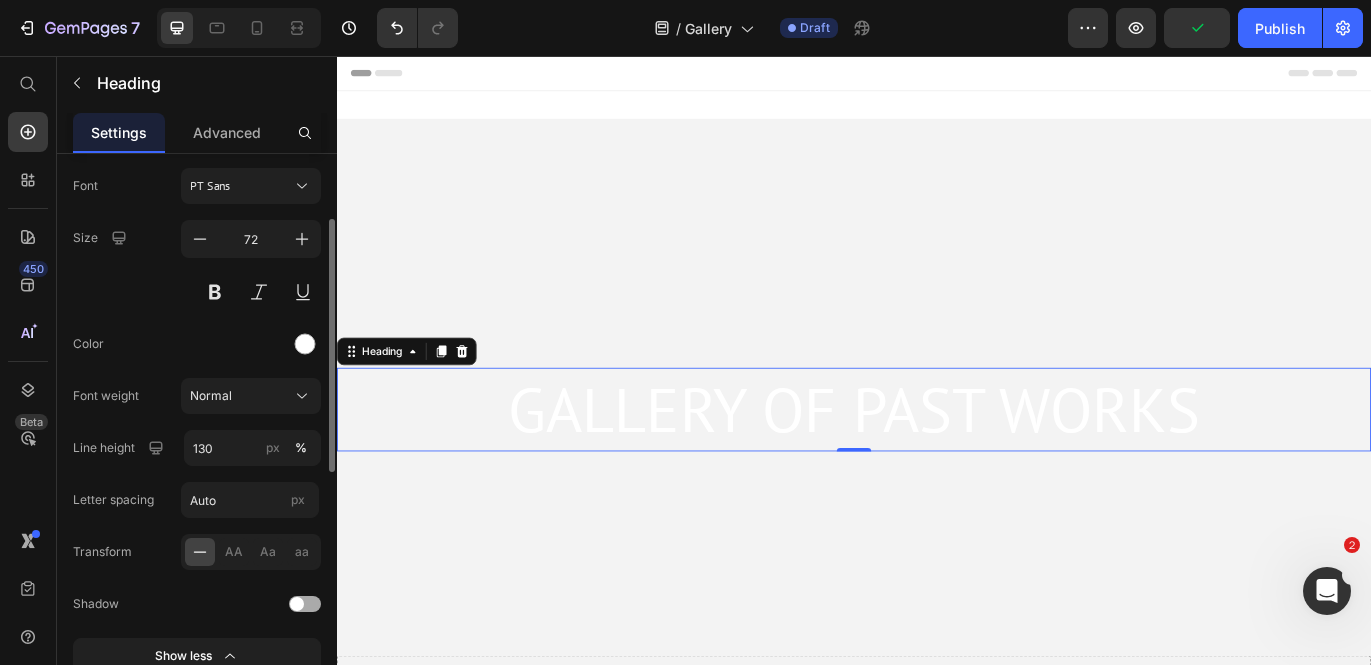 scroll, scrollTop: 121, scrollLeft: 0, axis: vertical 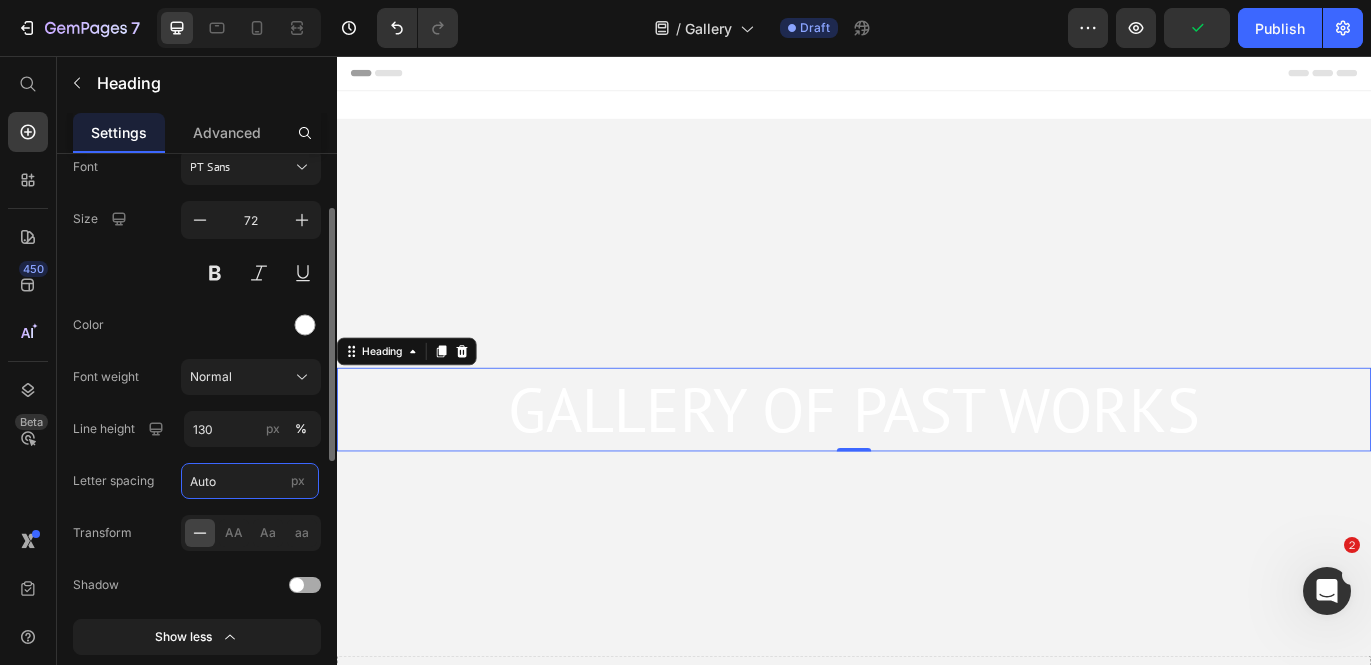 click on "Auto" at bounding box center [250, 481] 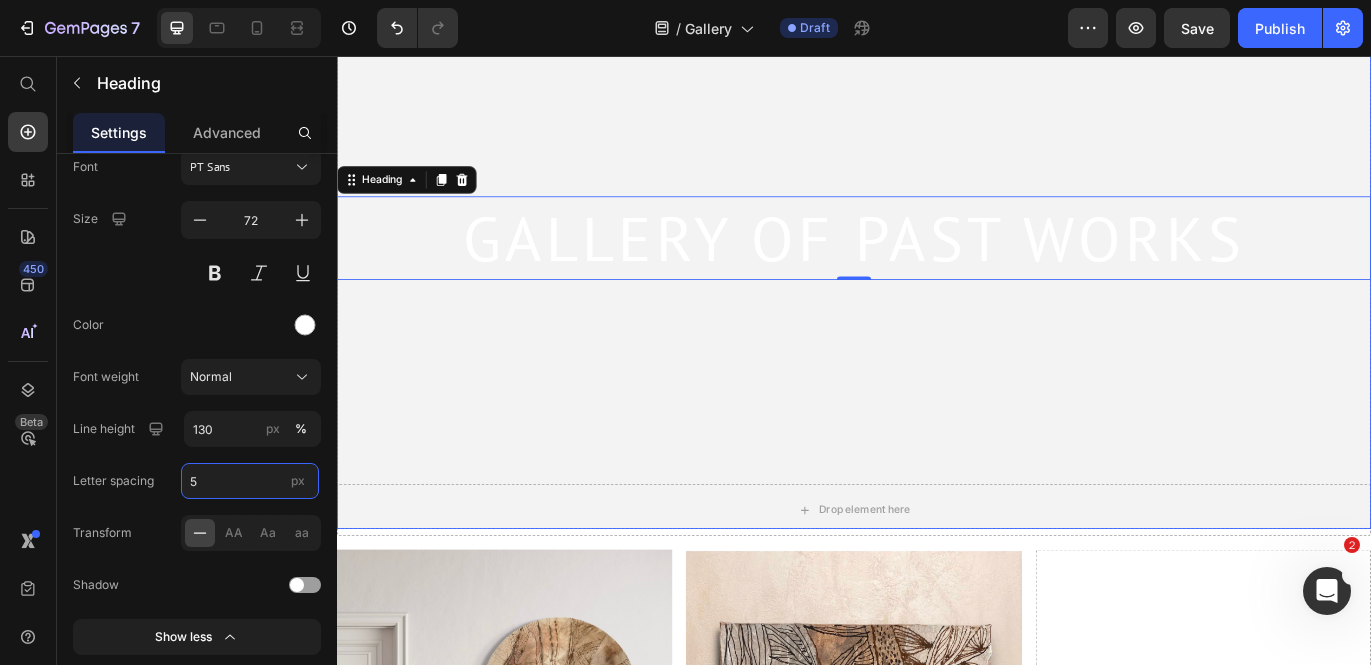 scroll, scrollTop: 319, scrollLeft: 0, axis: vertical 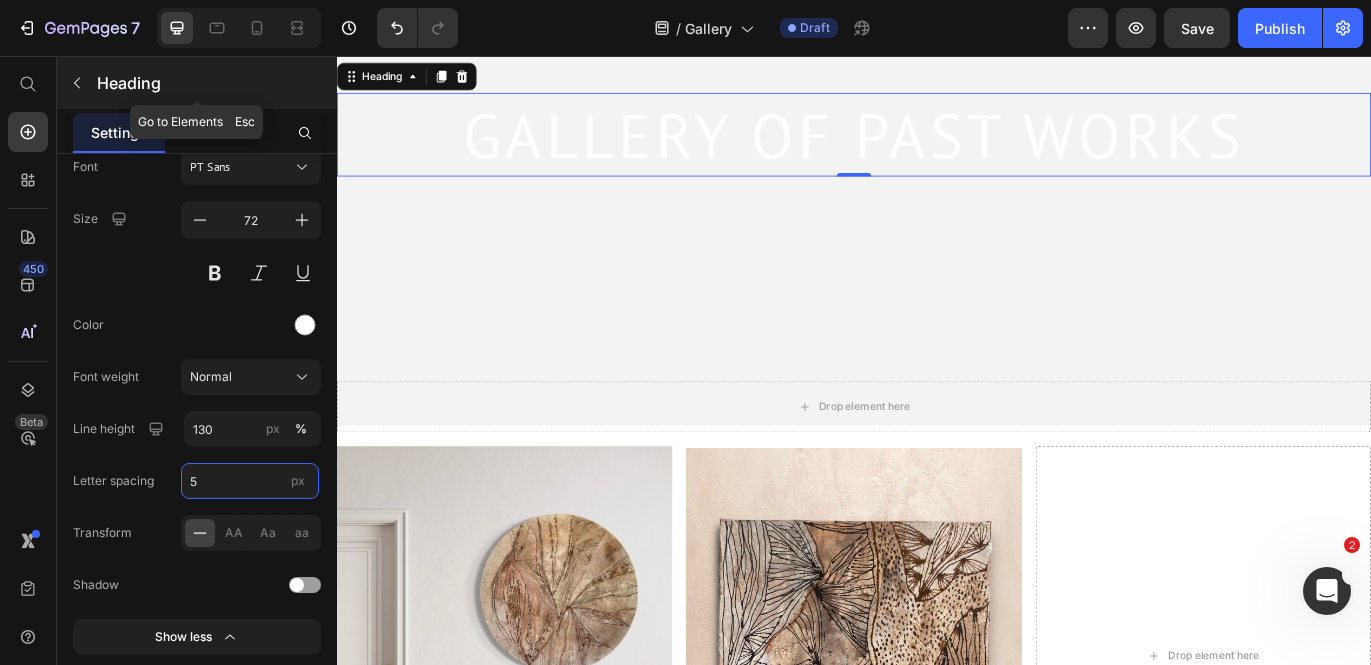 type on "5" 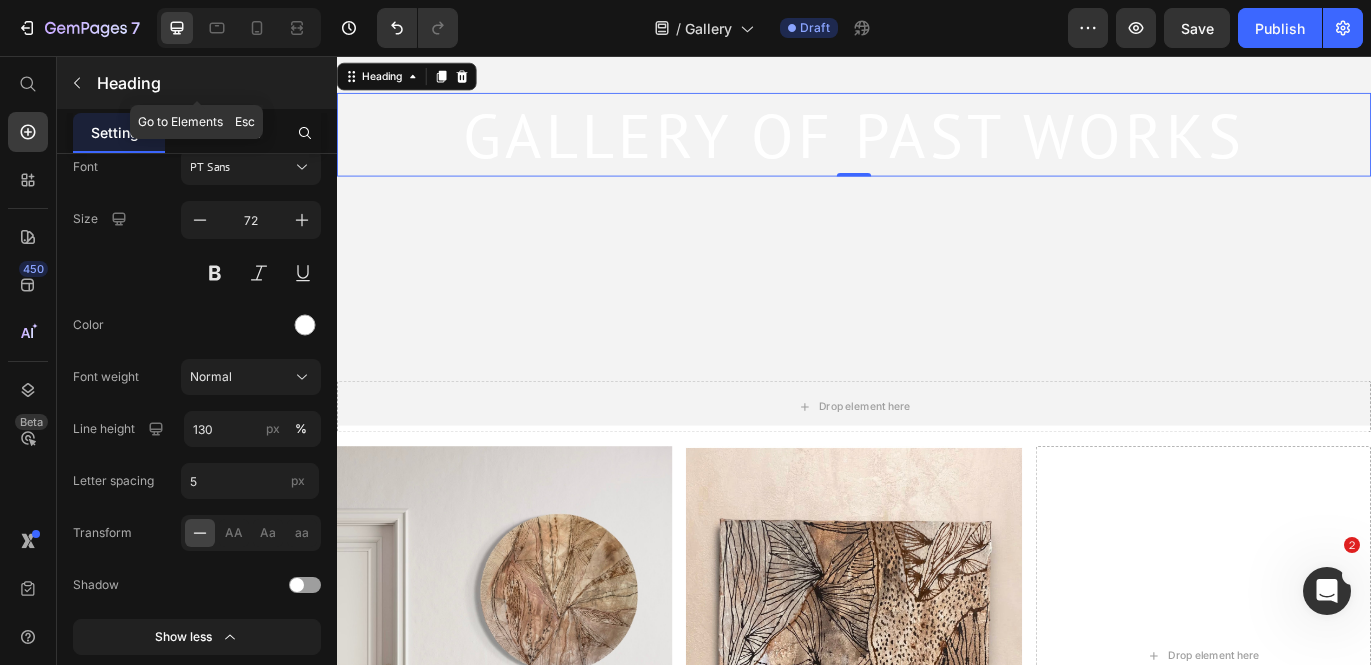 click 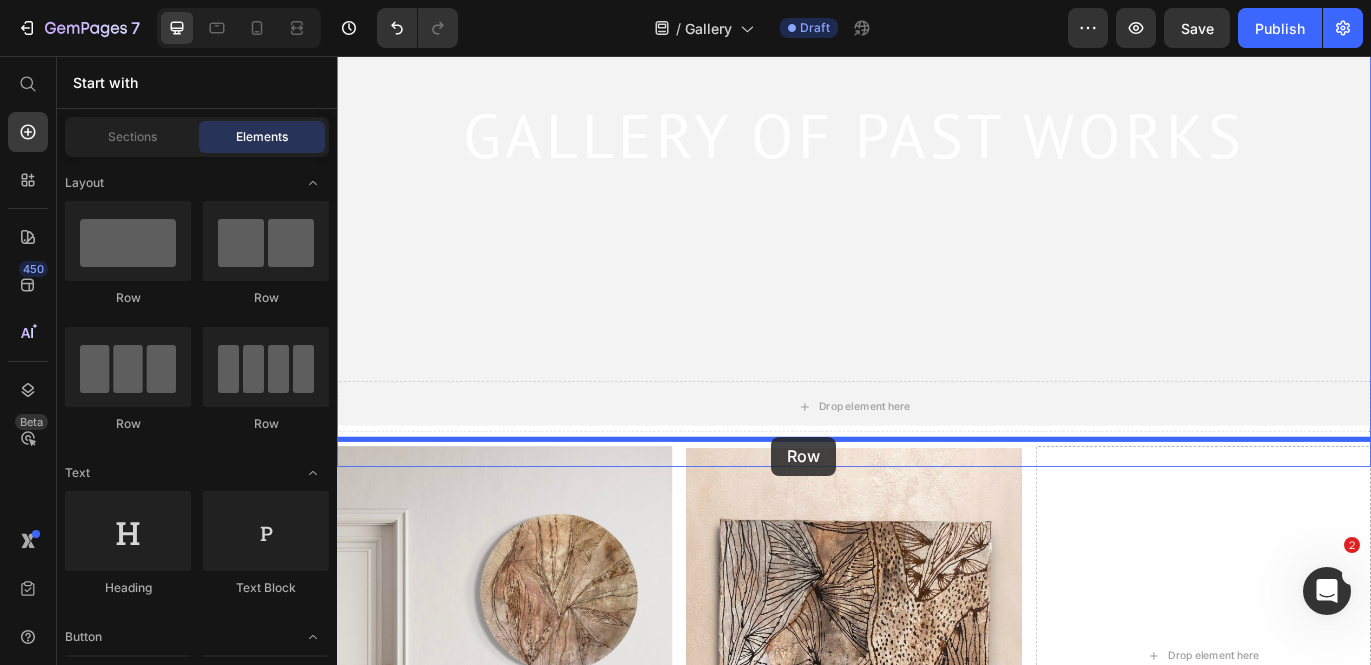drag, startPoint x: 457, startPoint y: 307, endPoint x: 841, endPoint y: 498, distance: 428.87878 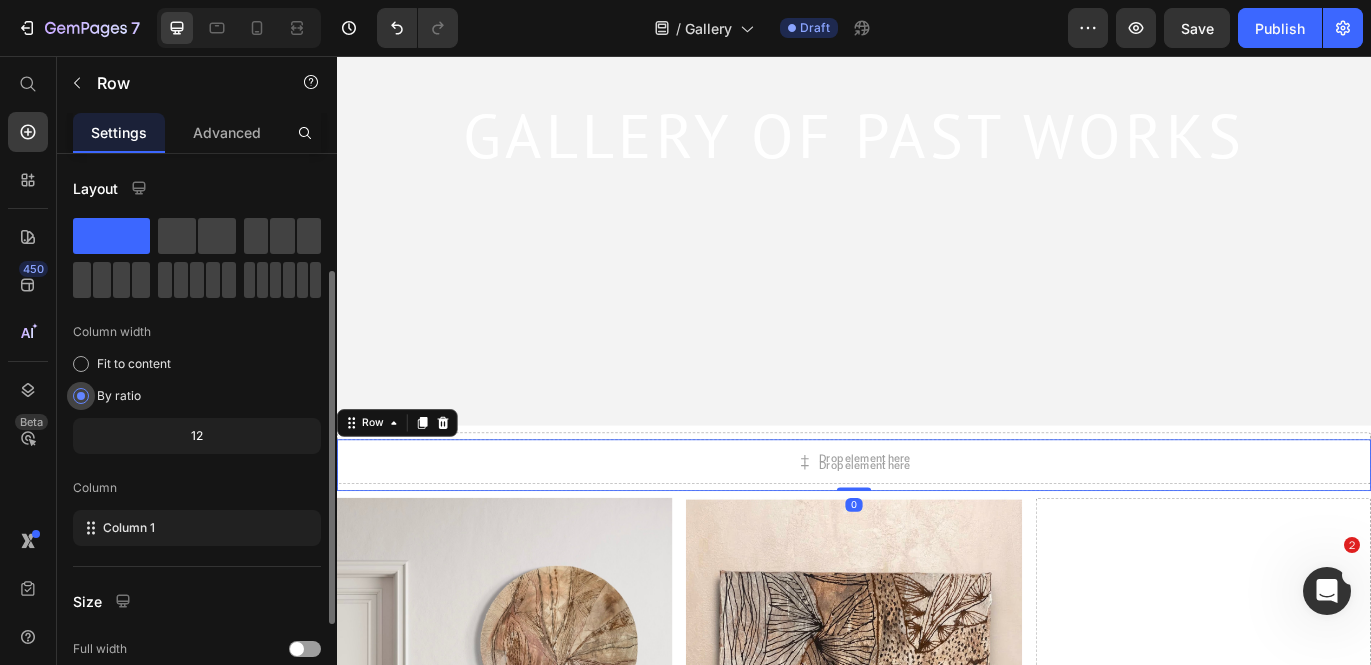 scroll, scrollTop: 280, scrollLeft: 0, axis: vertical 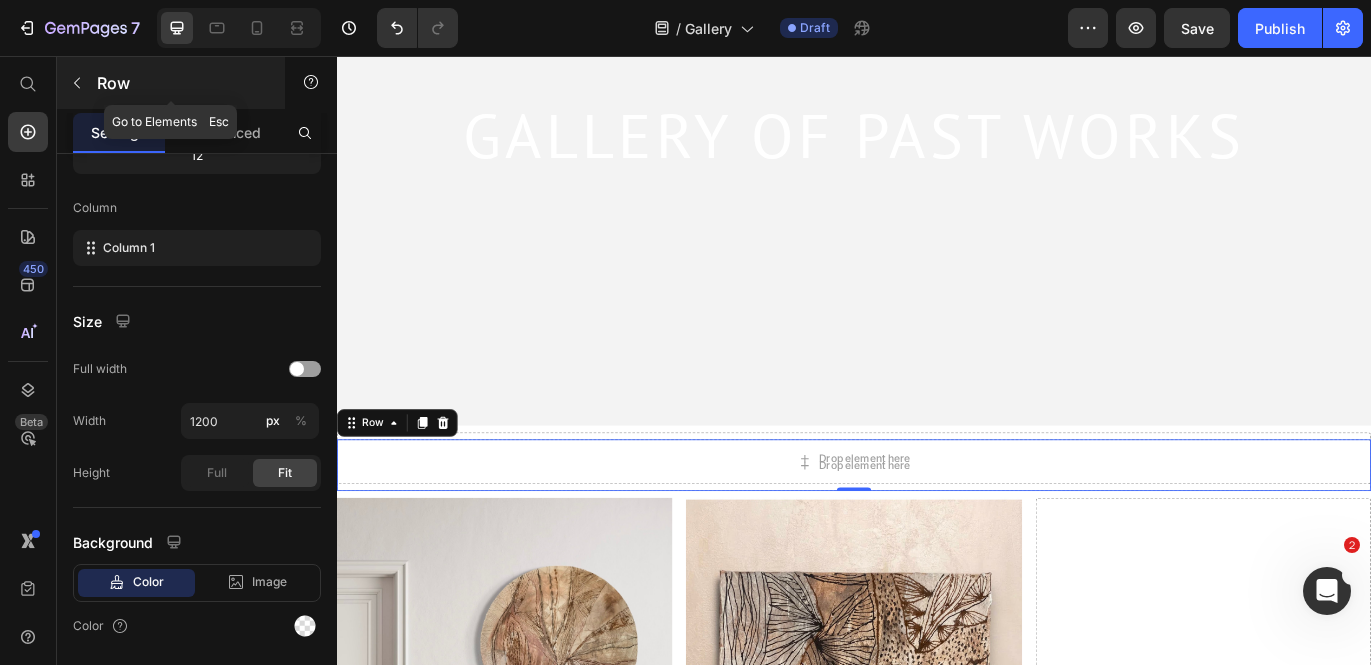 click 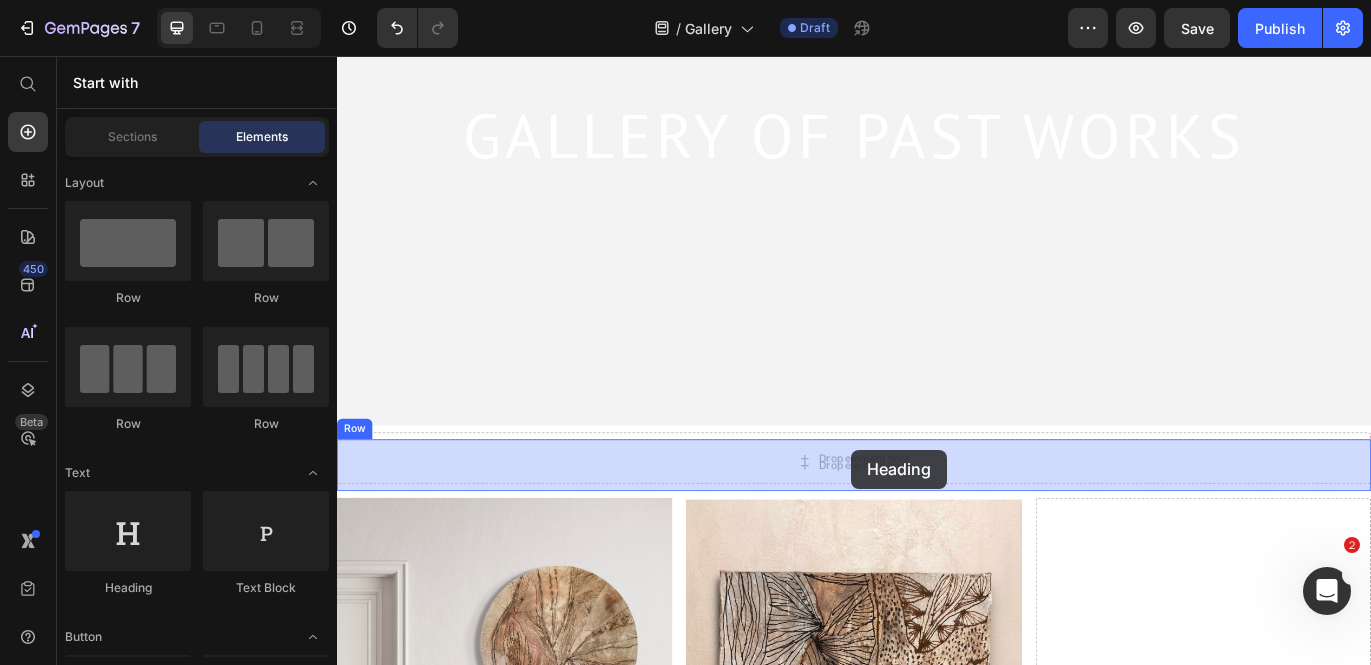 drag, startPoint x: 482, startPoint y: 593, endPoint x: 934, endPoint y: 513, distance: 459.02505 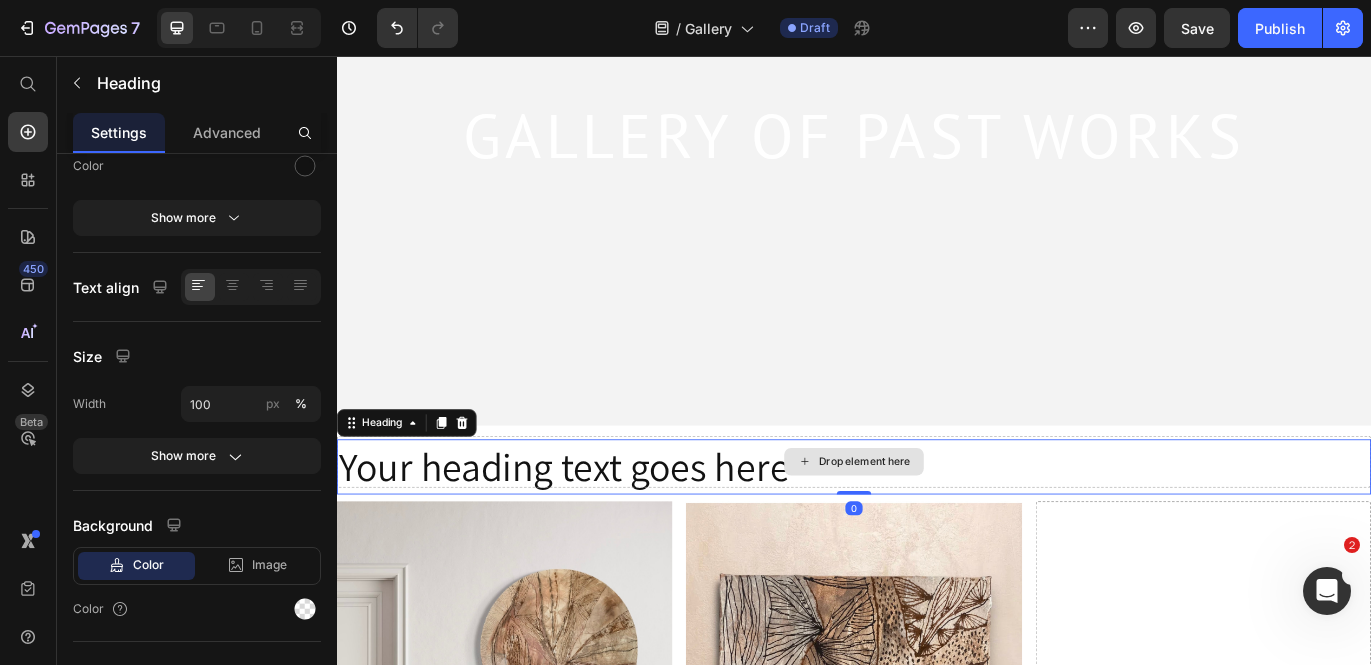 scroll, scrollTop: 0, scrollLeft: 0, axis: both 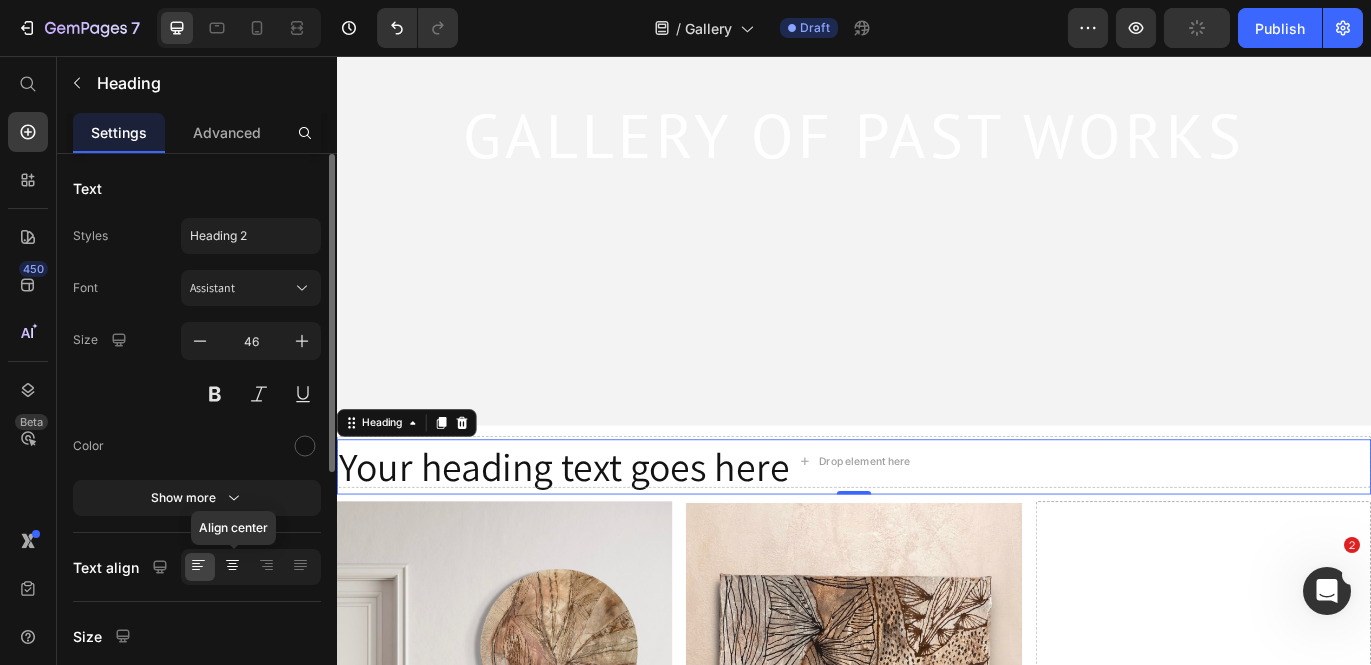 click 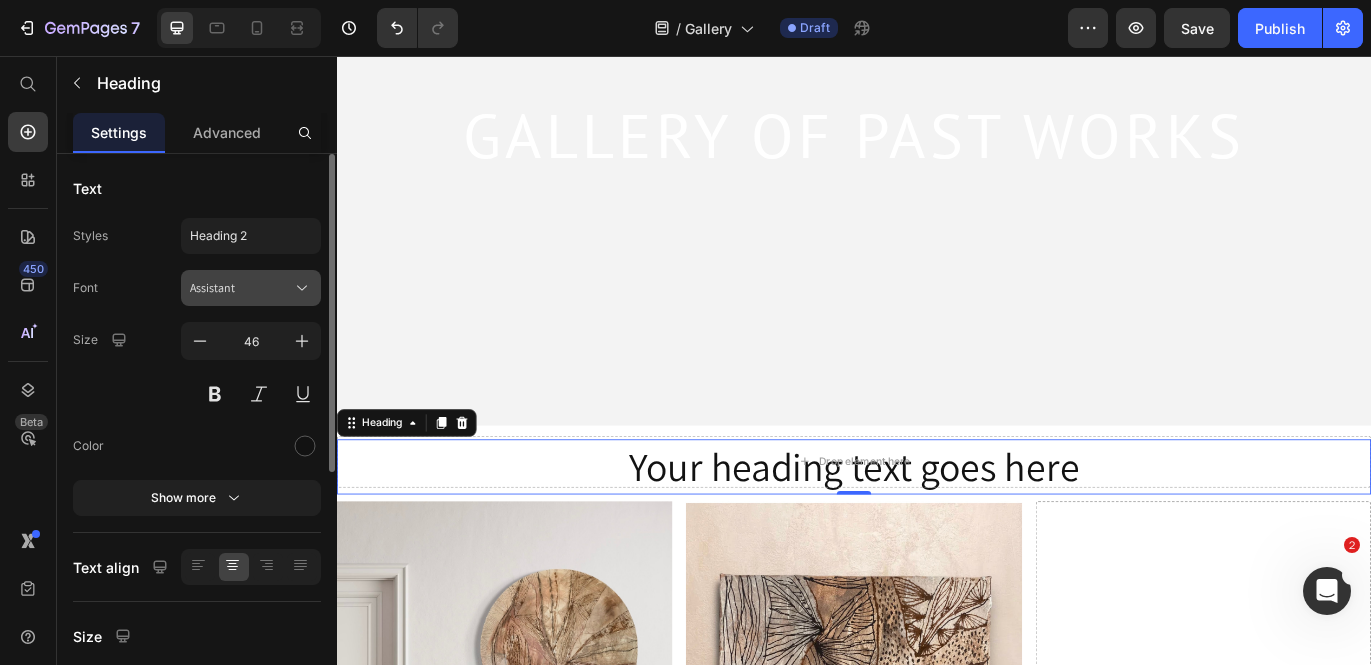 click 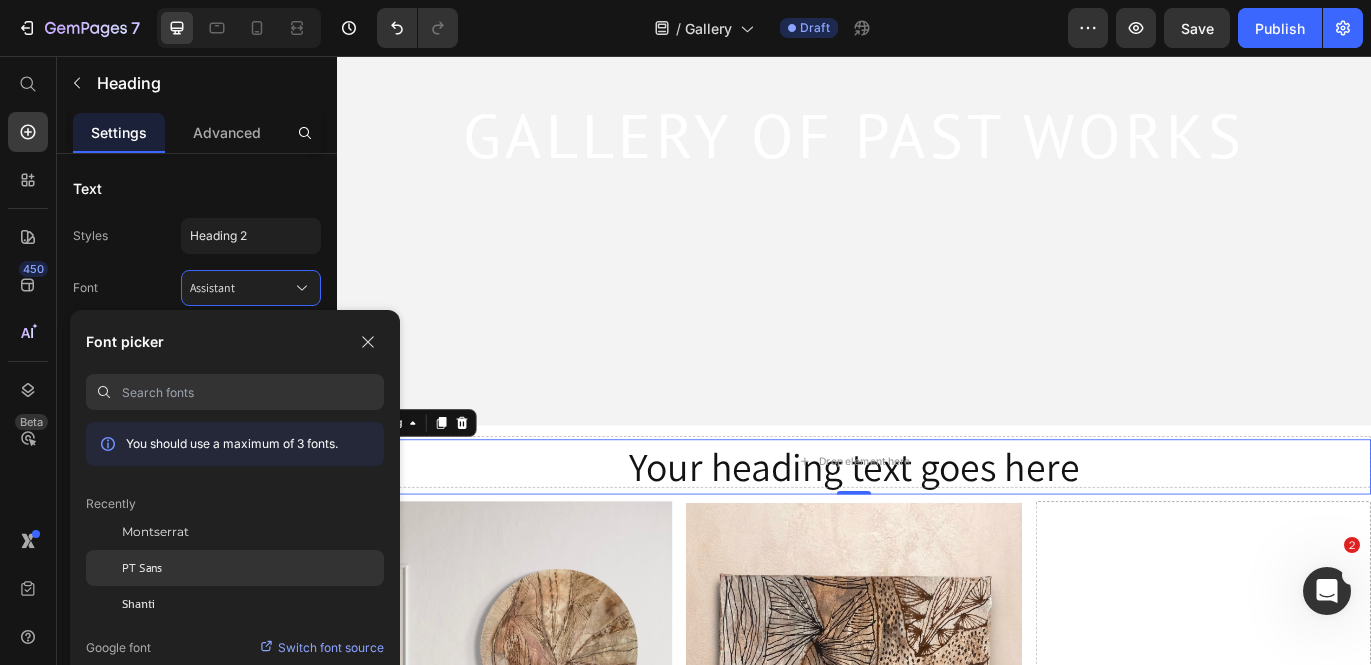 click on "PT Sans" at bounding box center (142, 568) 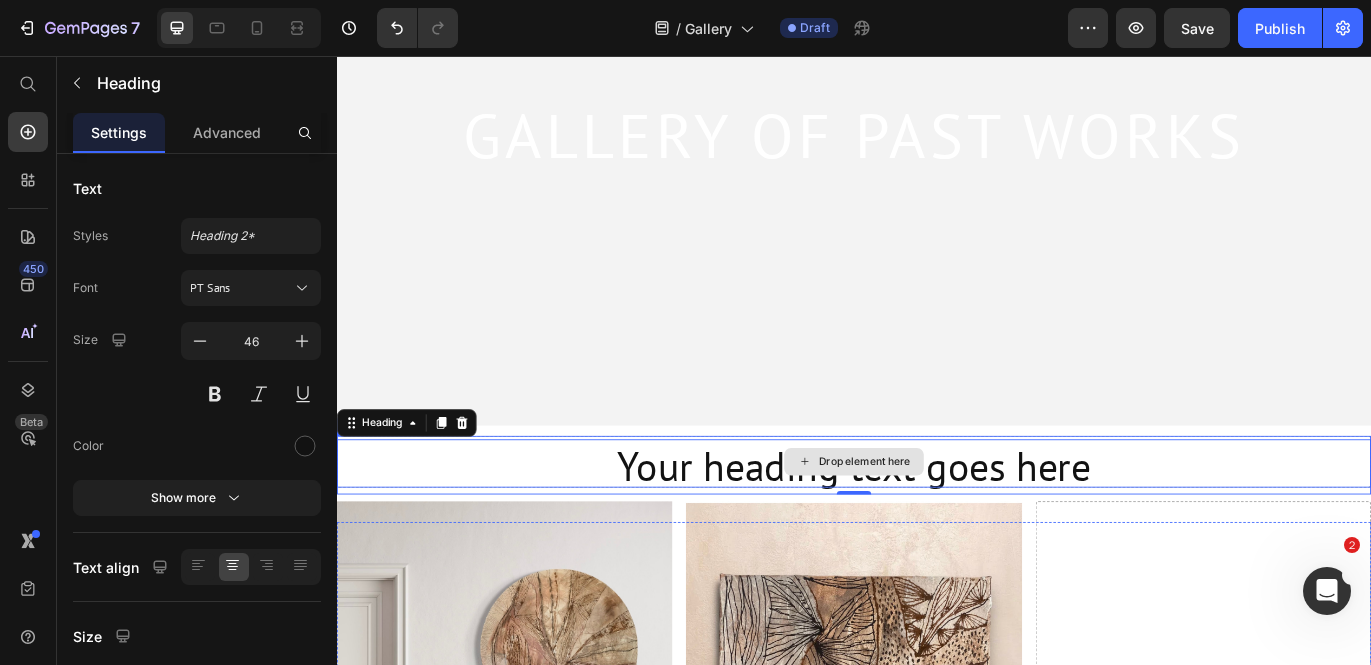 click on "Drop element here" at bounding box center [937, 527] 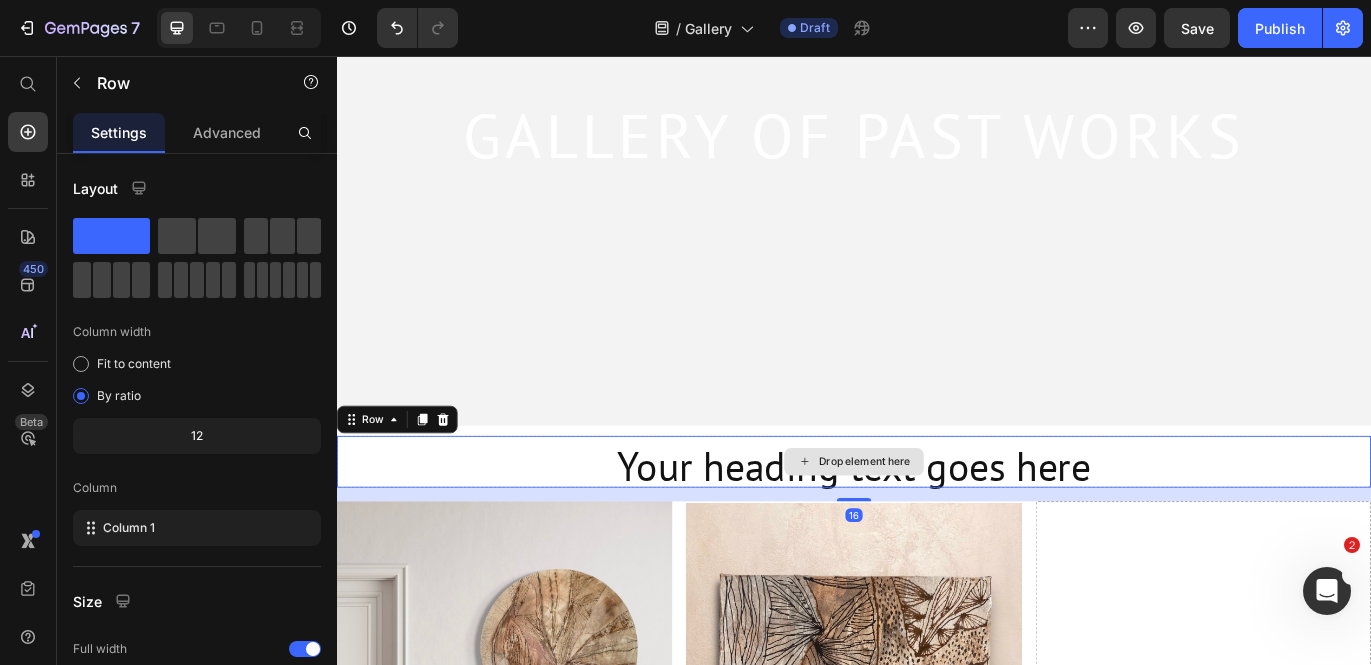 click on "Drop element here" at bounding box center (937, 527) 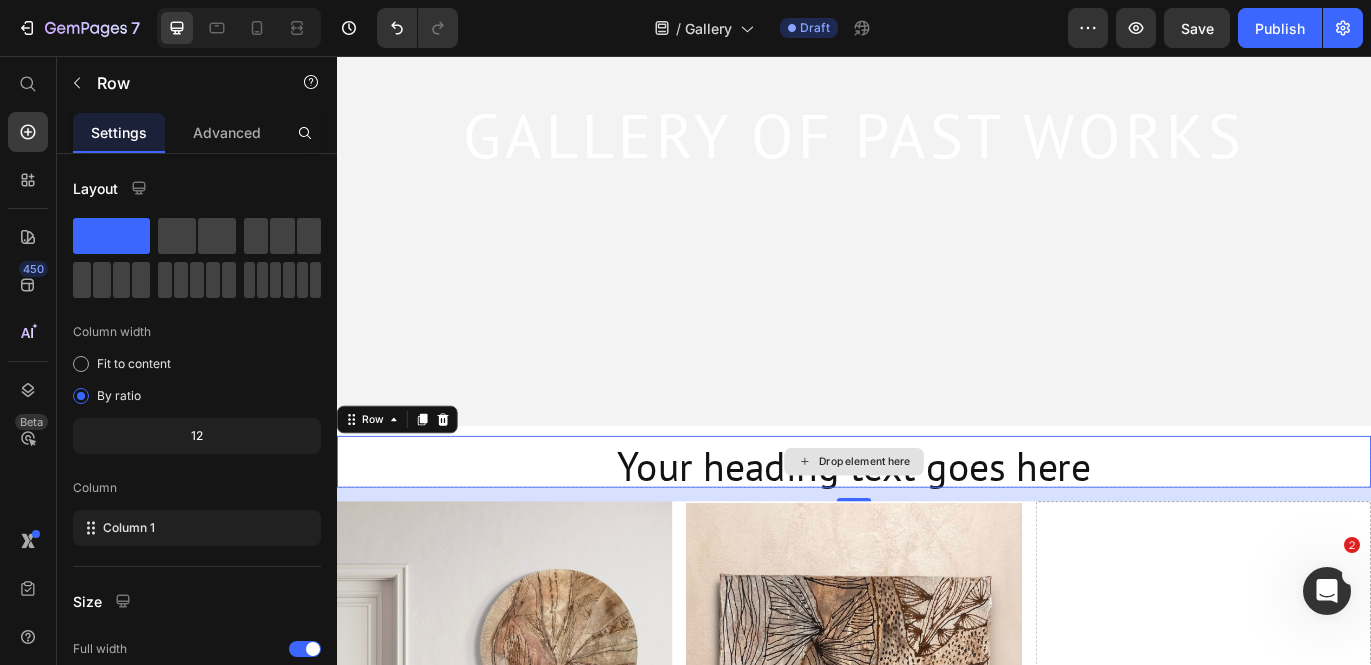 click on "Drop element here" at bounding box center (937, 527) 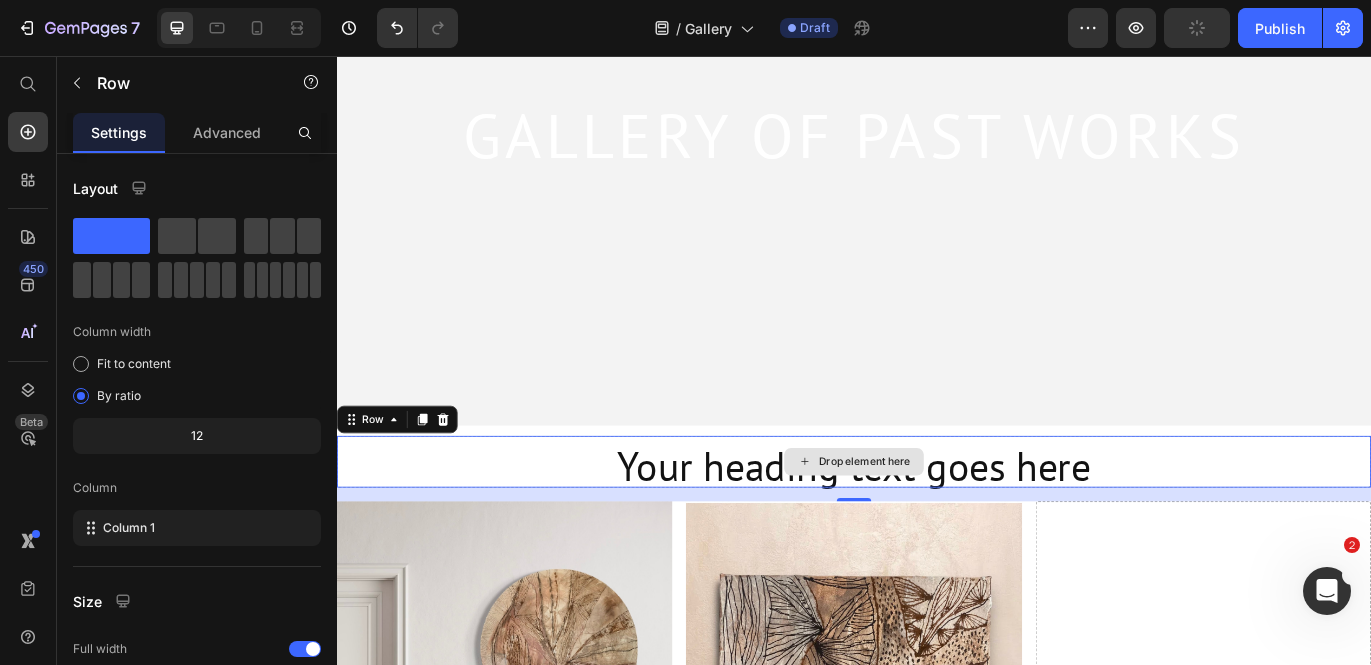 click on "Drop element here" at bounding box center [937, 527] 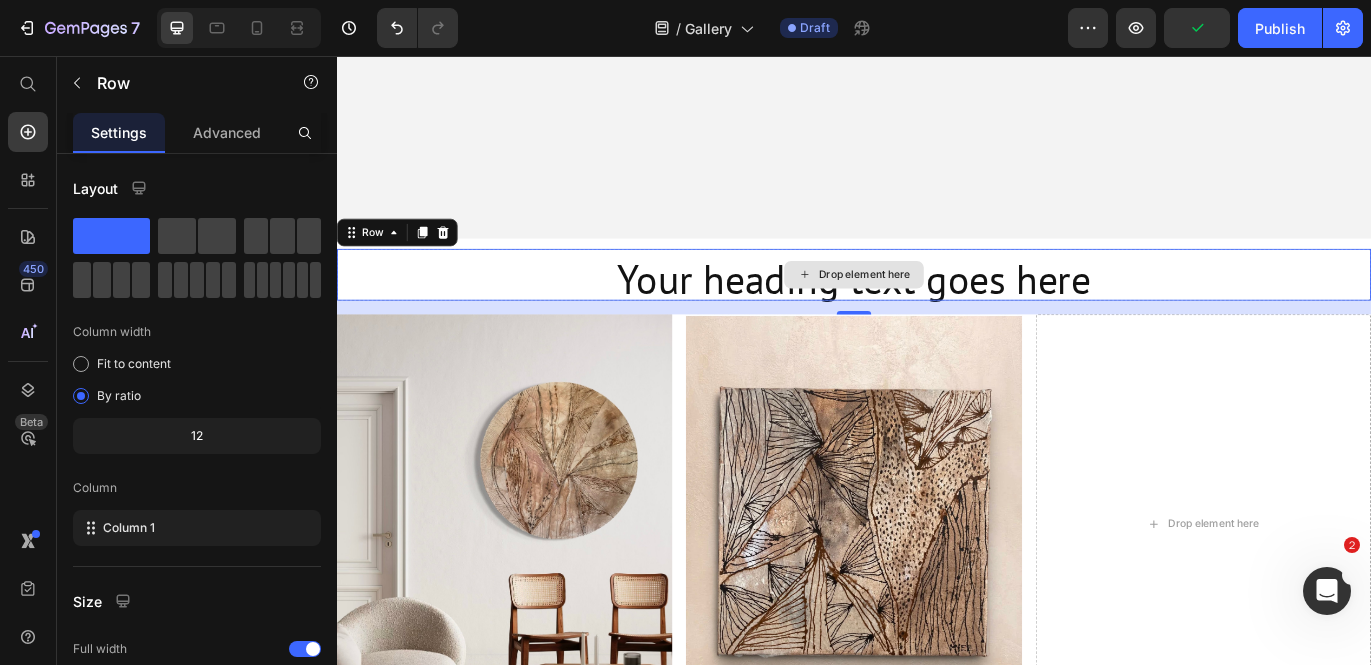 scroll, scrollTop: 630, scrollLeft: 0, axis: vertical 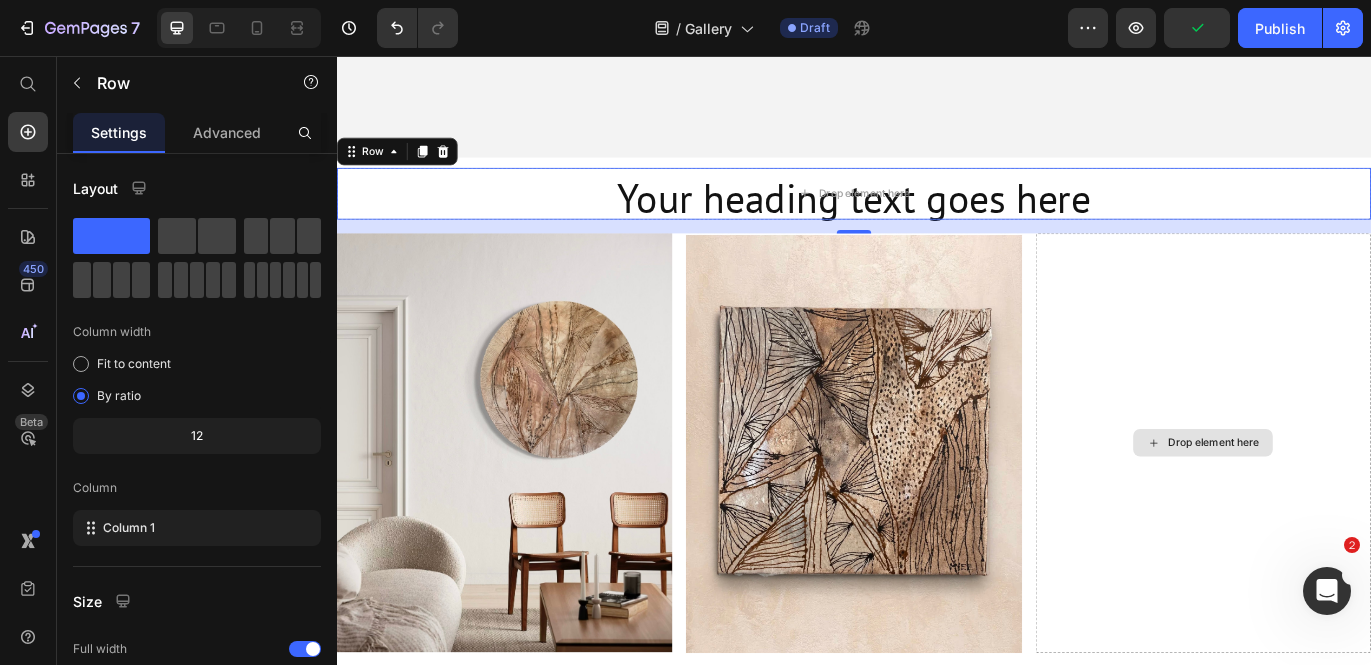click on "Drop element here" at bounding box center (1342, 505) 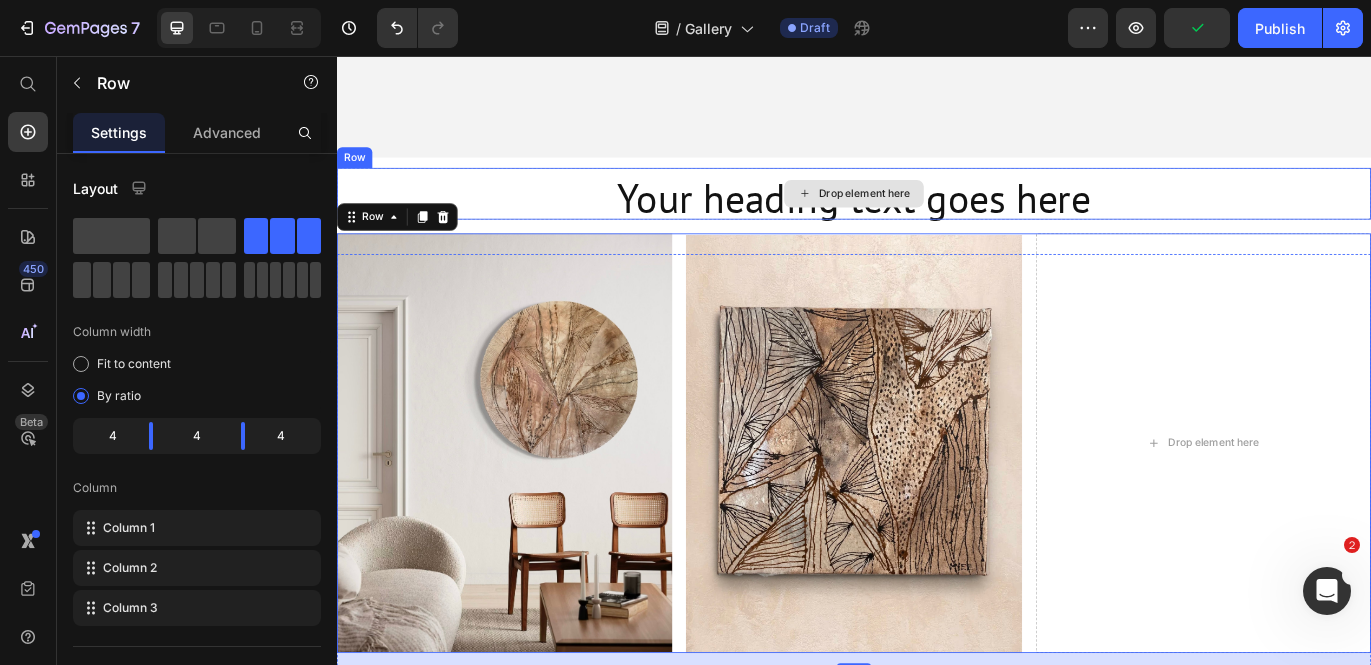 click on "Drop element here" at bounding box center [937, 216] 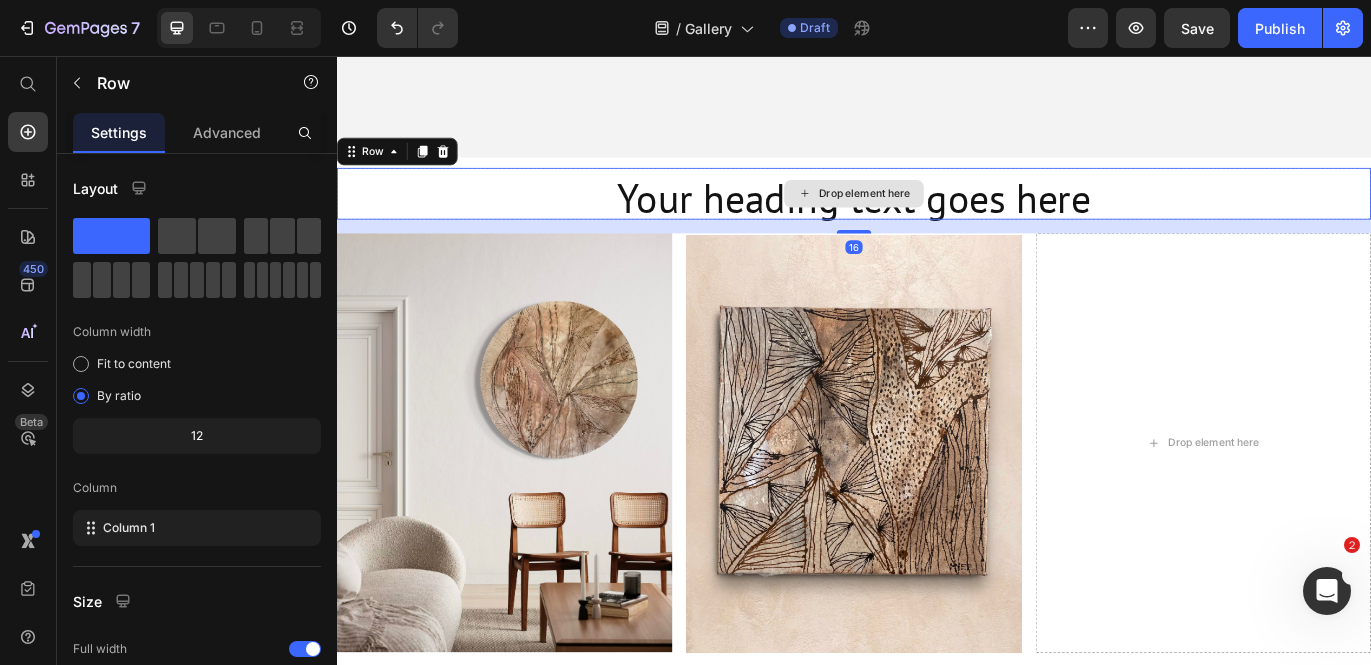 click on "Drop element here" at bounding box center (937, 216) 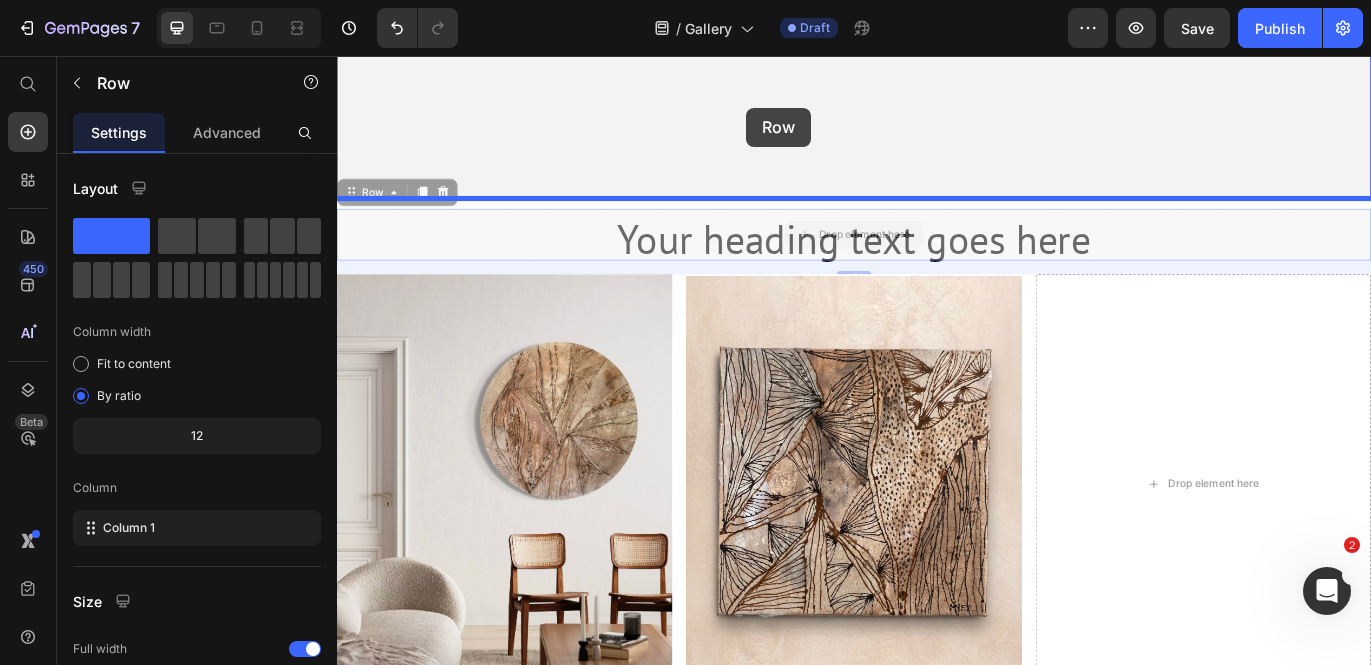 drag, startPoint x: 1232, startPoint y: 215, endPoint x: 822, endPoint y: 106, distance: 424.24167 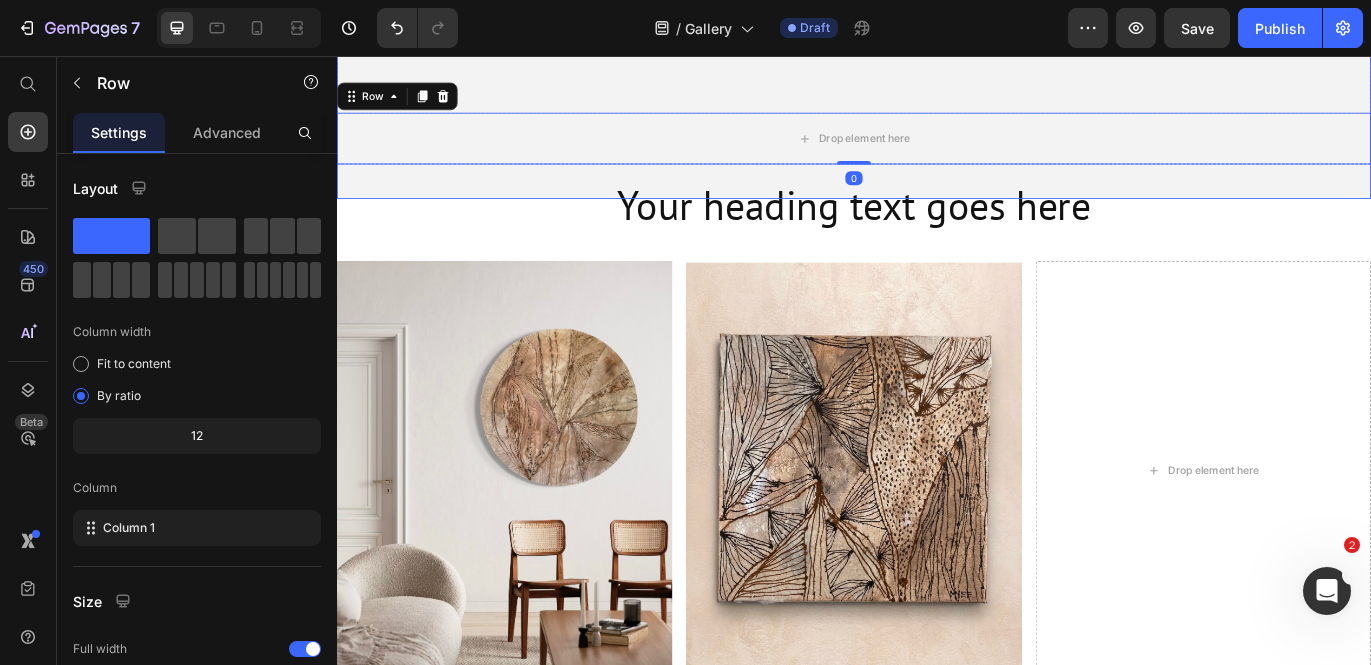 scroll, scrollTop: 556, scrollLeft: 0, axis: vertical 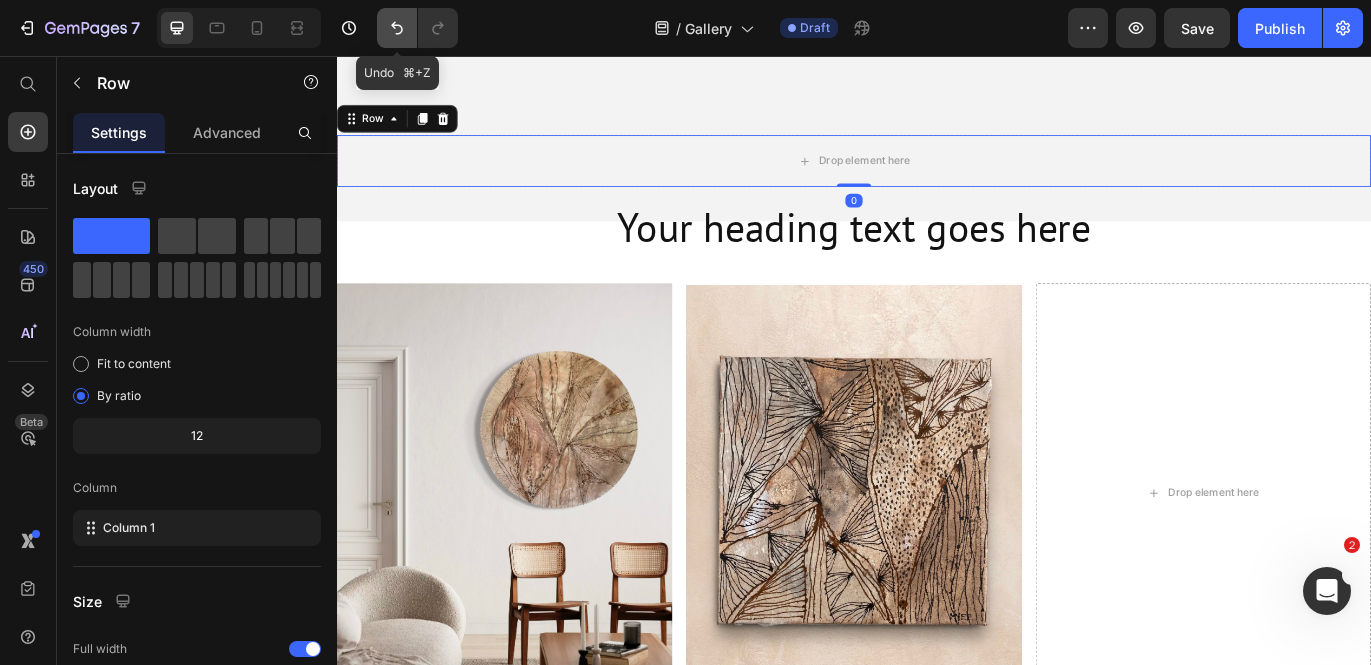 click 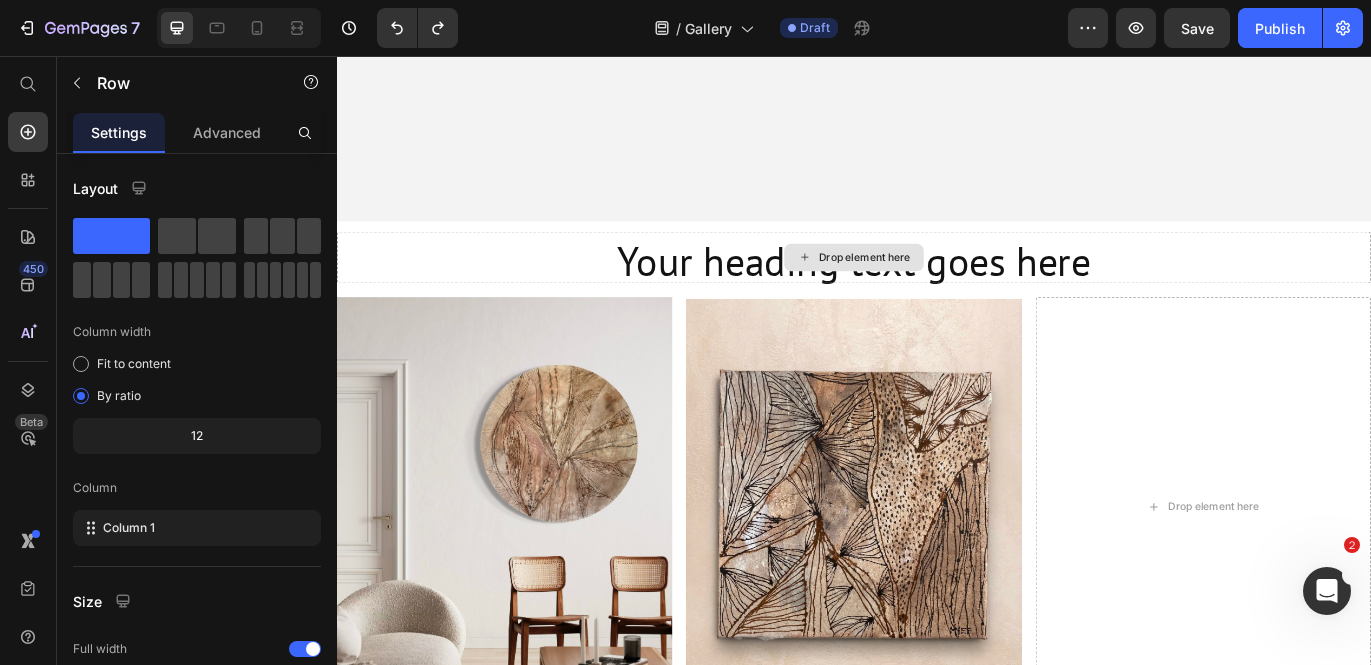 click on "Drop element here" at bounding box center (937, 290) 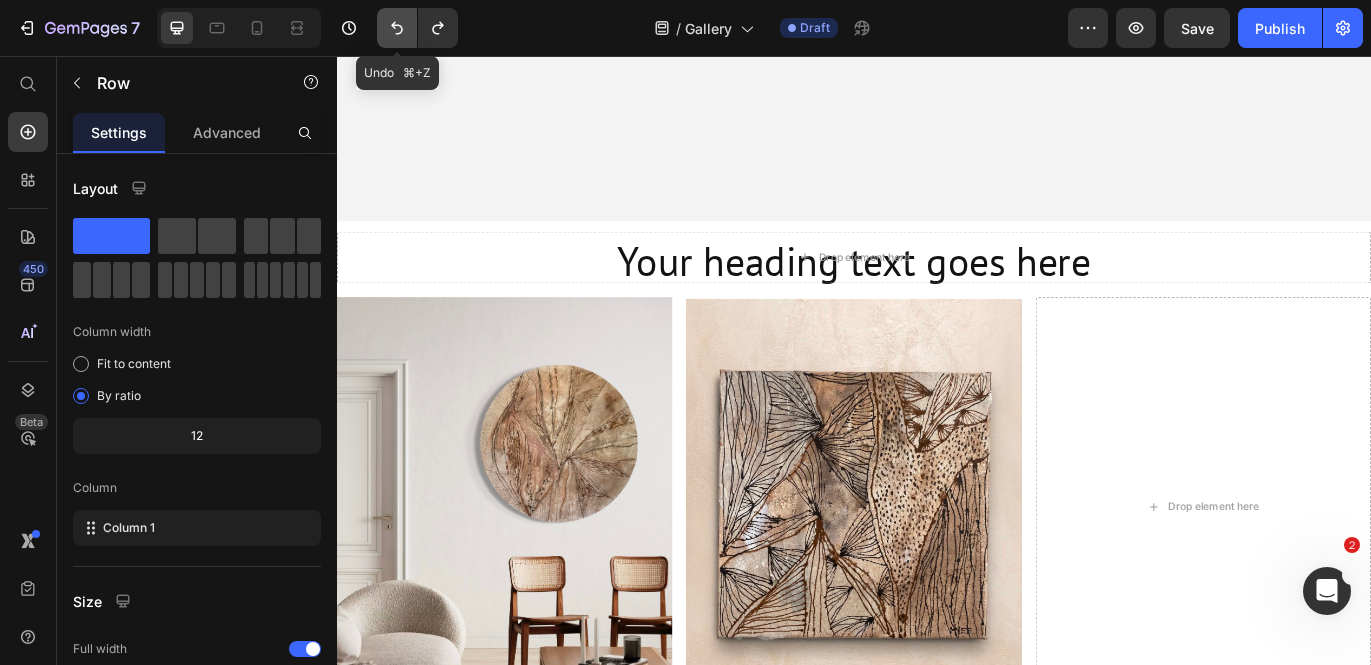 click 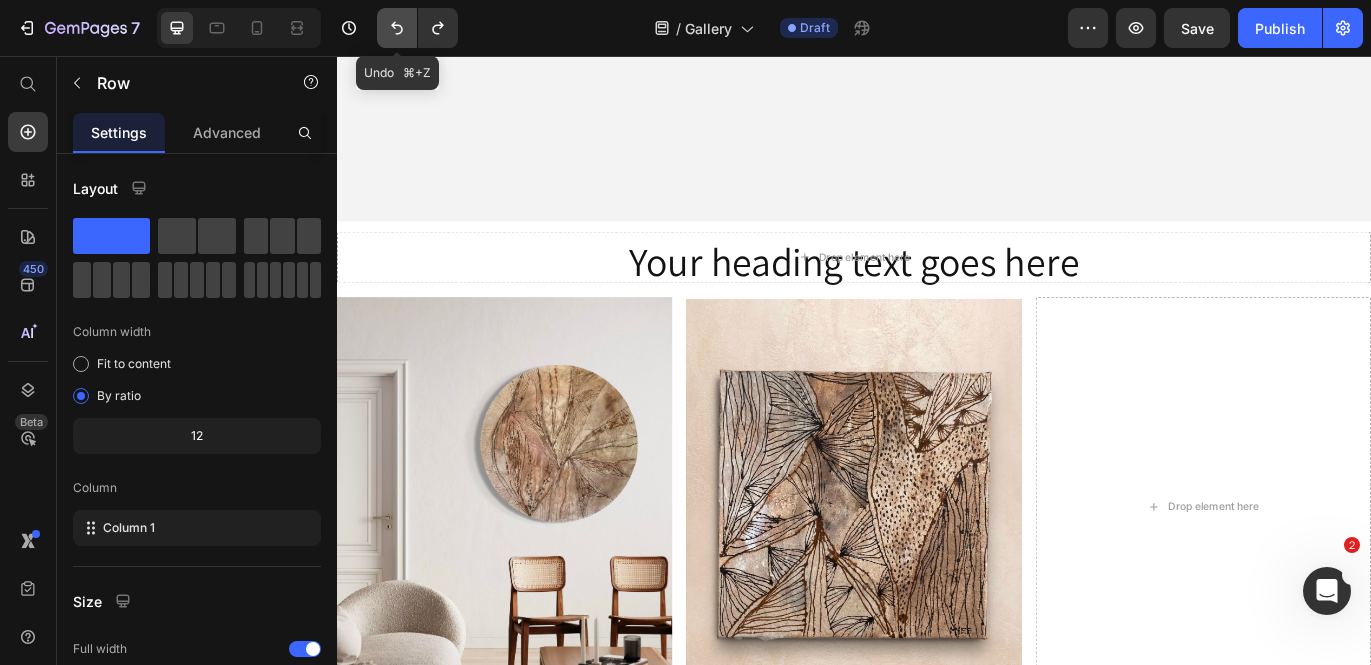 click 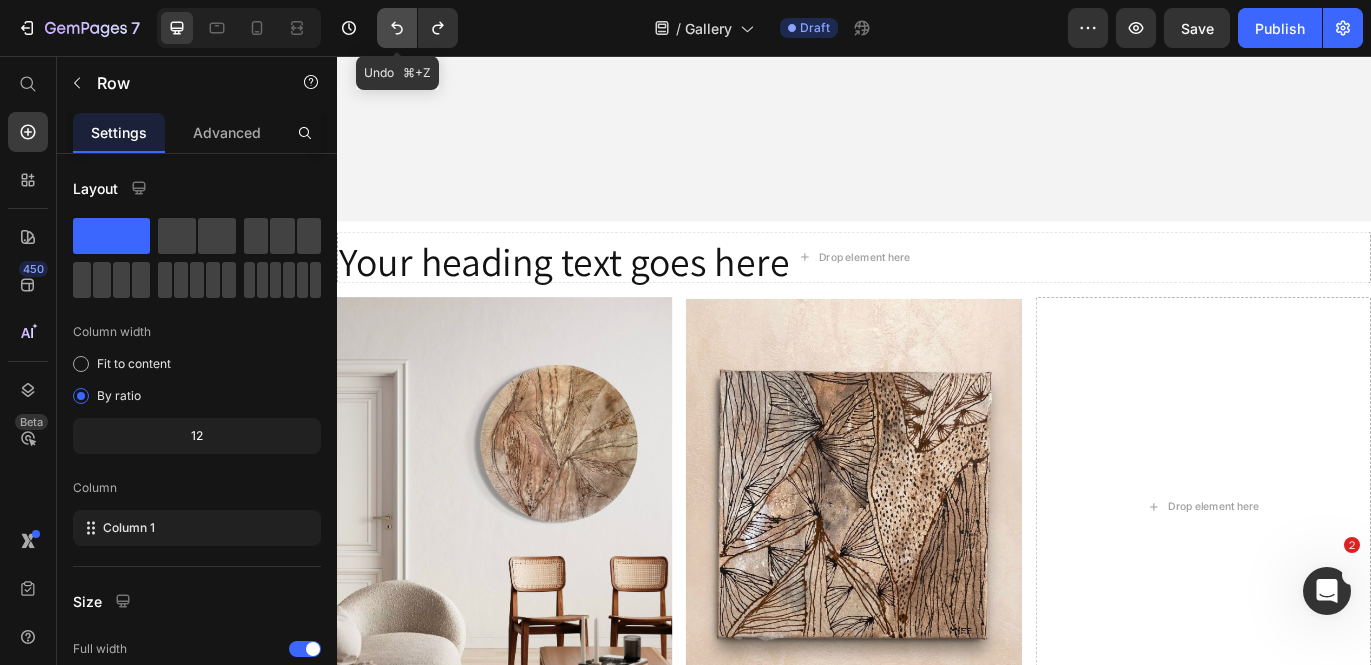 click 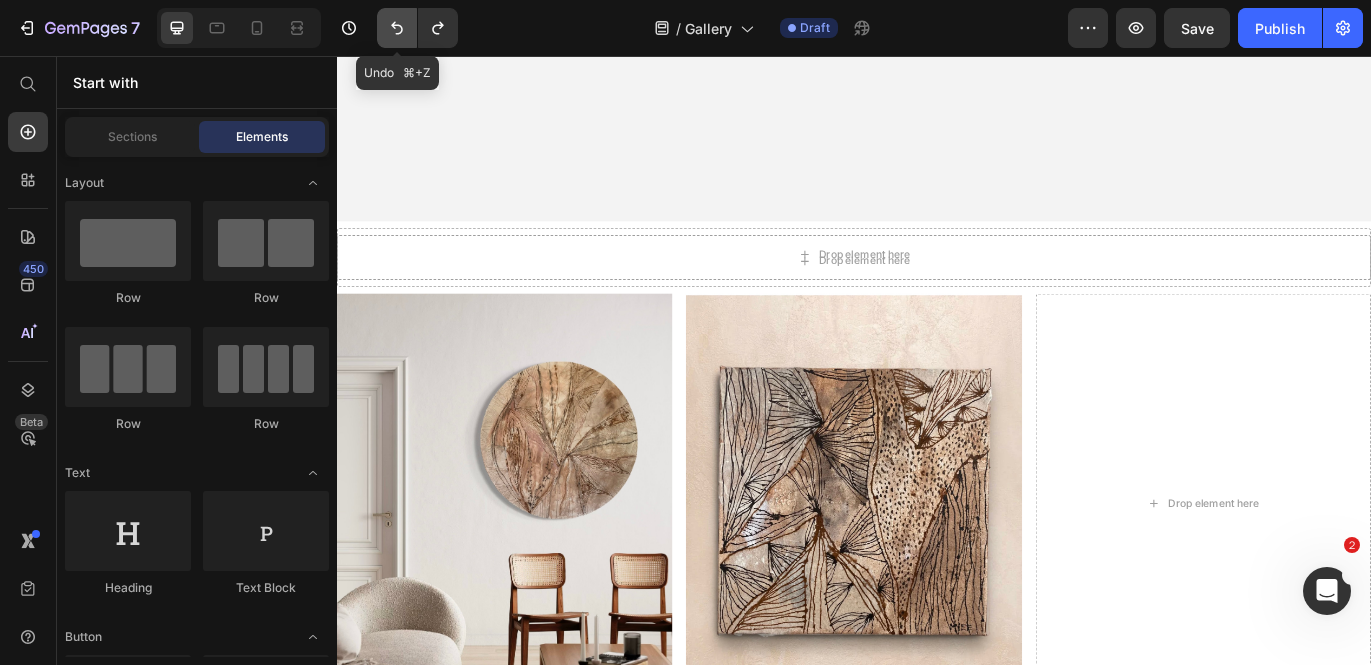 click 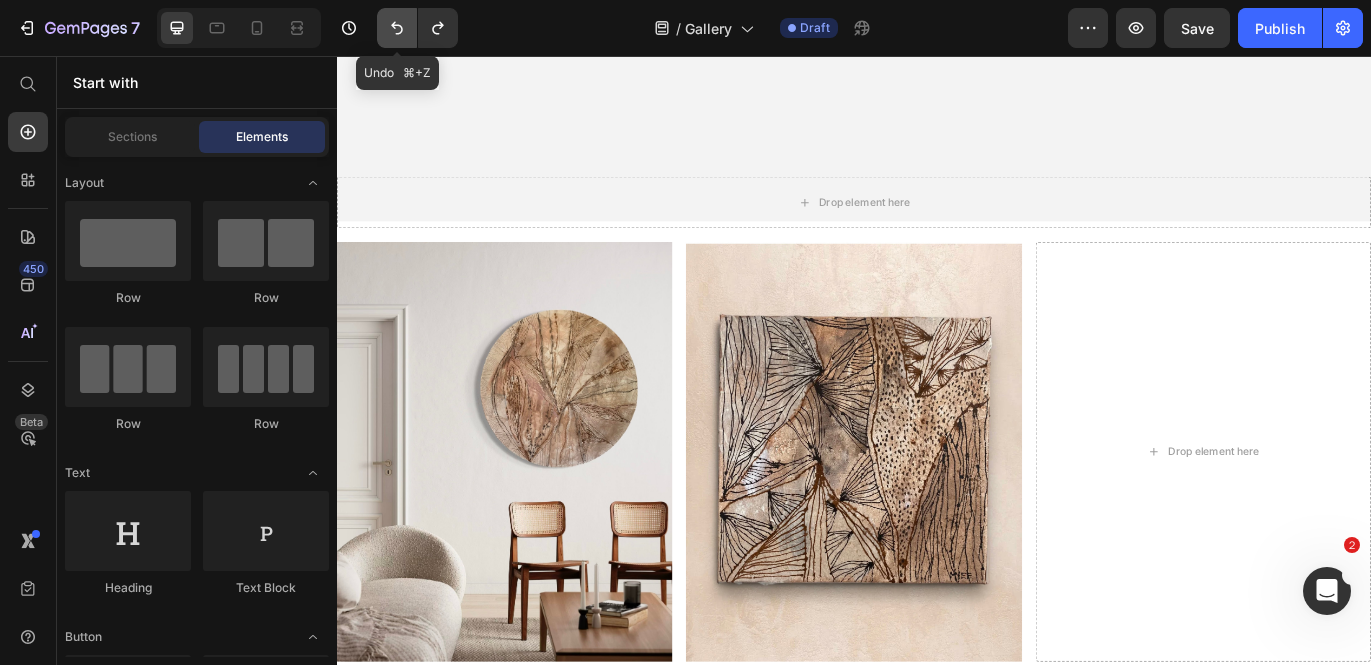click 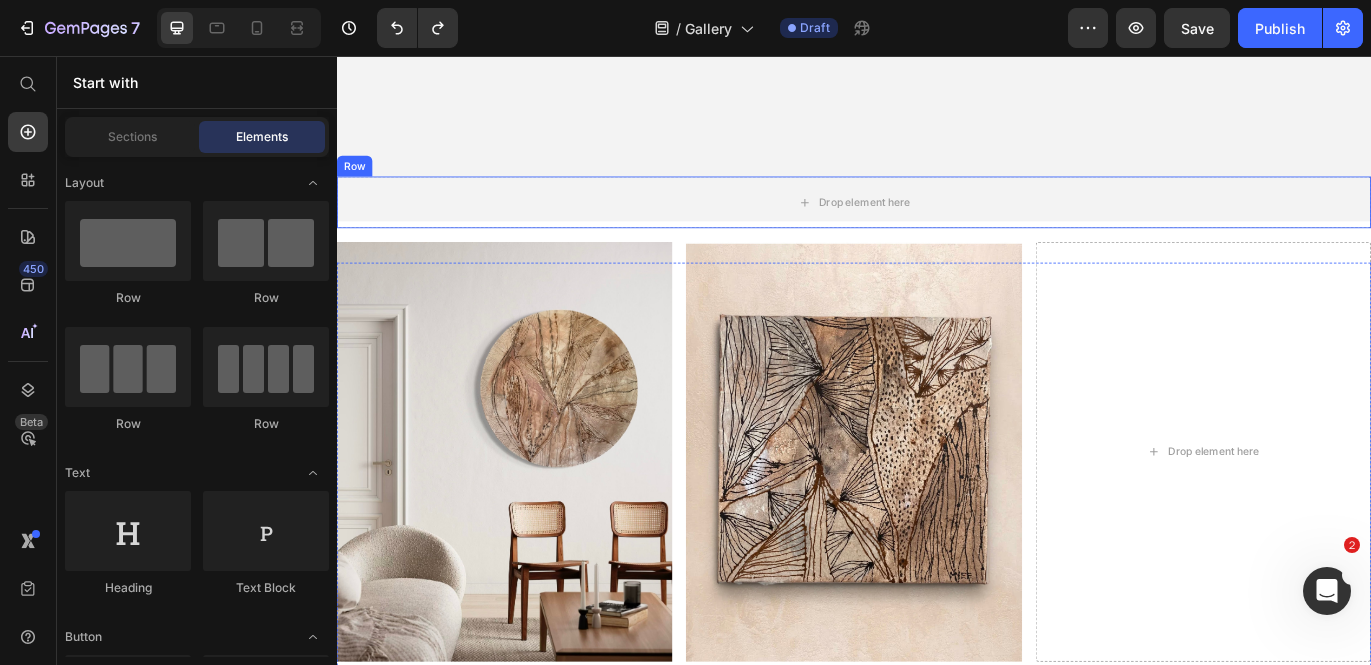 click on "Row" at bounding box center [357, 184] 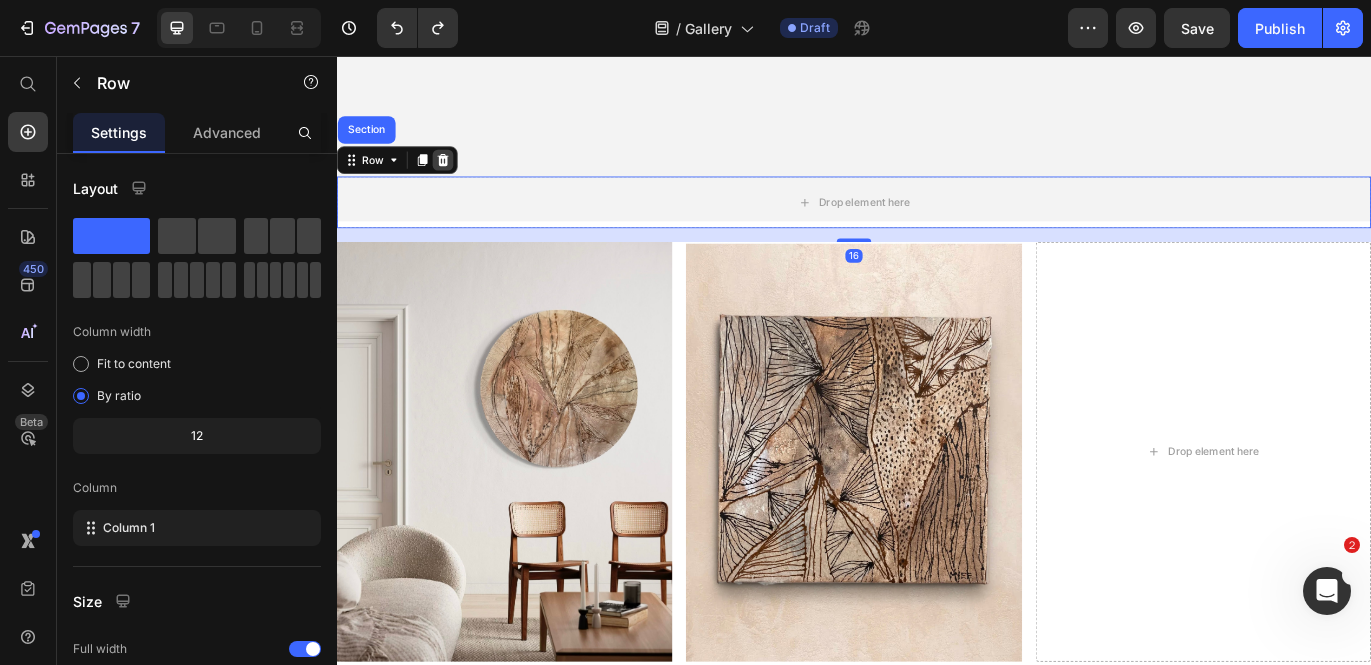 click 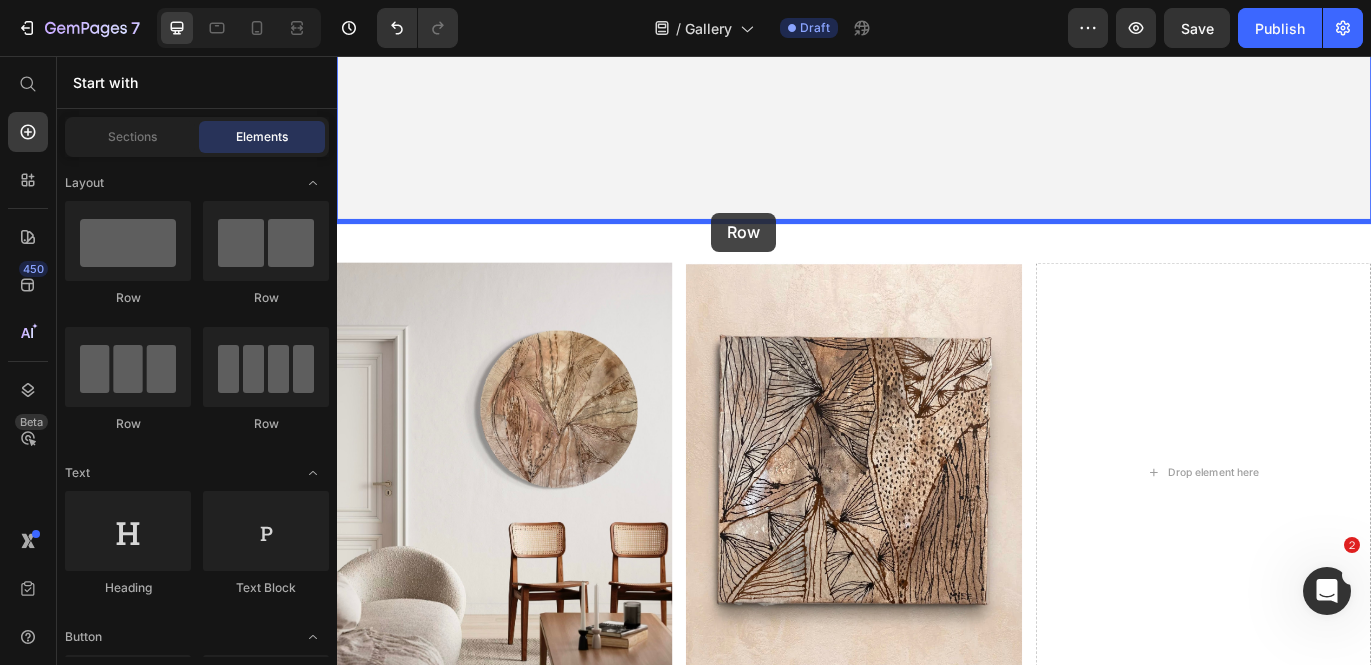 drag, startPoint x: 476, startPoint y: 319, endPoint x: 771, endPoint y: 238, distance: 305.9183 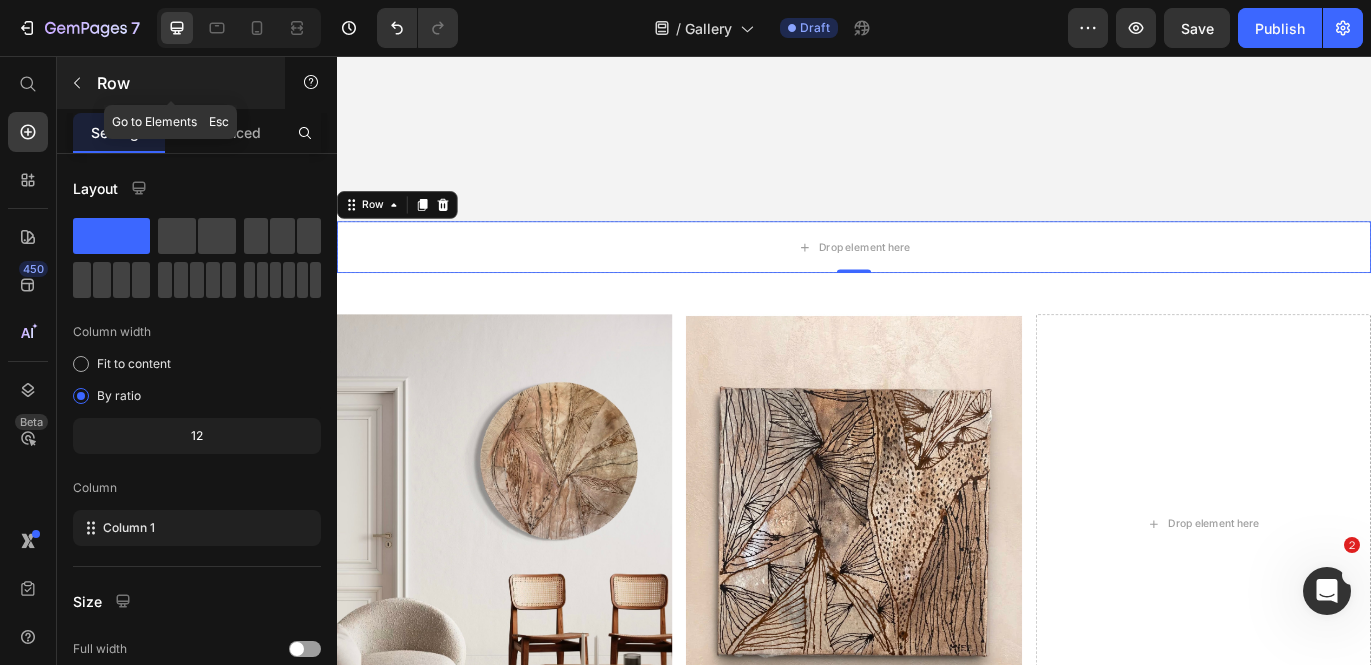click 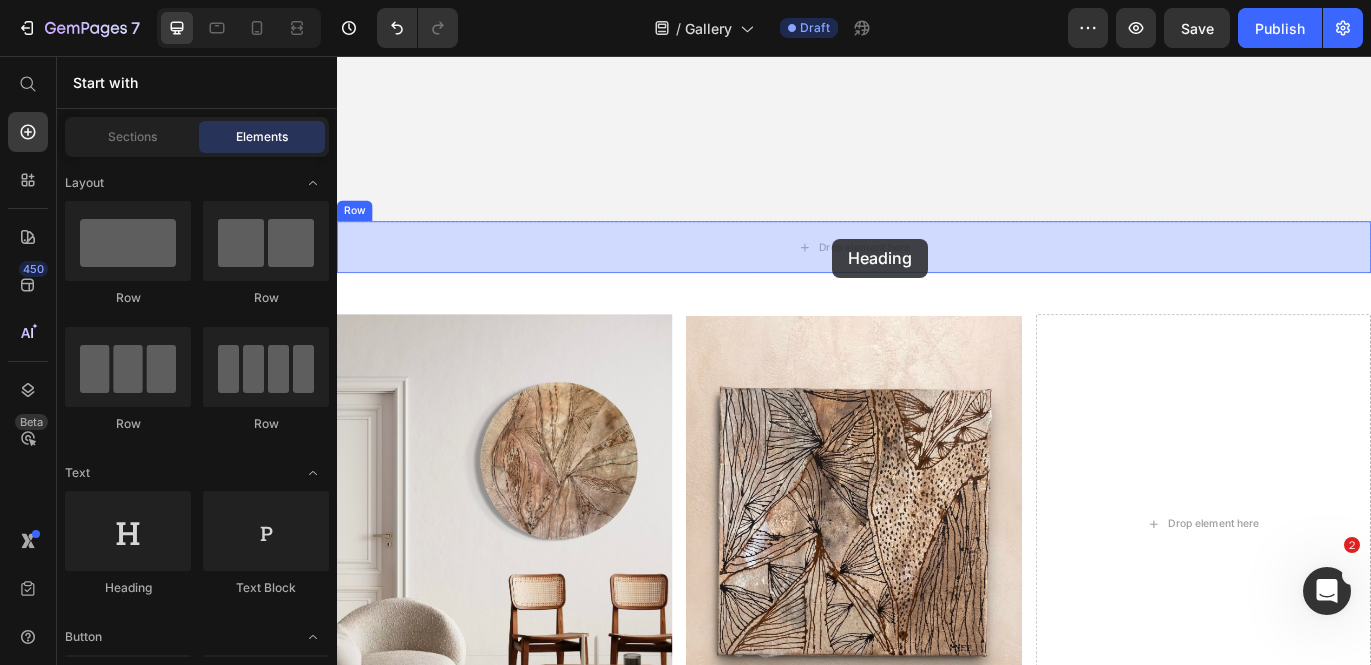 drag, startPoint x: 468, startPoint y: 600, endPoint x: 912, endPoint y: 268, distance: 554.4006 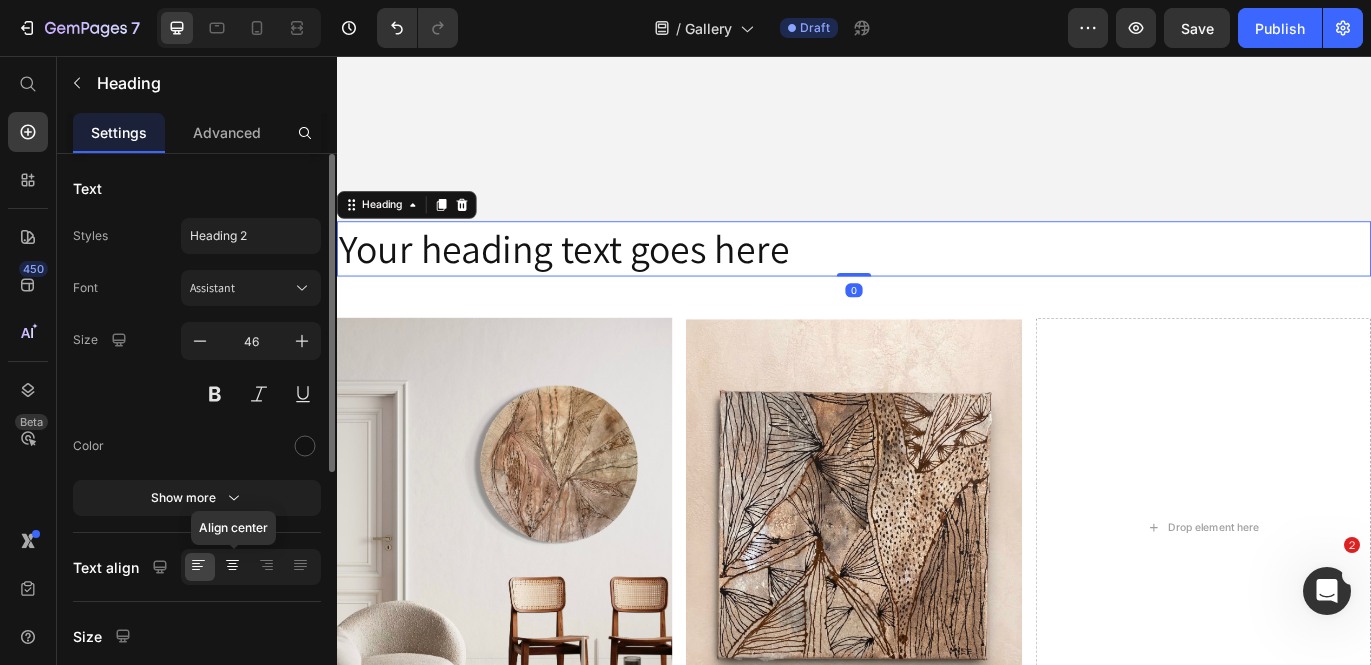 click 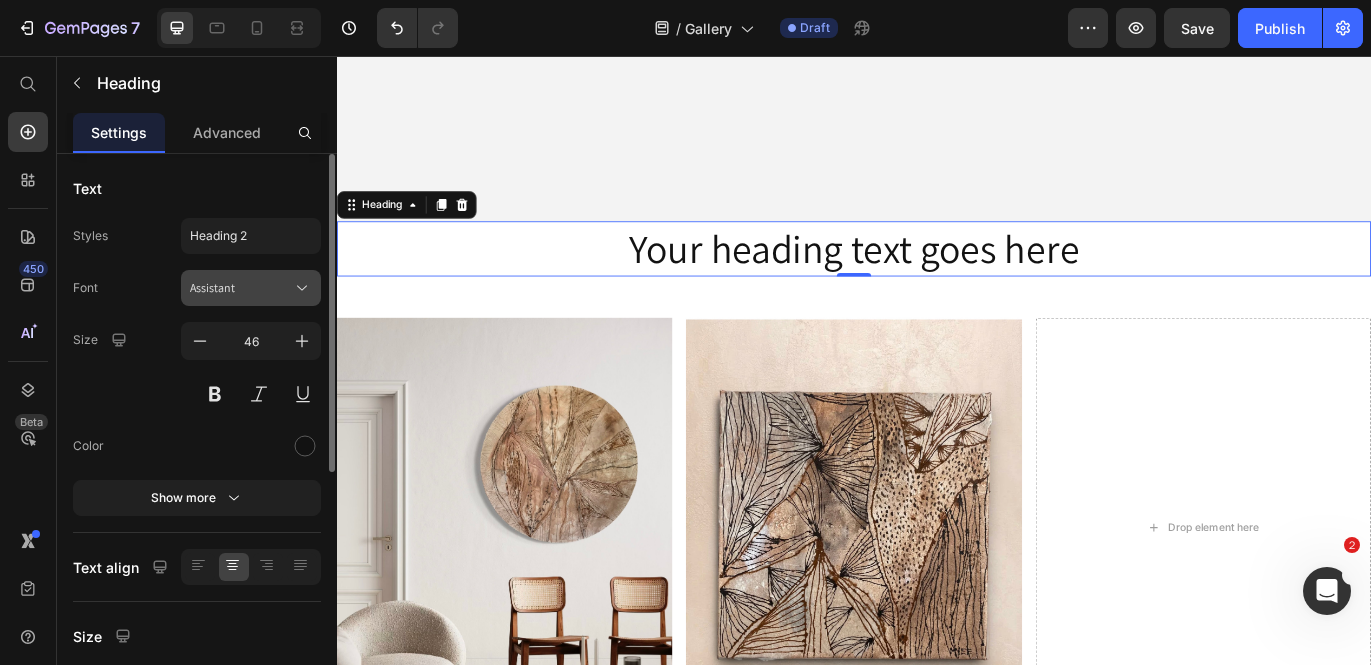 click 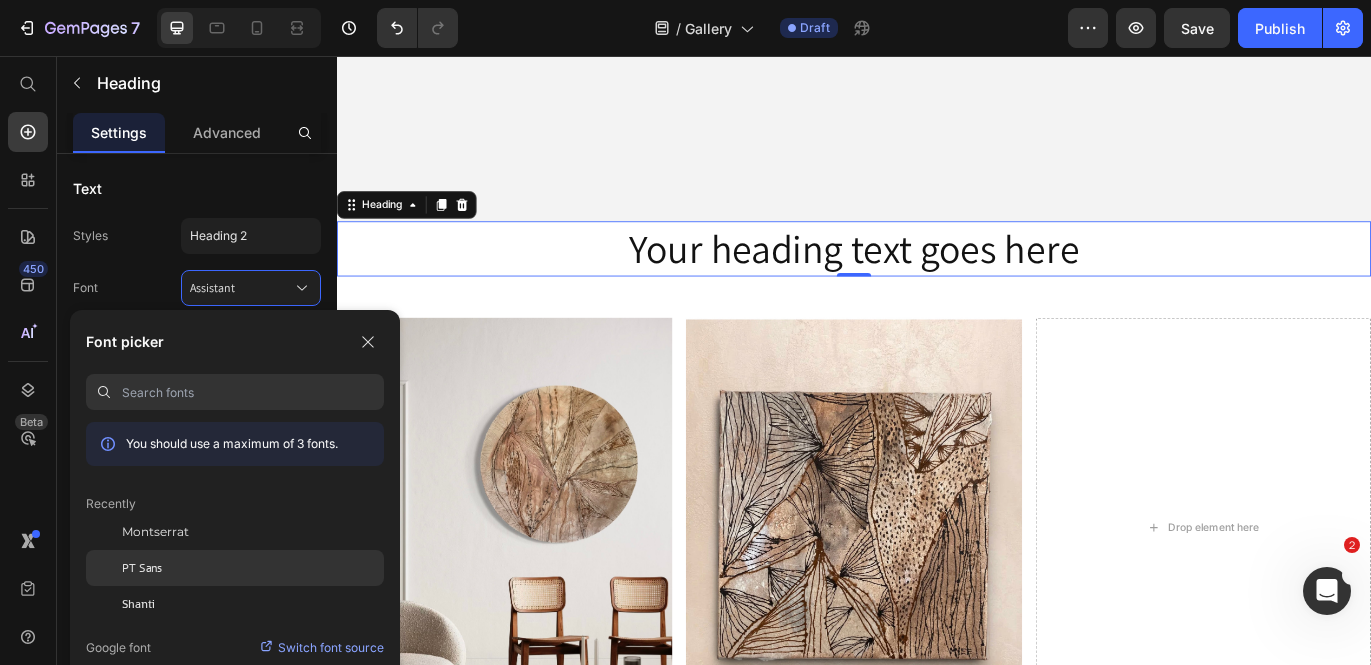 click on "PT Sans" 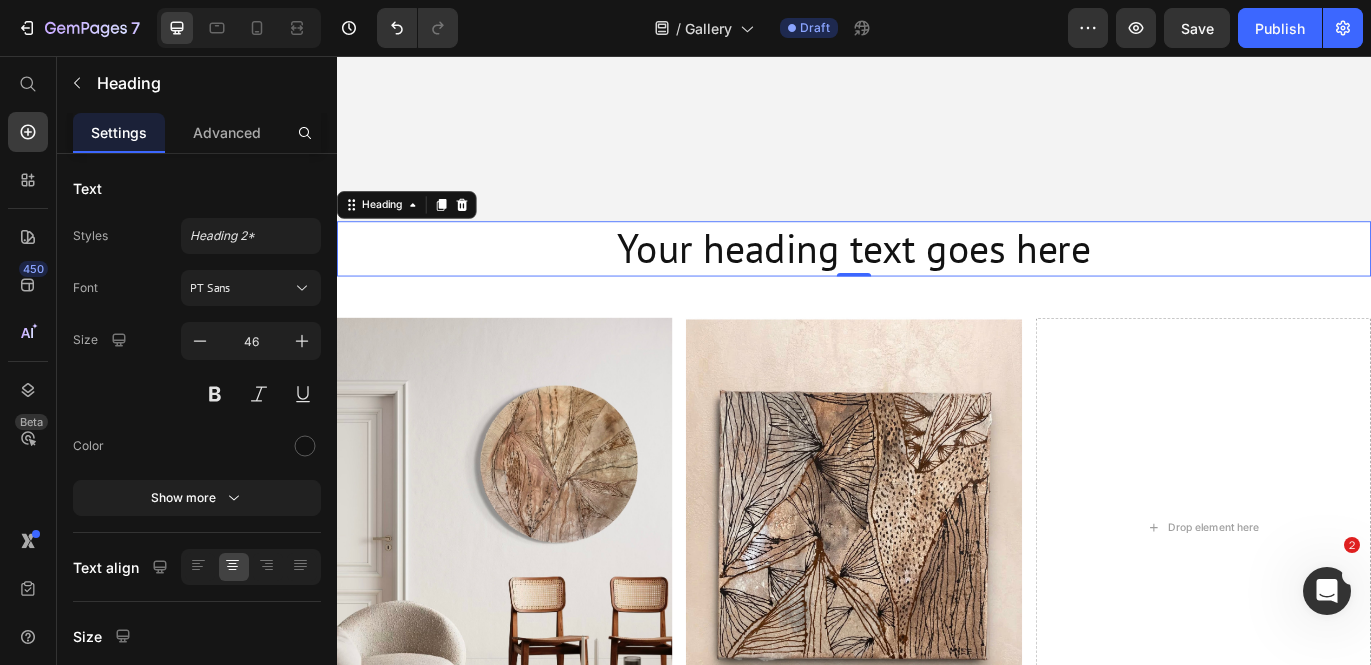 click on "Your heading text goes here" at bounding box center (937, 280) 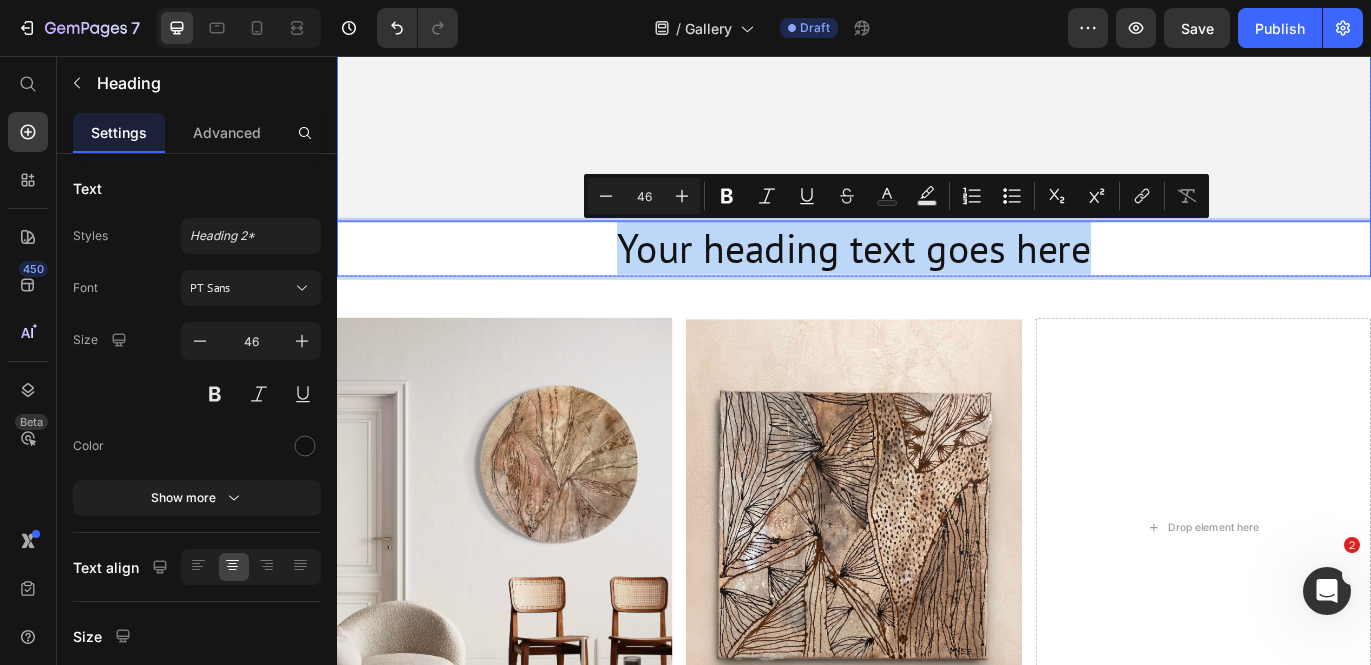 drag, startPoint x: 1223, startPoint y: 277, endPoint x: 636, endPoint y: 240, distance: 588.1649 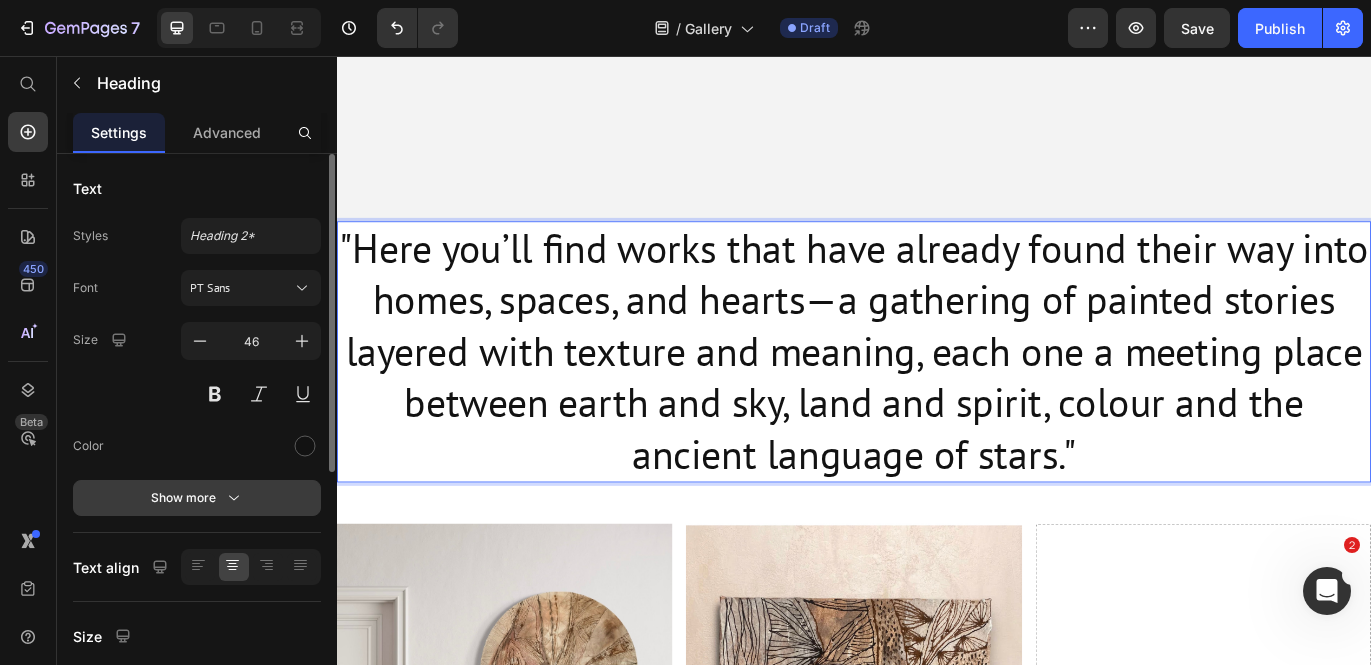 click on "Show more" at bounding box center (197, 498) 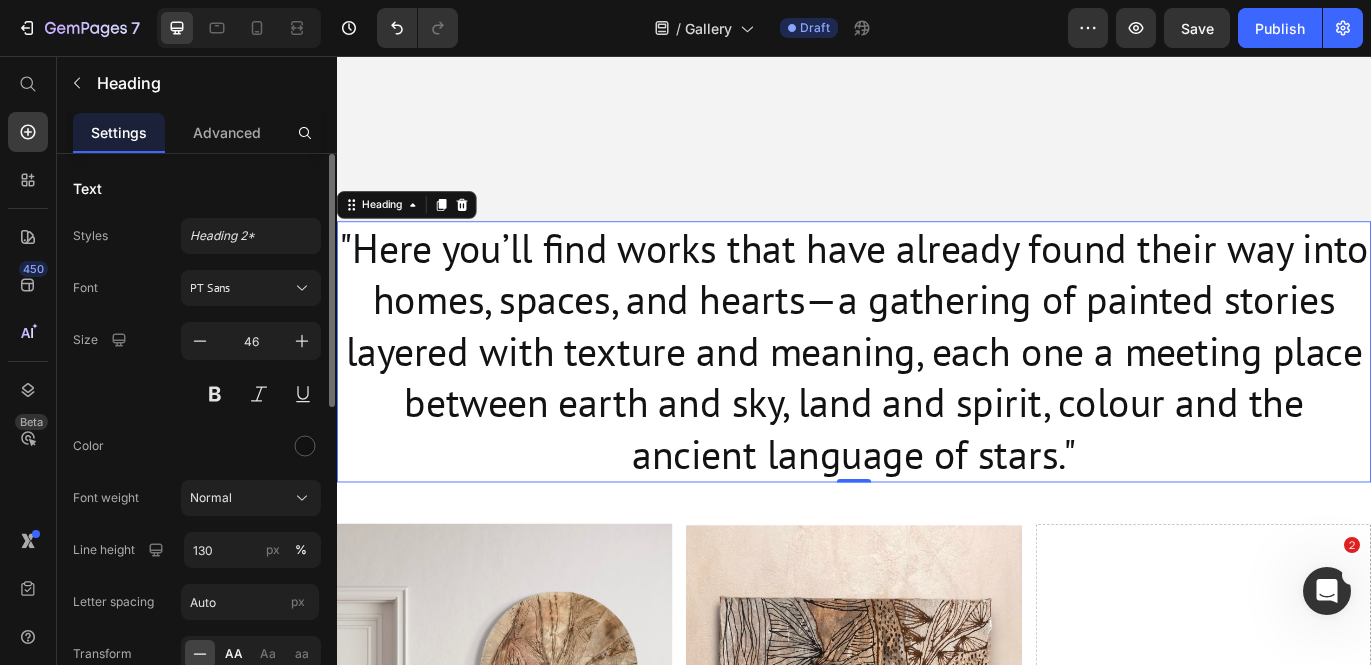 click on "AA" 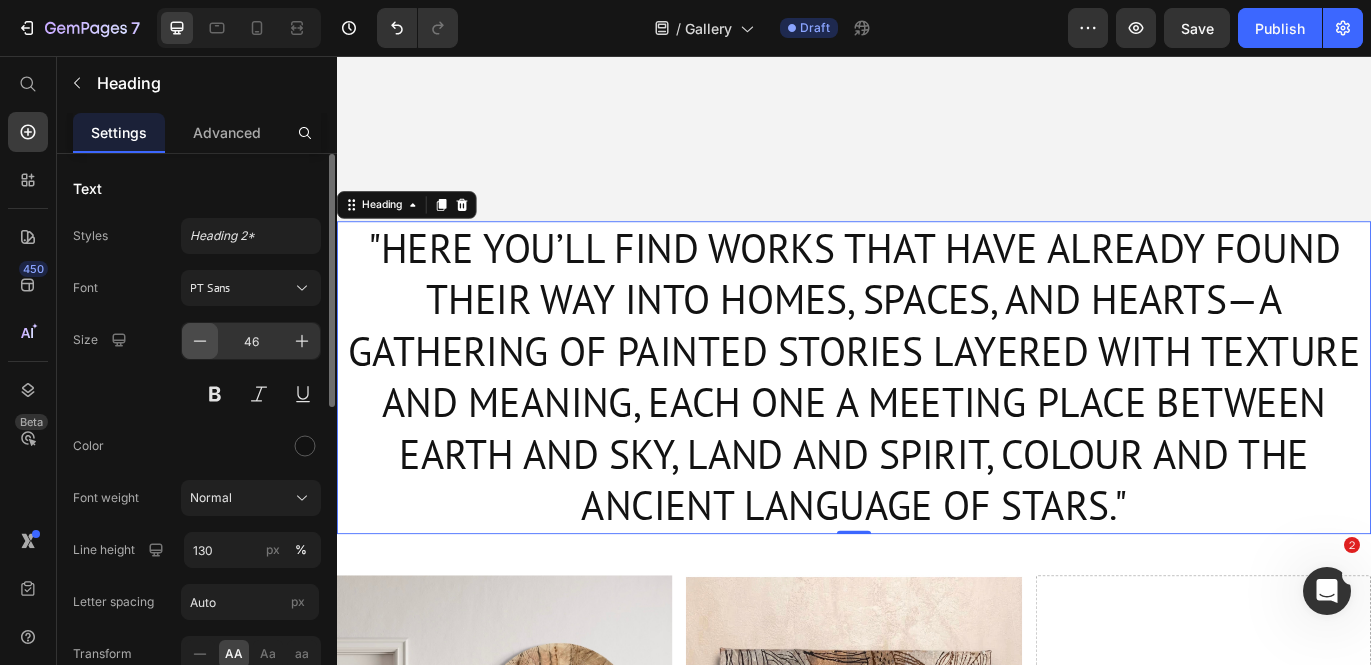 click at bounding box center [200, 341] 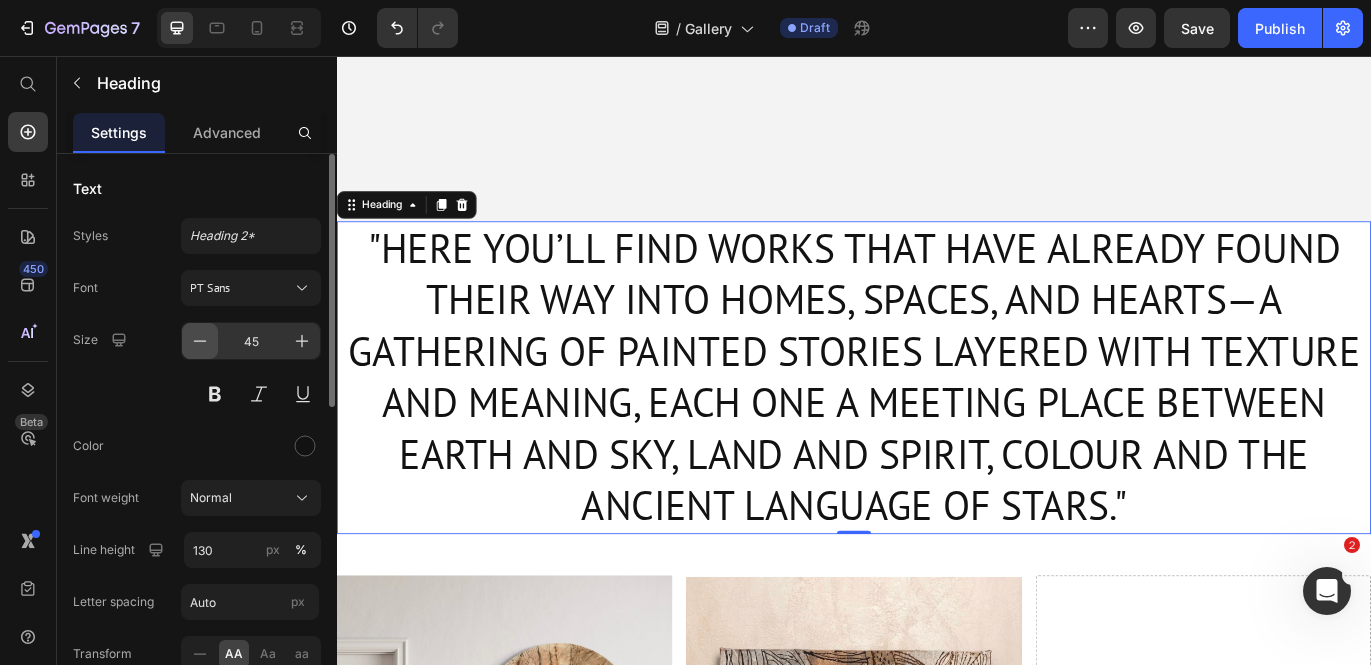 click at bounding box center [200, 341] 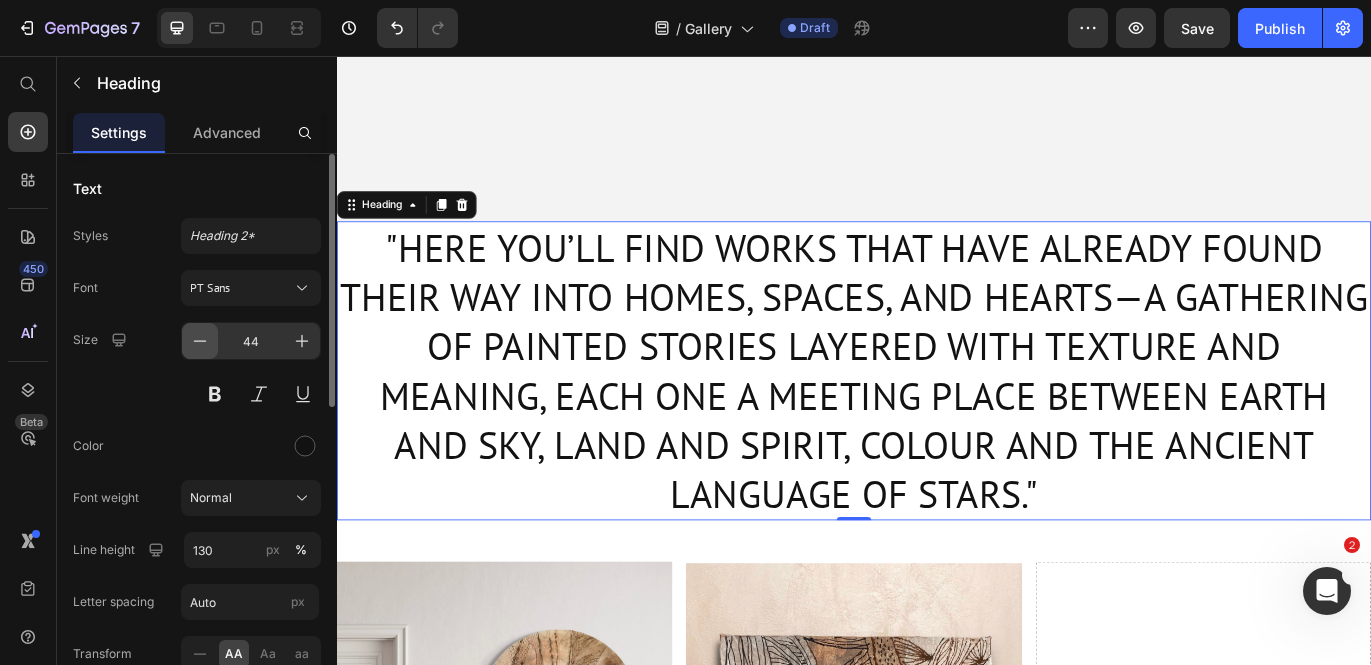 click at bounding box center [200, 341] 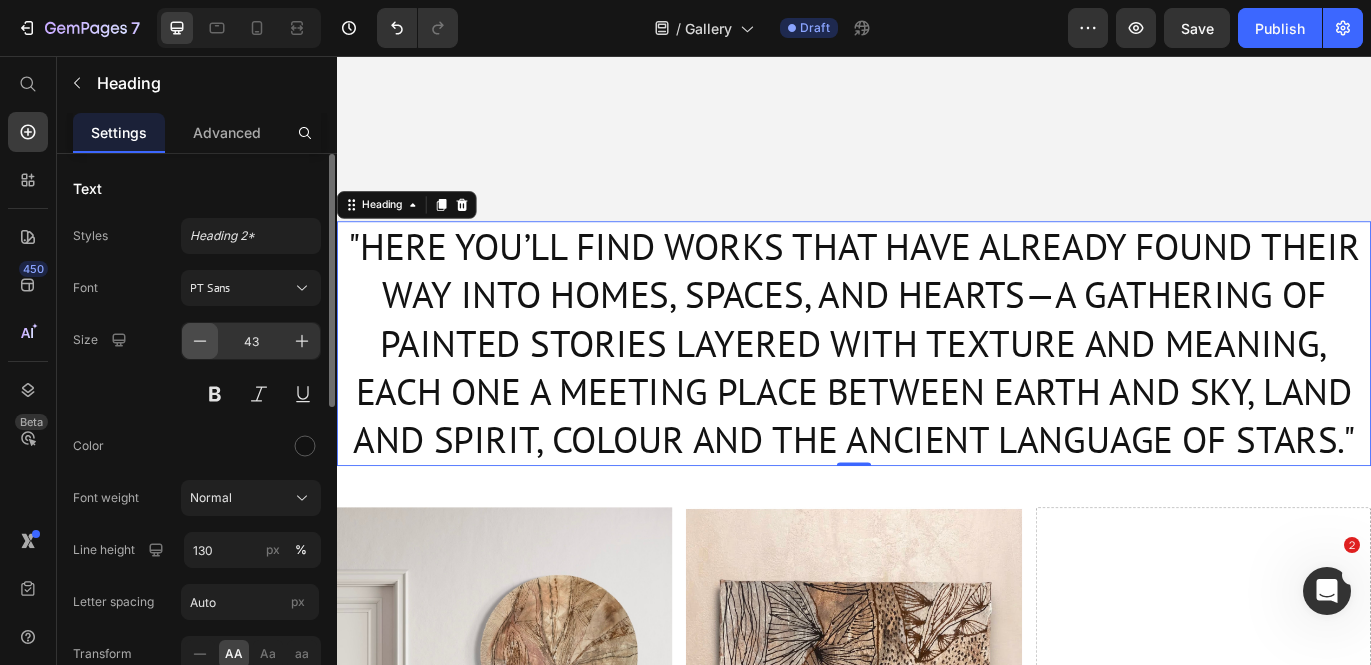 click at bounding box center [200, 341] 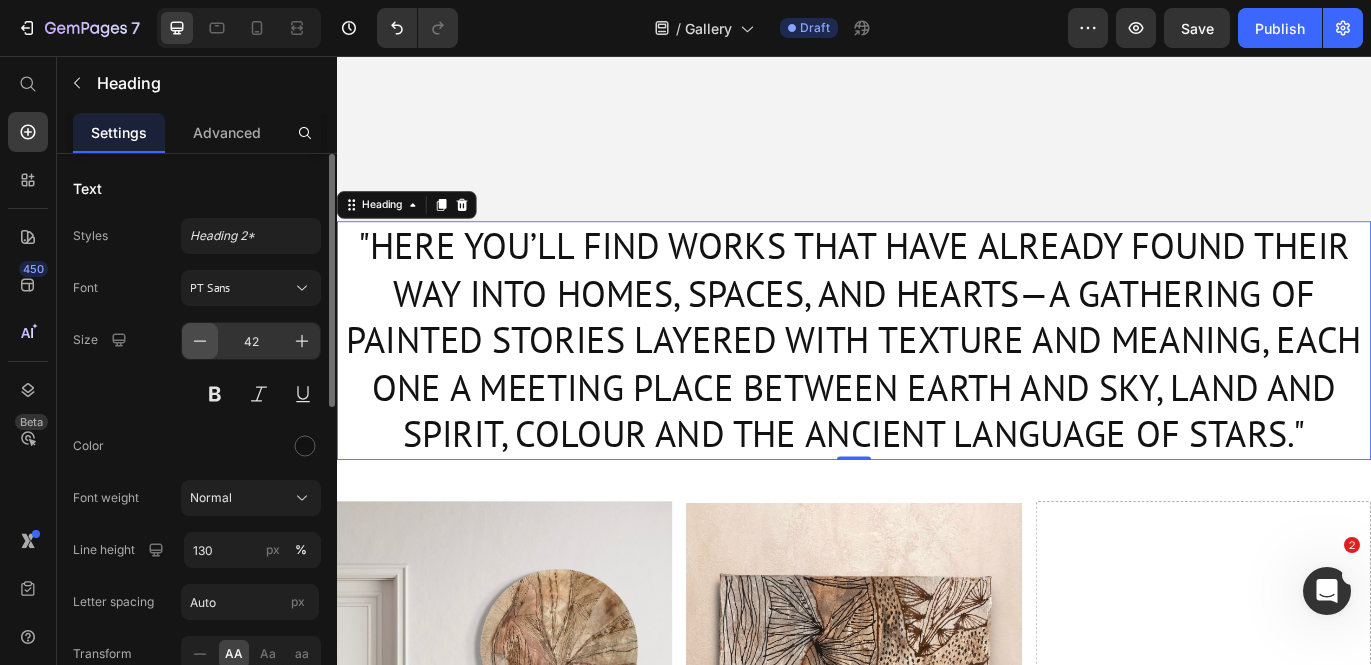click at bounding box center [200, 341] 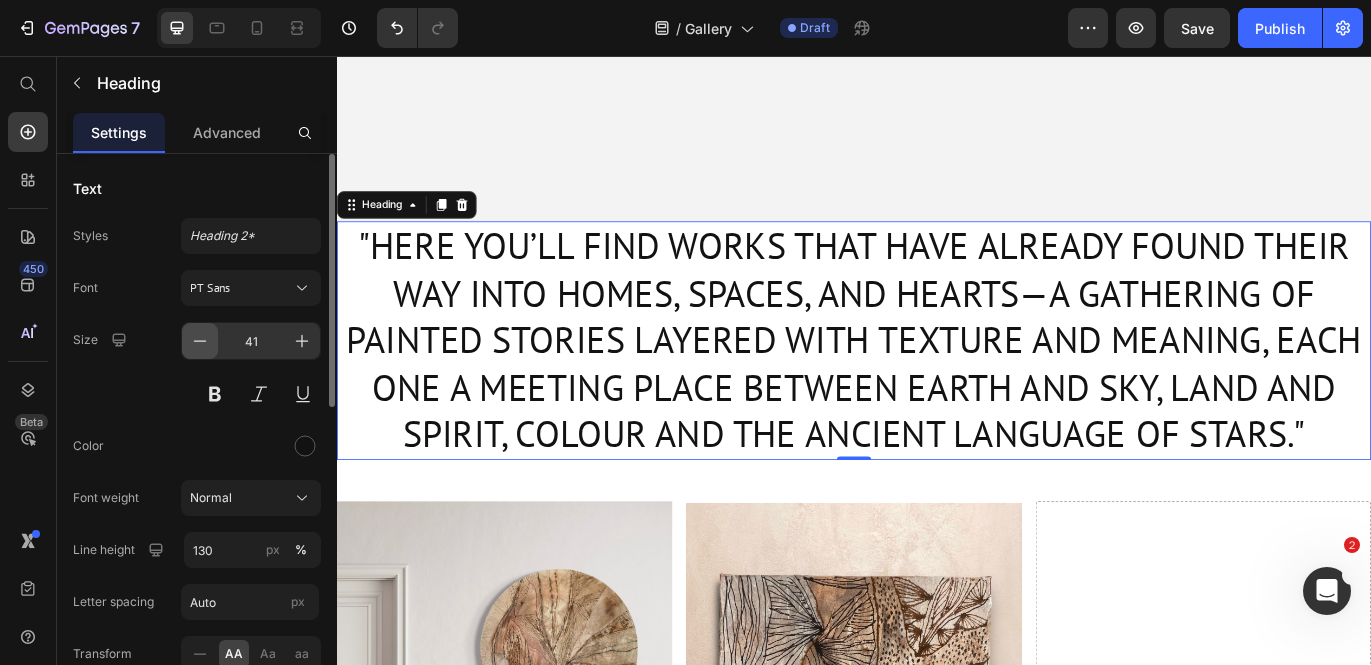 click at bounding box center [200, 341] 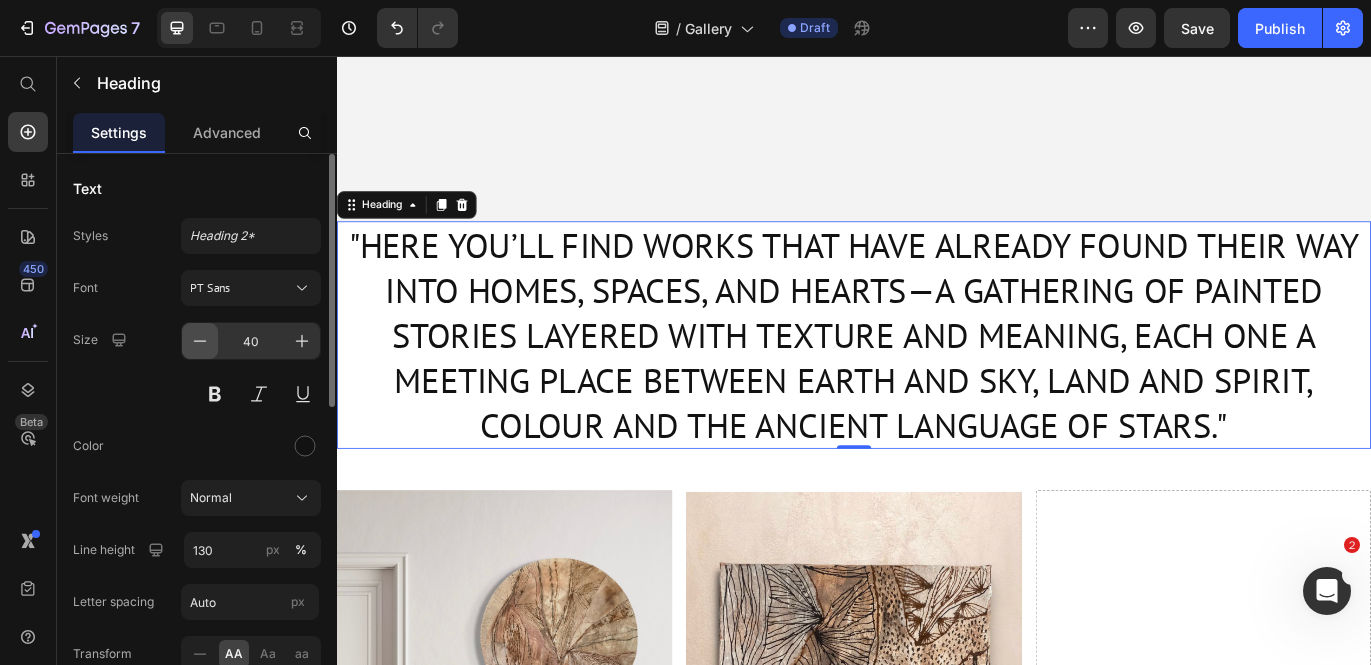 click at bounding box center [200, 341] 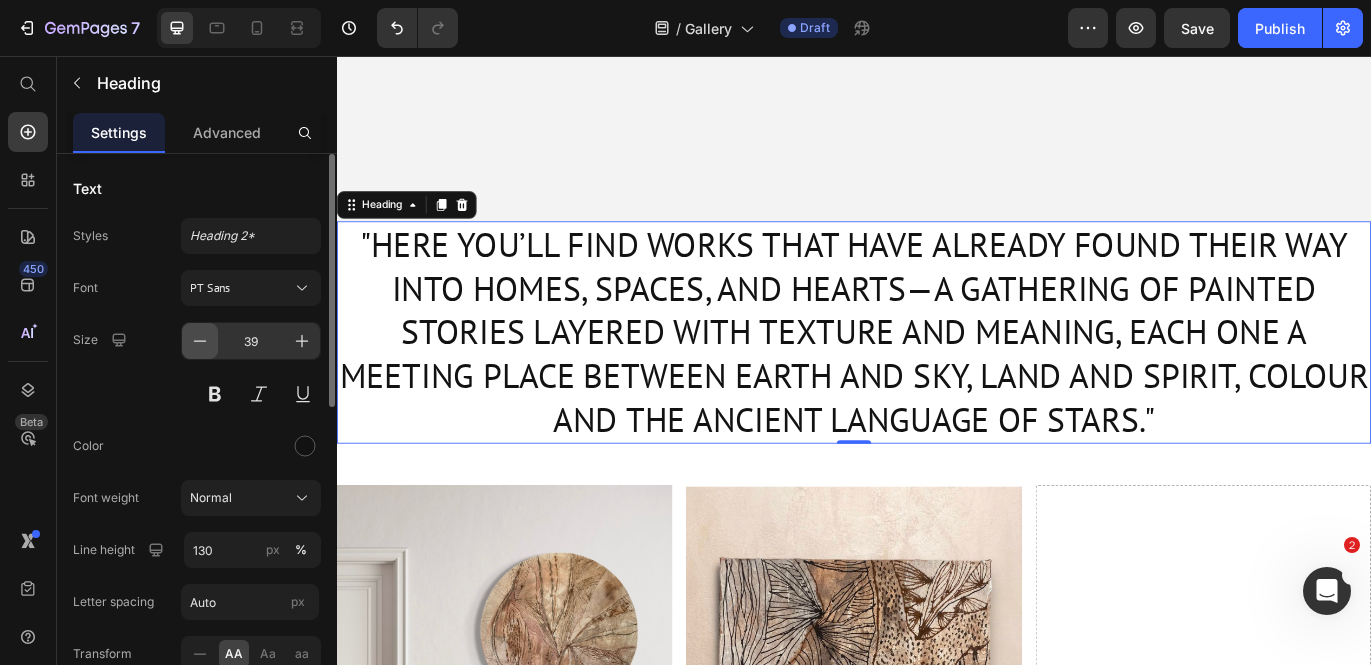 click at bounding box center (200, 341) 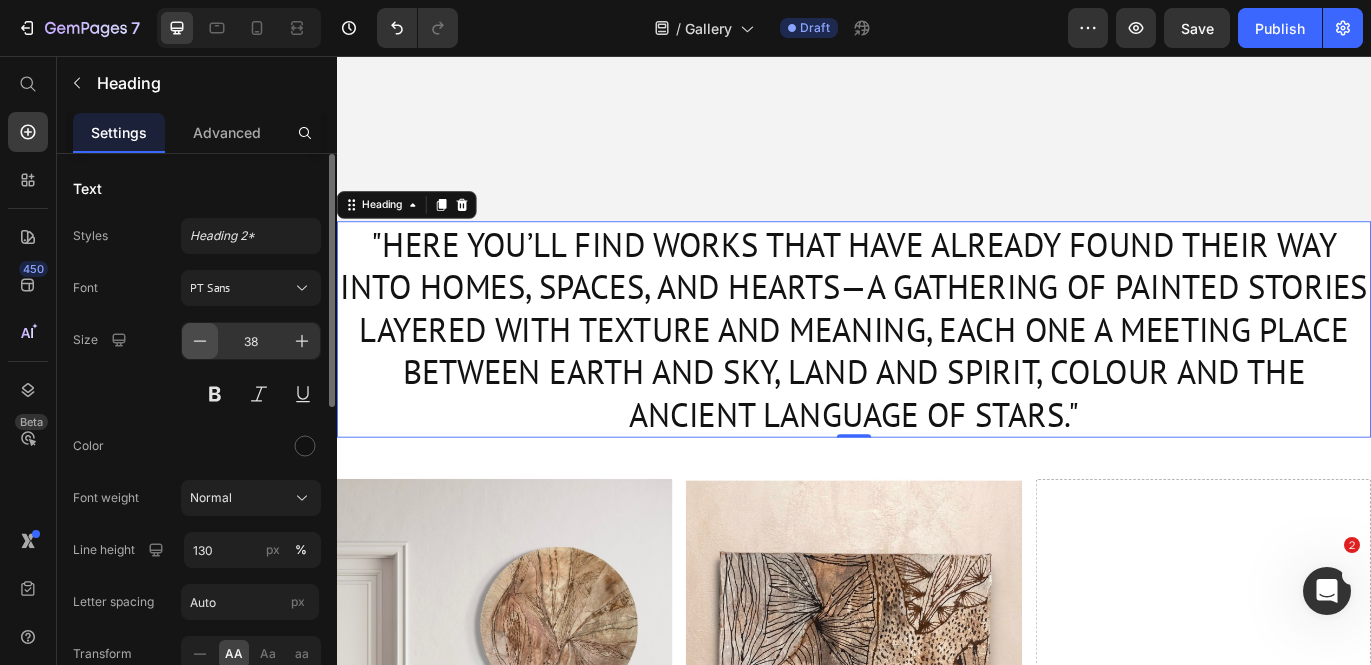 click at bounding box center [200, 341] 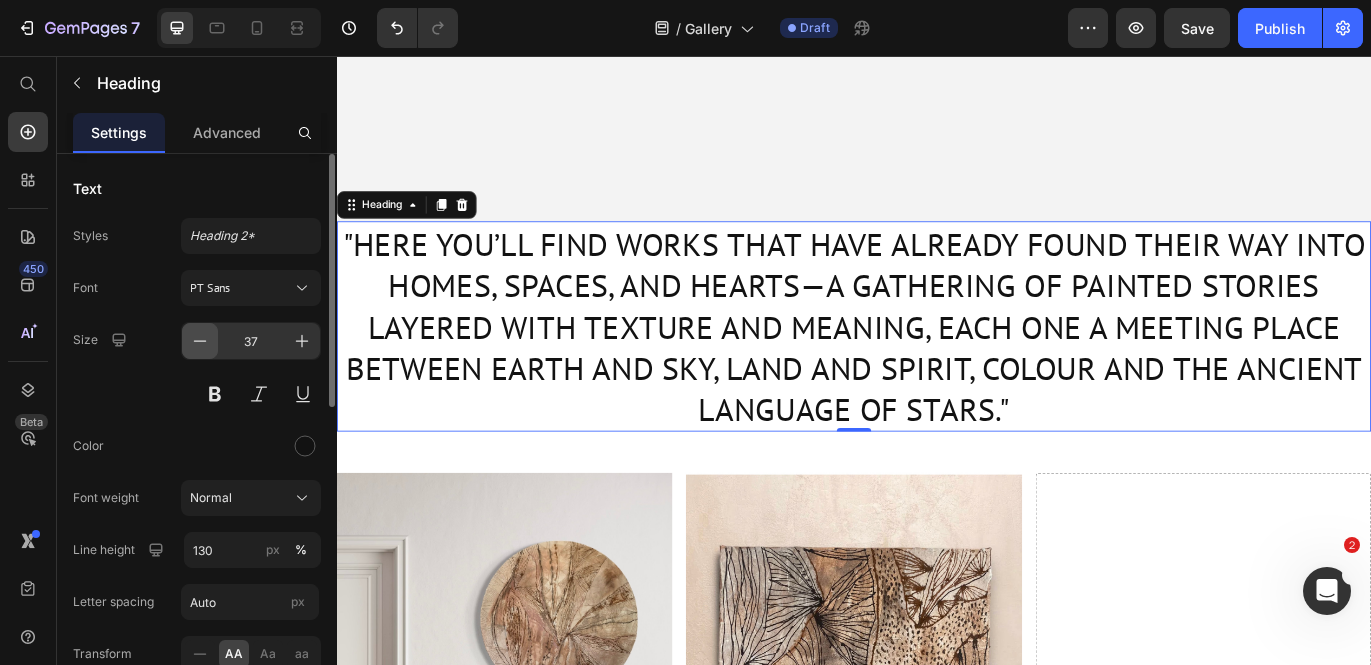 click at bounding box center [200, 341] 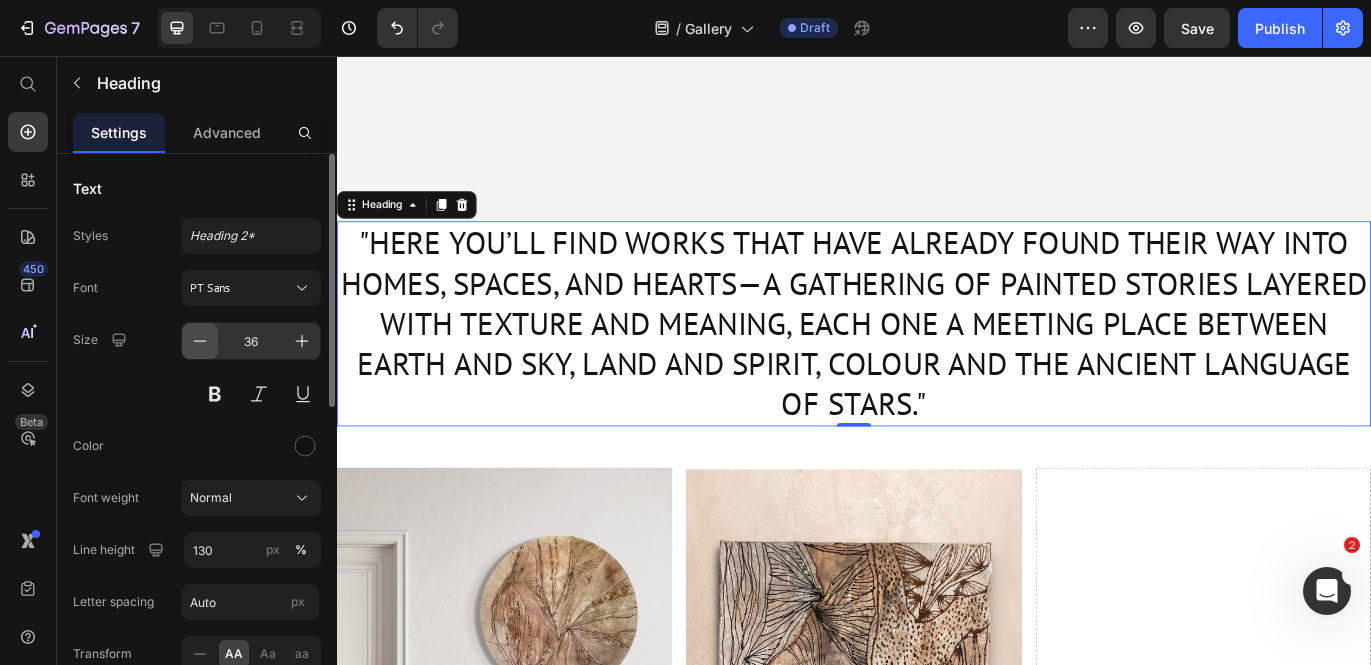 click at bounding box center (200, 341) 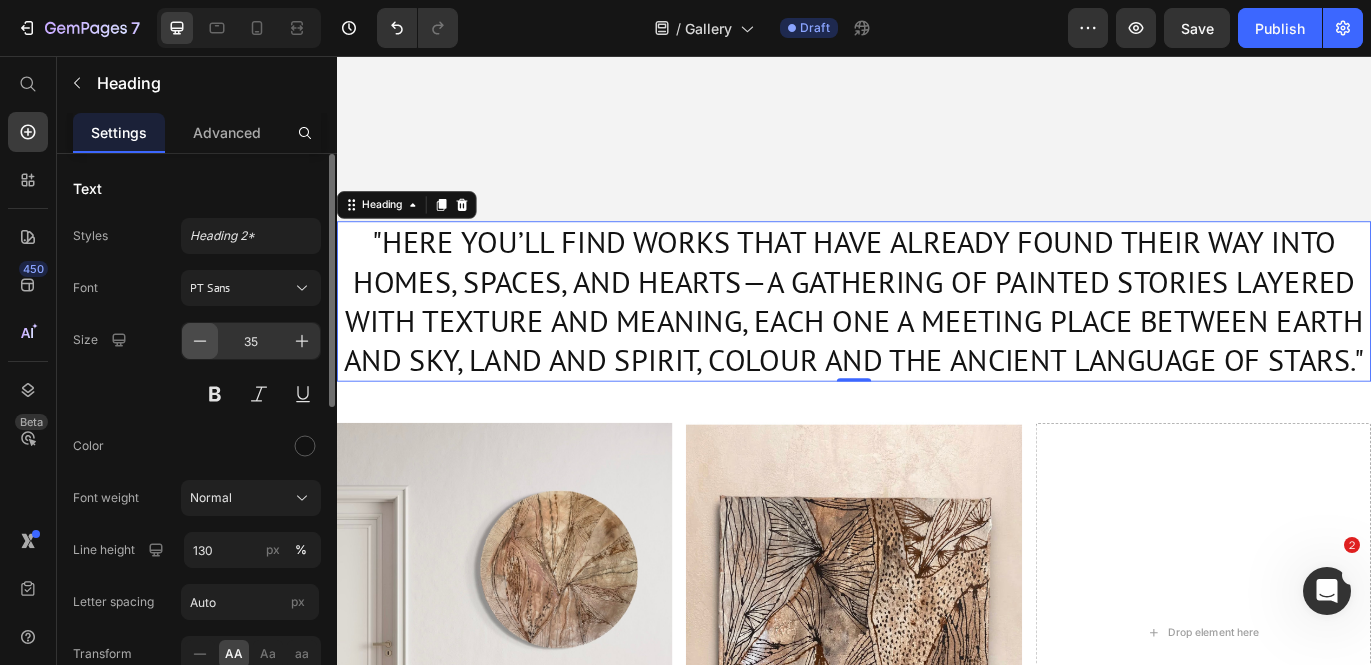 click at bounding box center [200, 341] 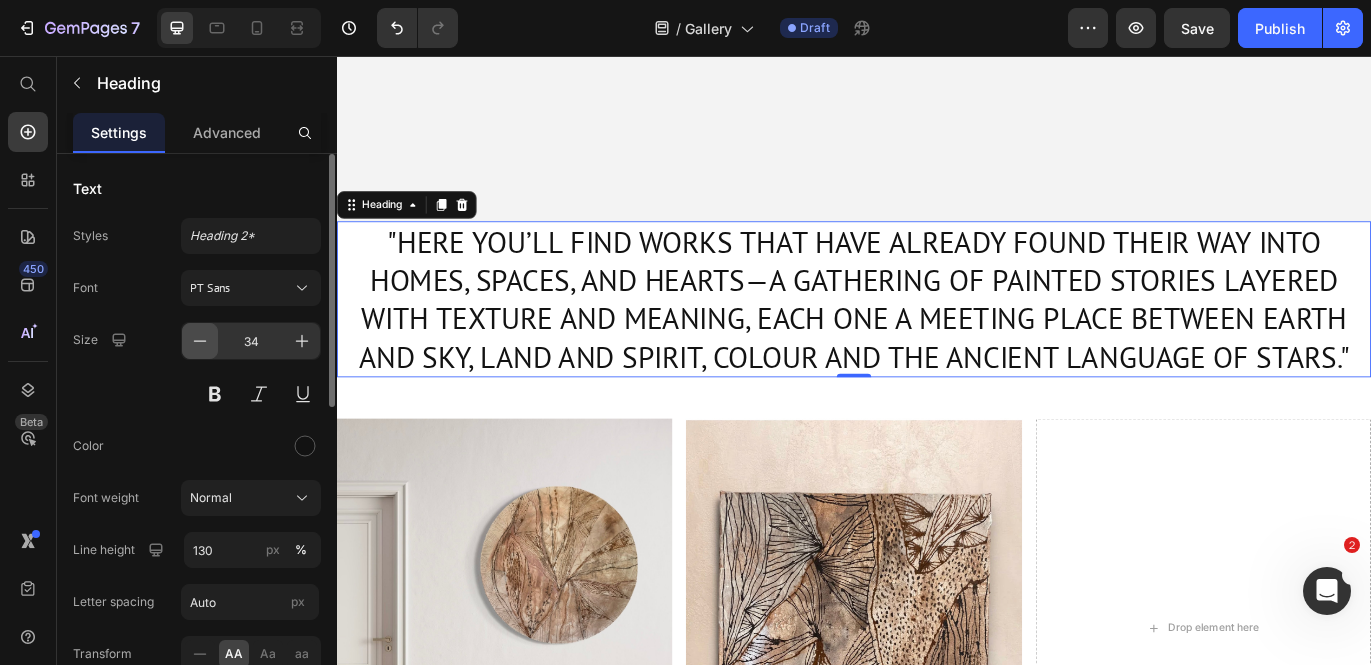 click at bounding box center (200, 341) 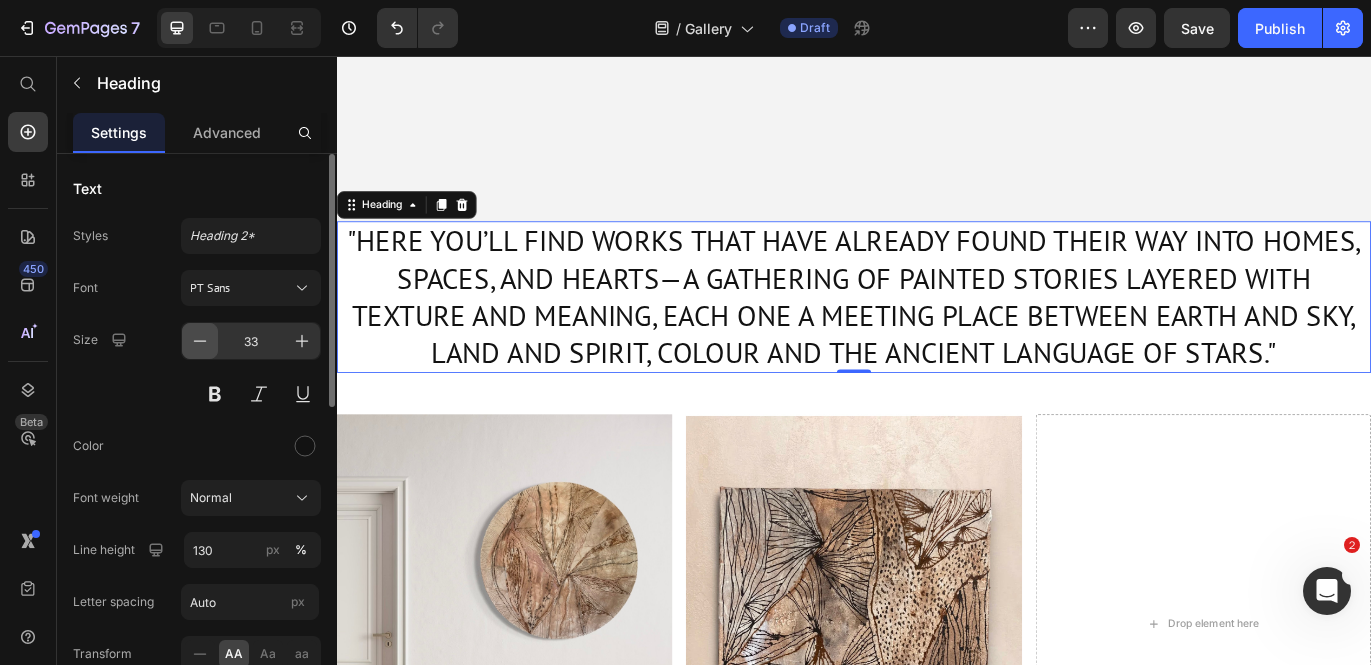 click at bounding box center (200, 341) 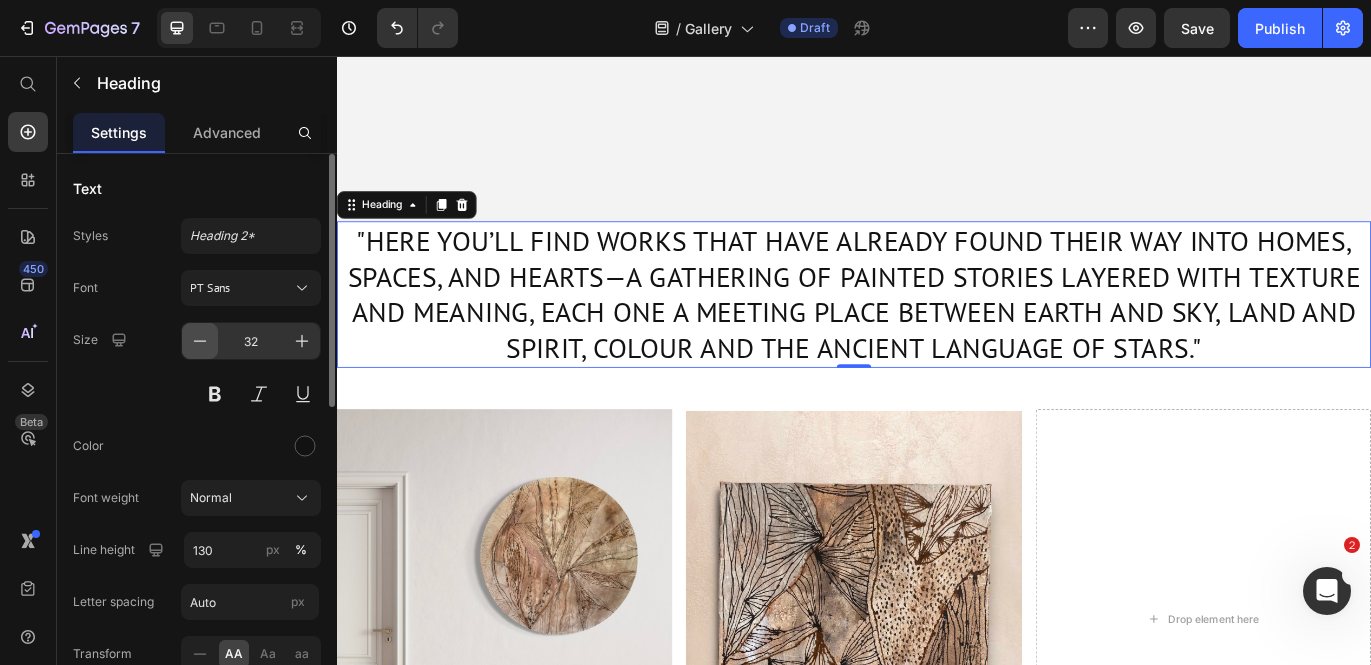 click at bounding box center [200, 341] 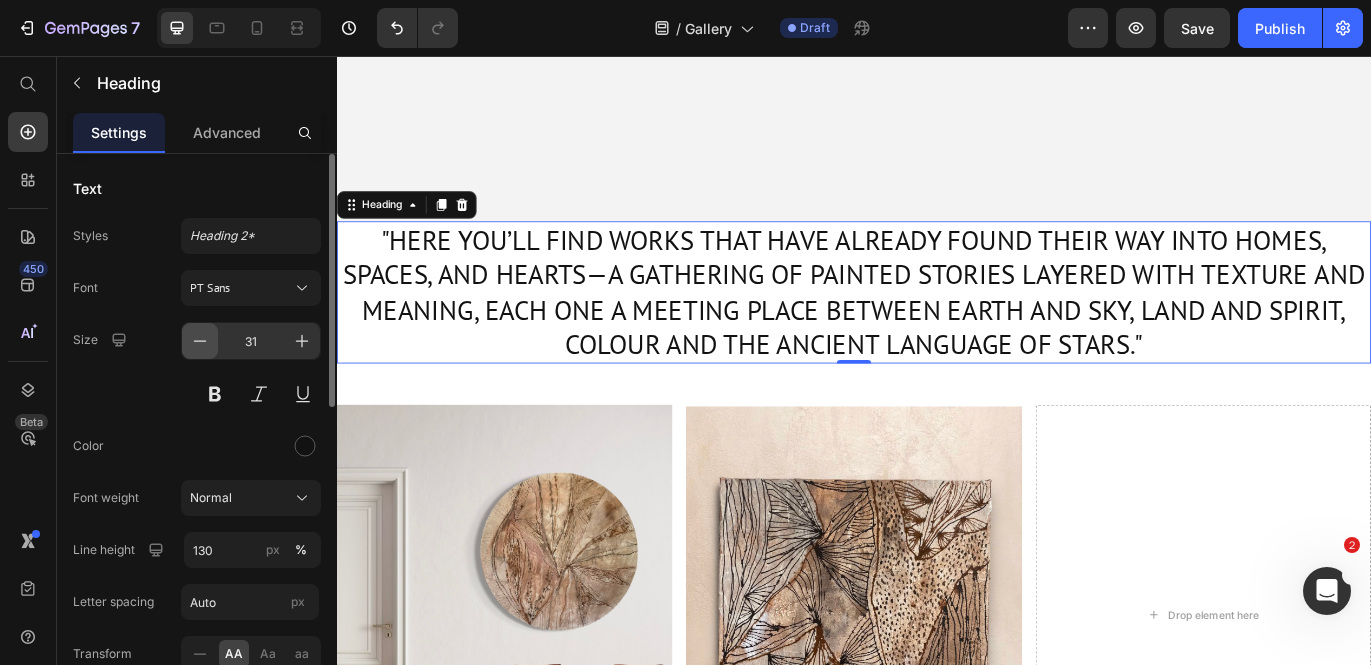 click at bounding box center [200, 341] 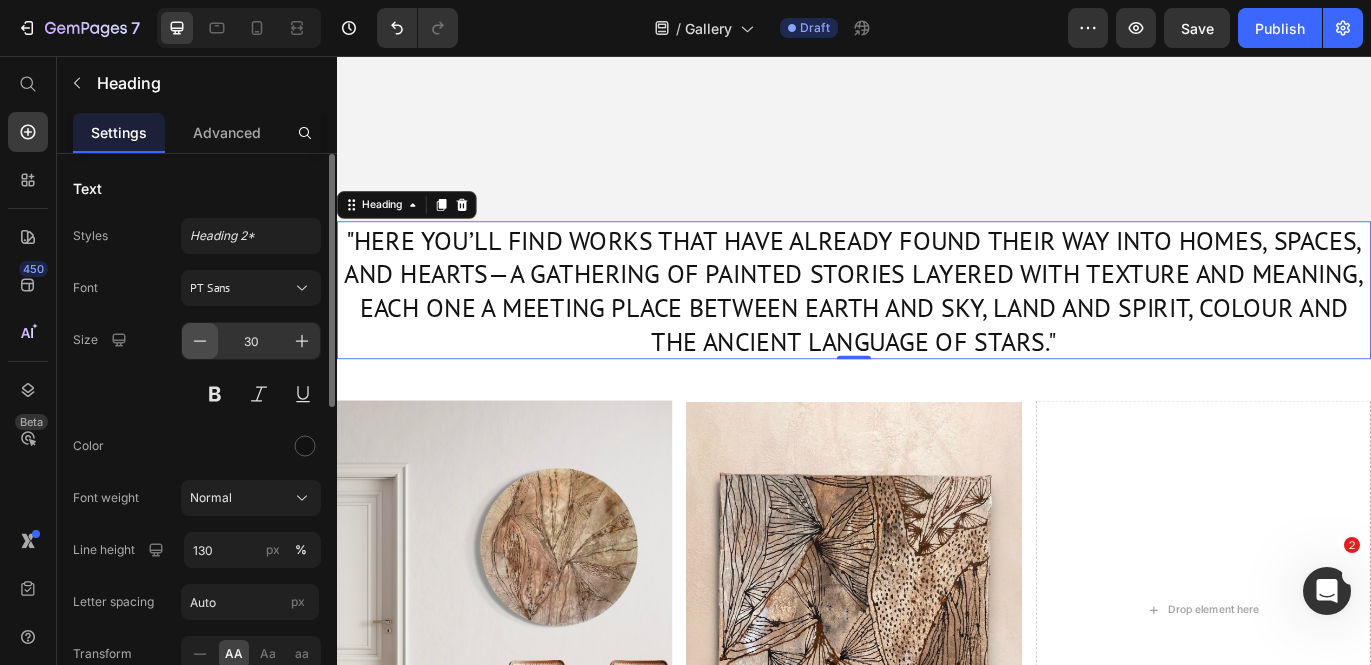 click at bounding box center (200, 341) 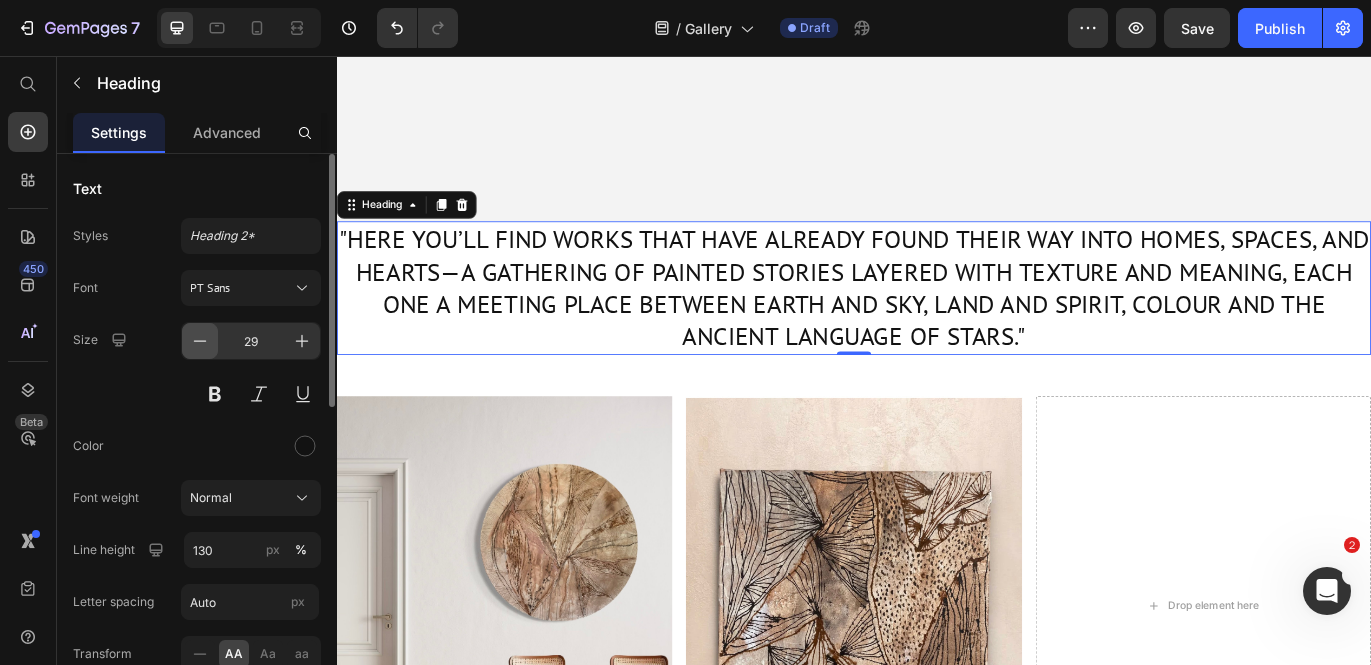 click at bounding box center (200, 341) 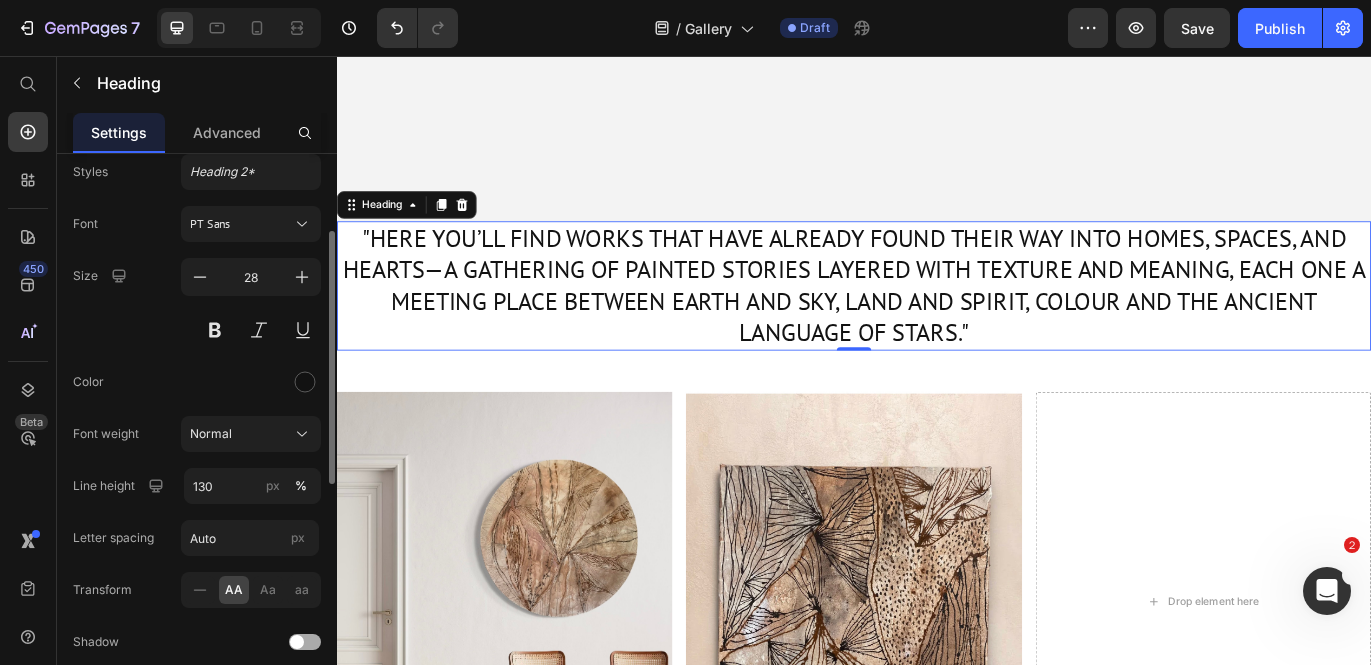 scroll, scrollTop: 99, scrollLeft: 0, axis: vertical 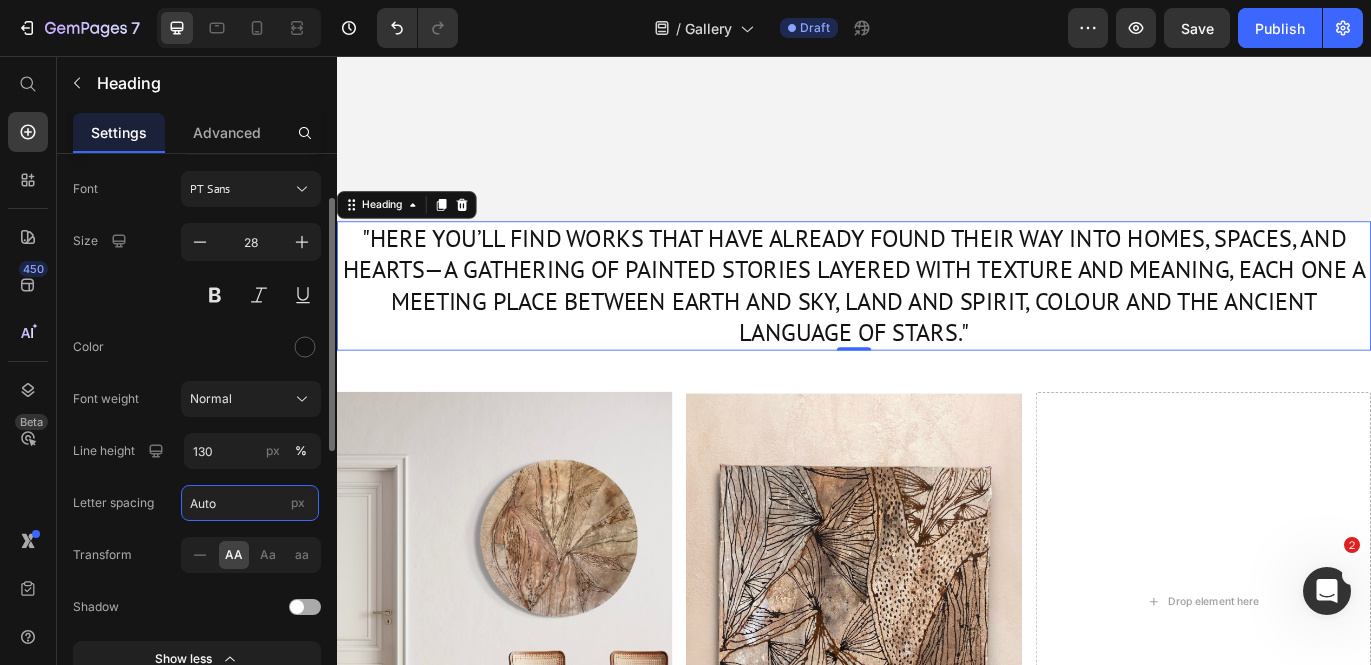 click on "Auto" at bounding box center (250, 503) 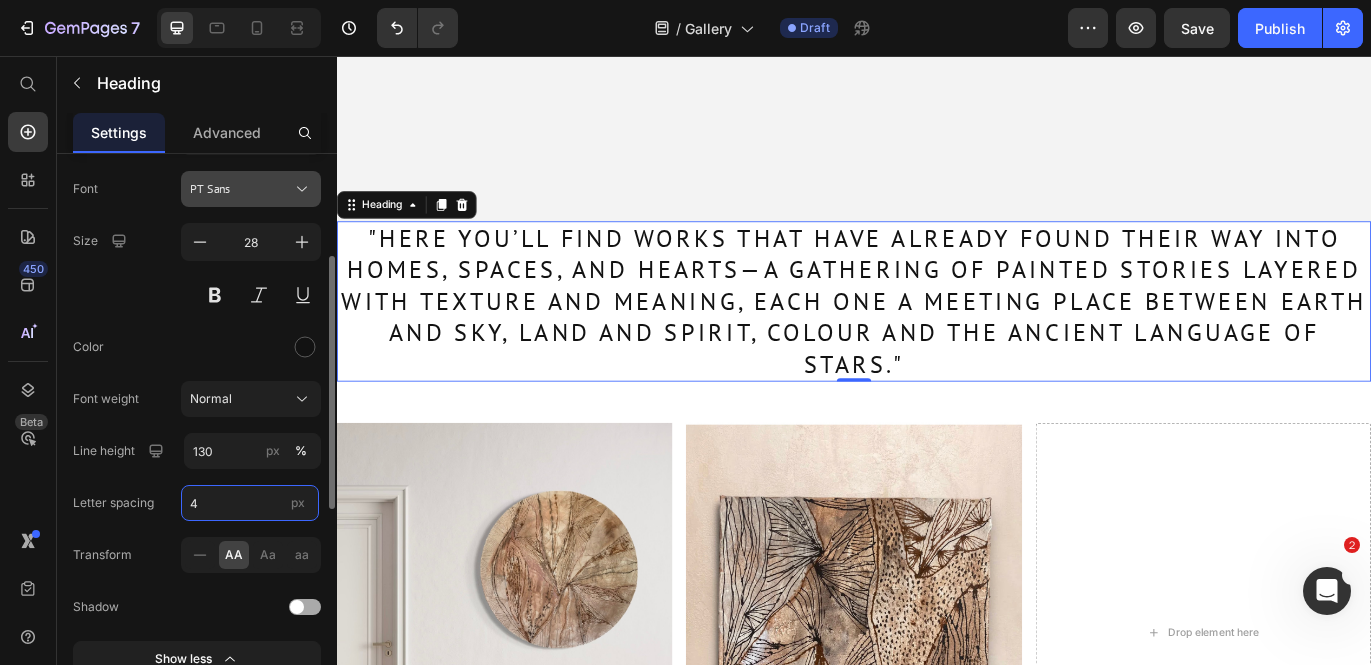 scroll, scrollTop: 394, scrollLeft: 0, axis: vertical 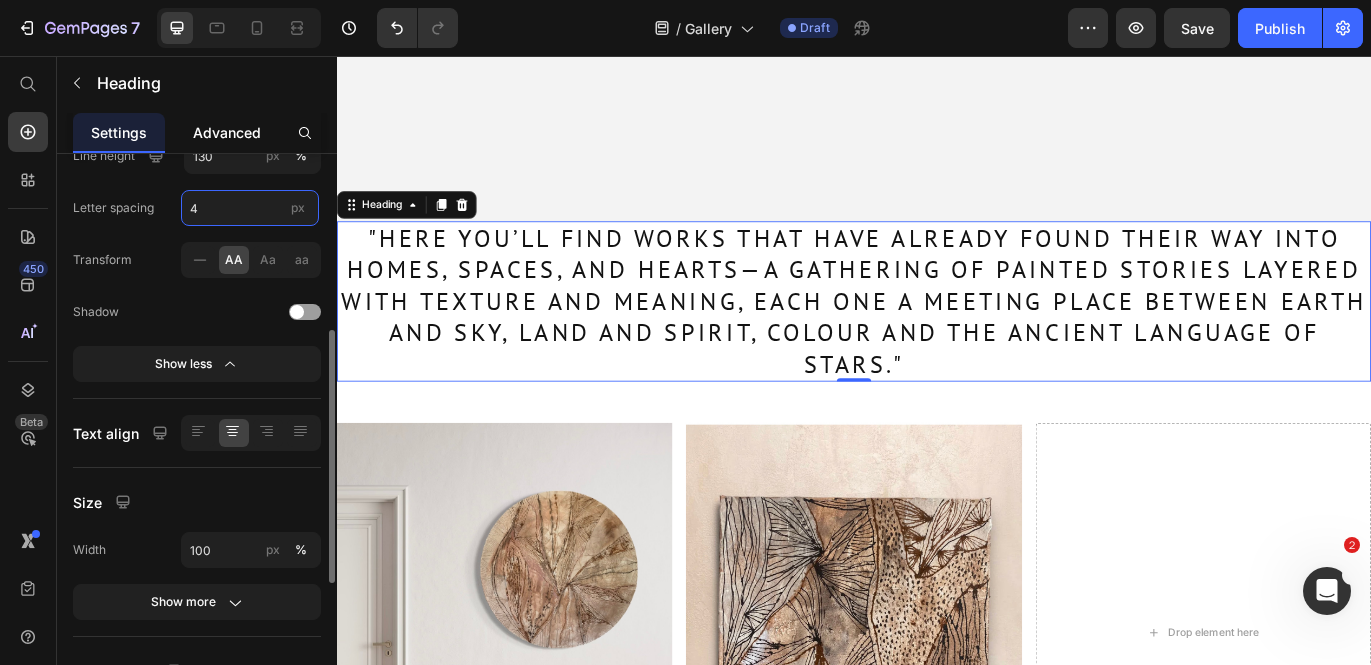 type on "4" 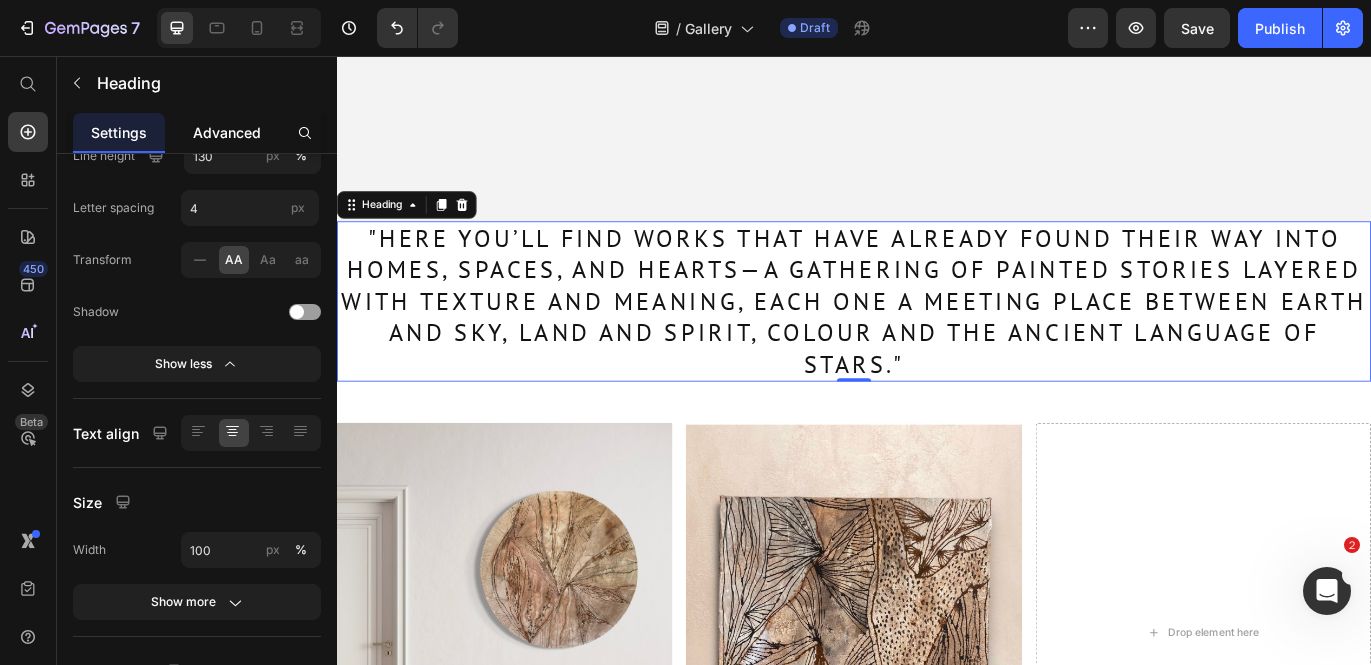 click on "Advanced" at bounding box center [227, 132] 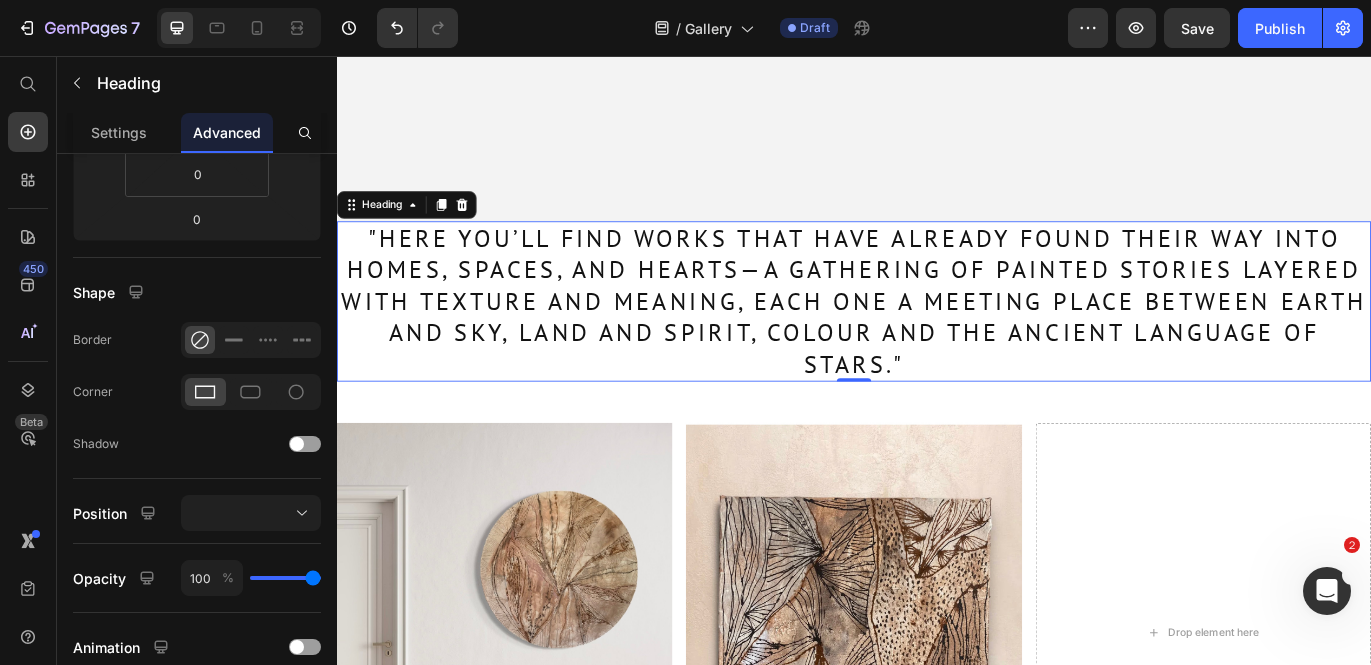 scroll, scrollTop: 0, scrollLeft: 0, axis: both 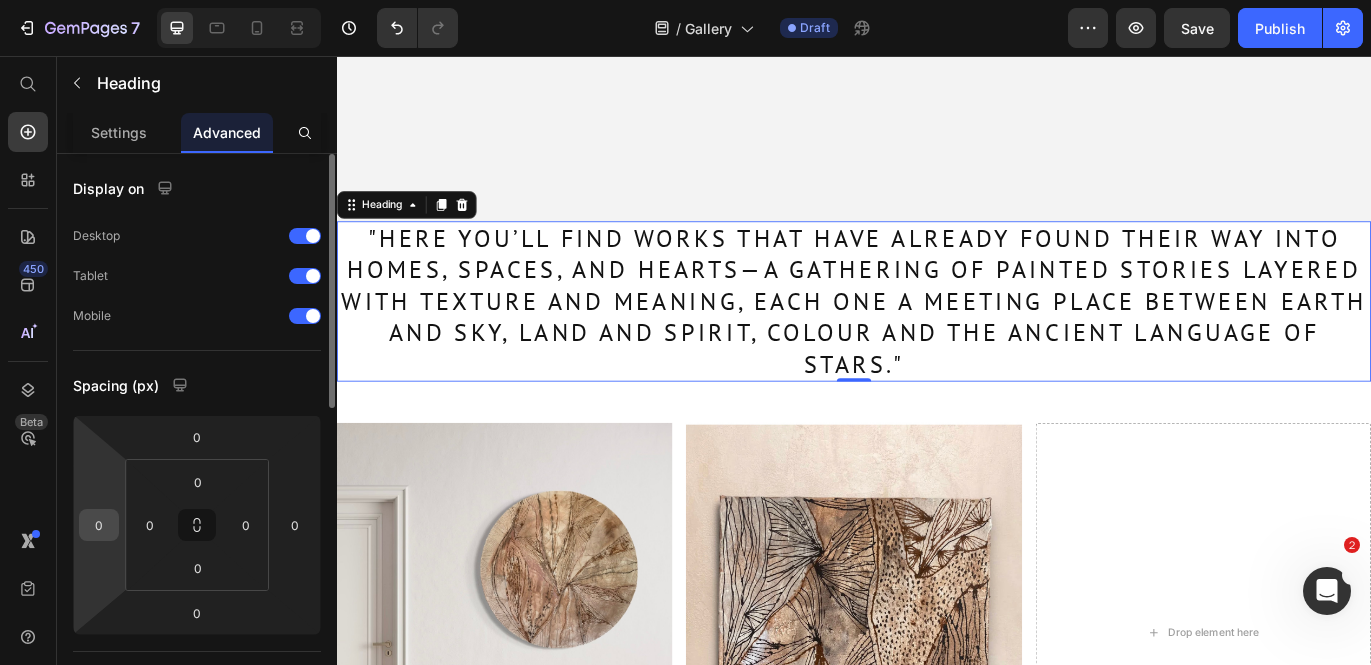 click on "0" at bounding box center [99, 525] 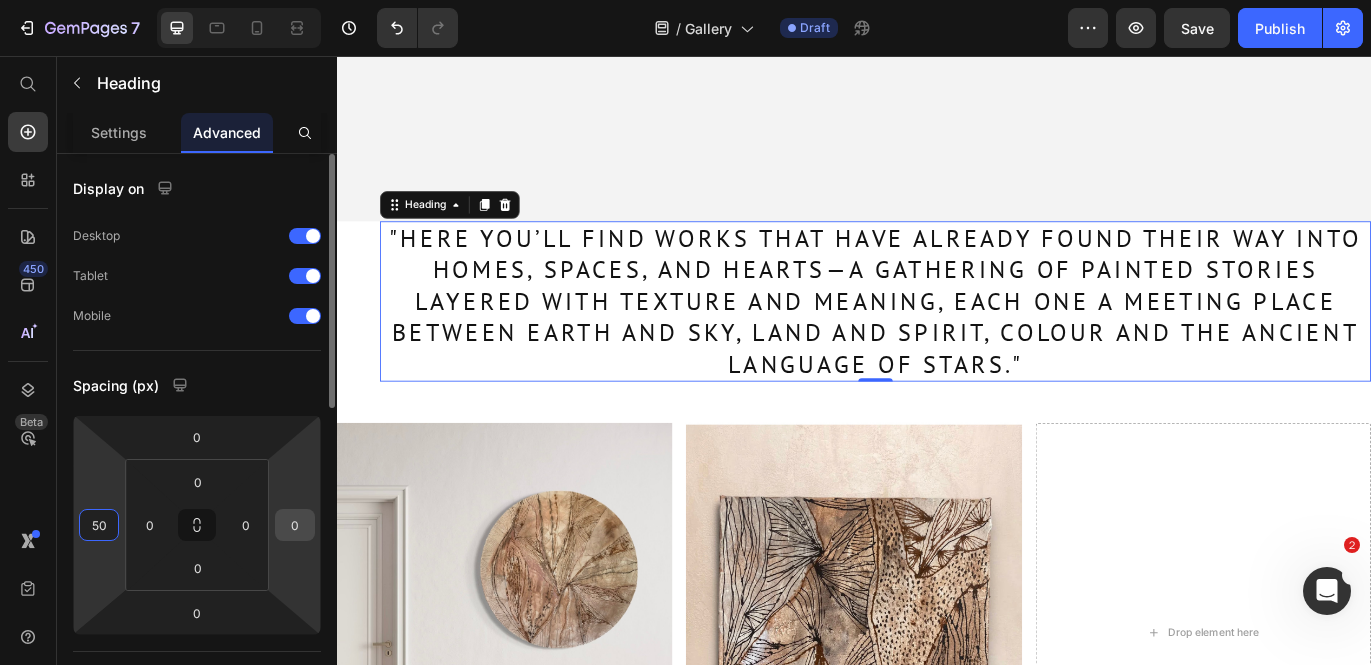 type on "50" 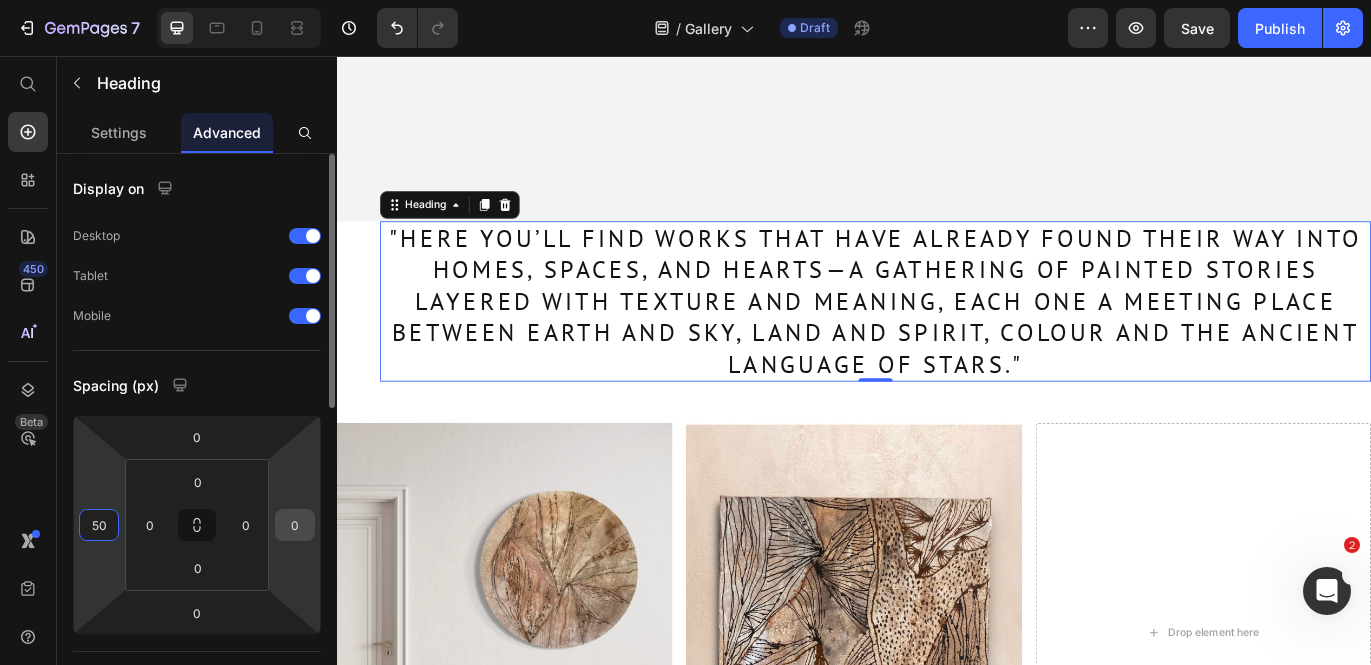 click on "0" at bounding box center (295, 525) 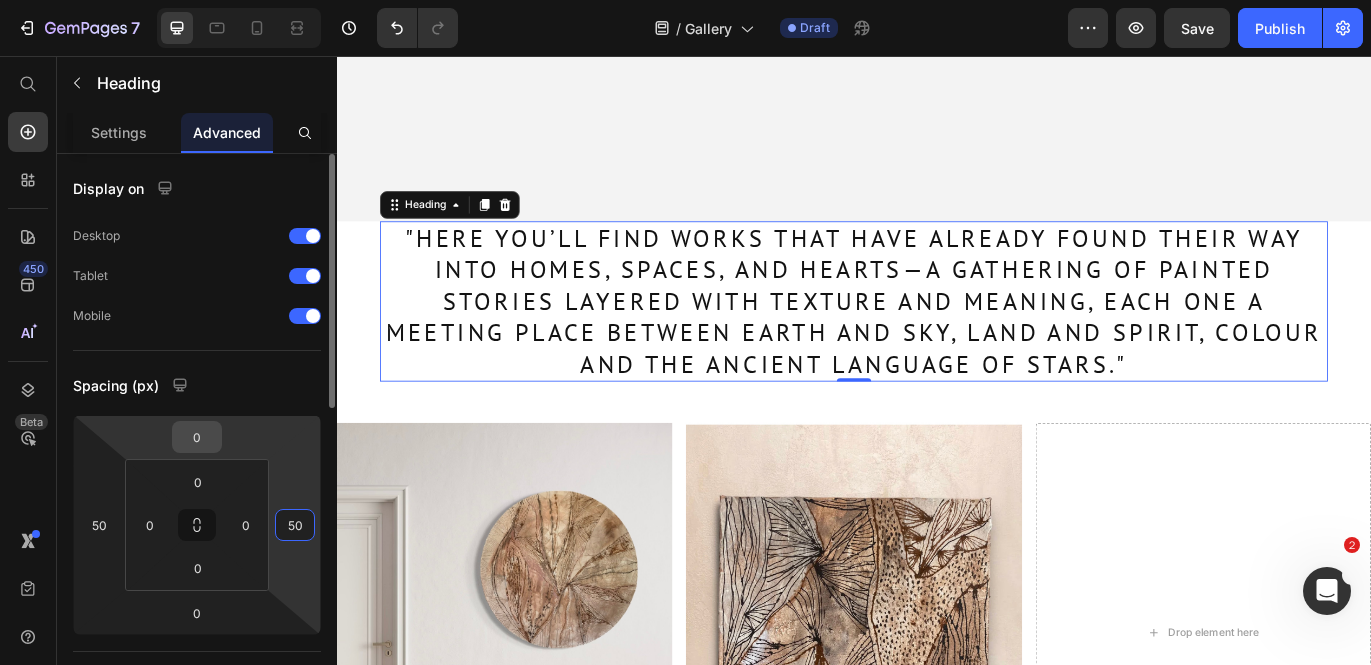 type on "50" 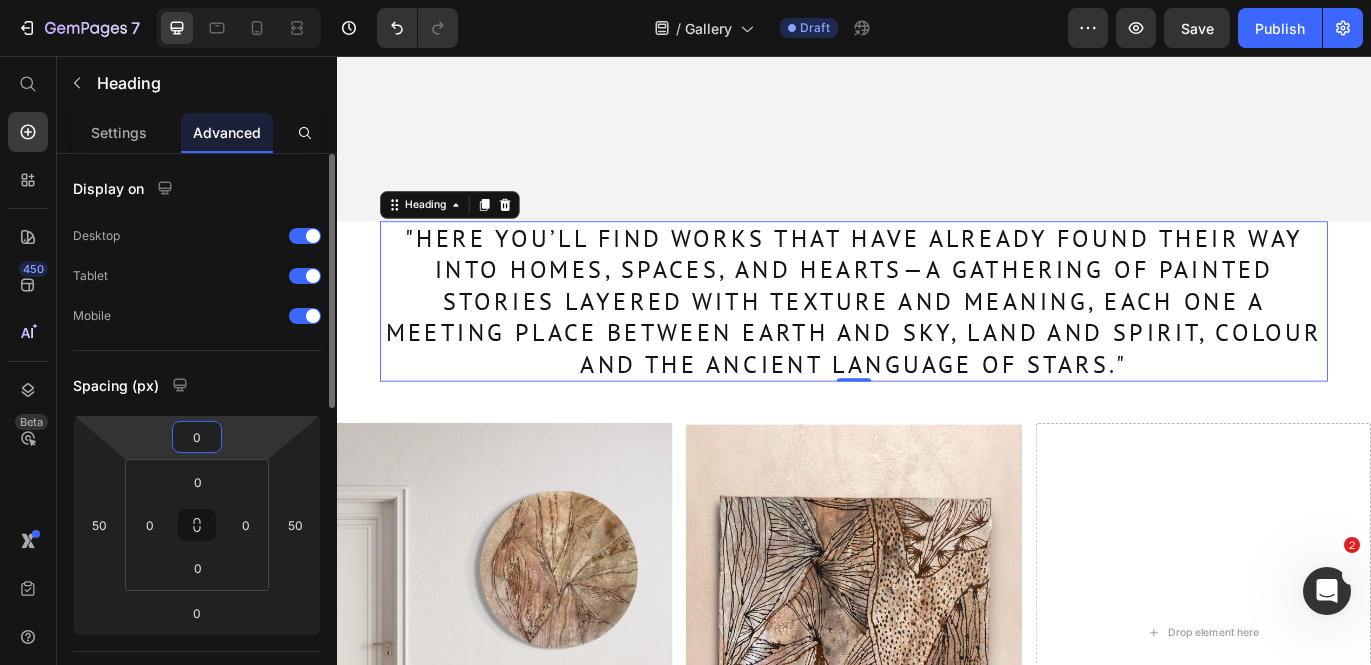 click on "0" at bounding box center (197, 437) 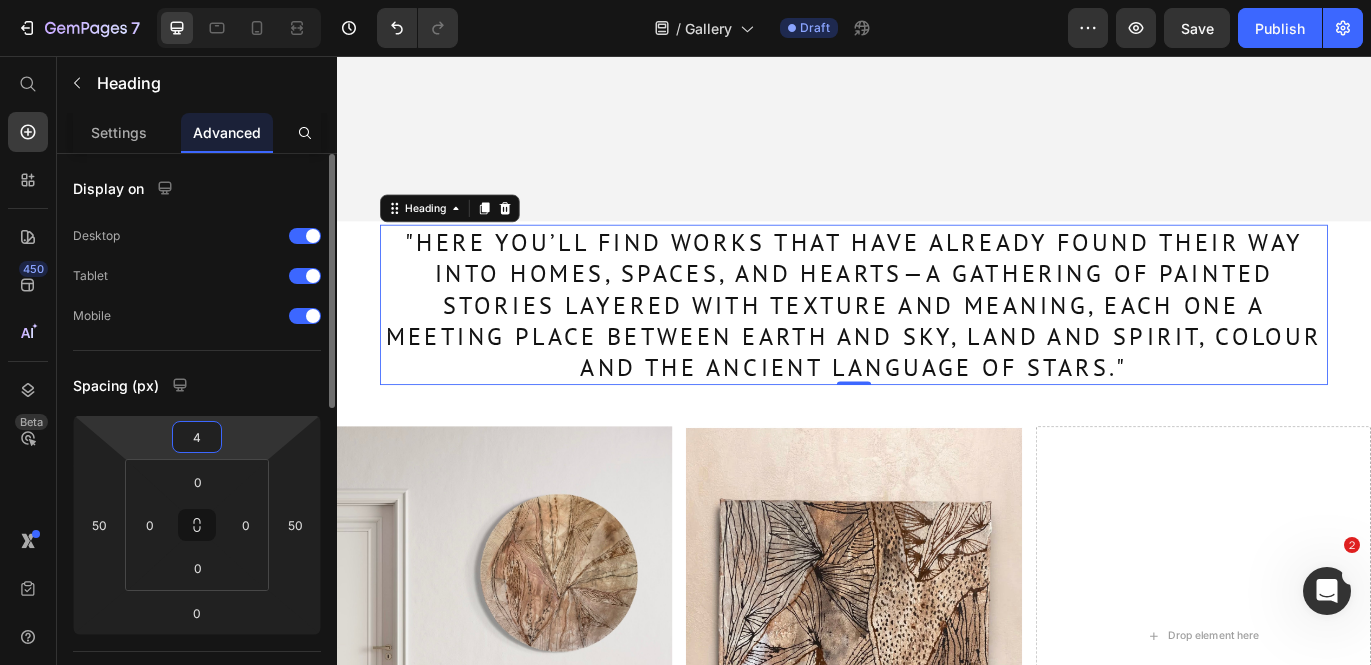 type on "40" 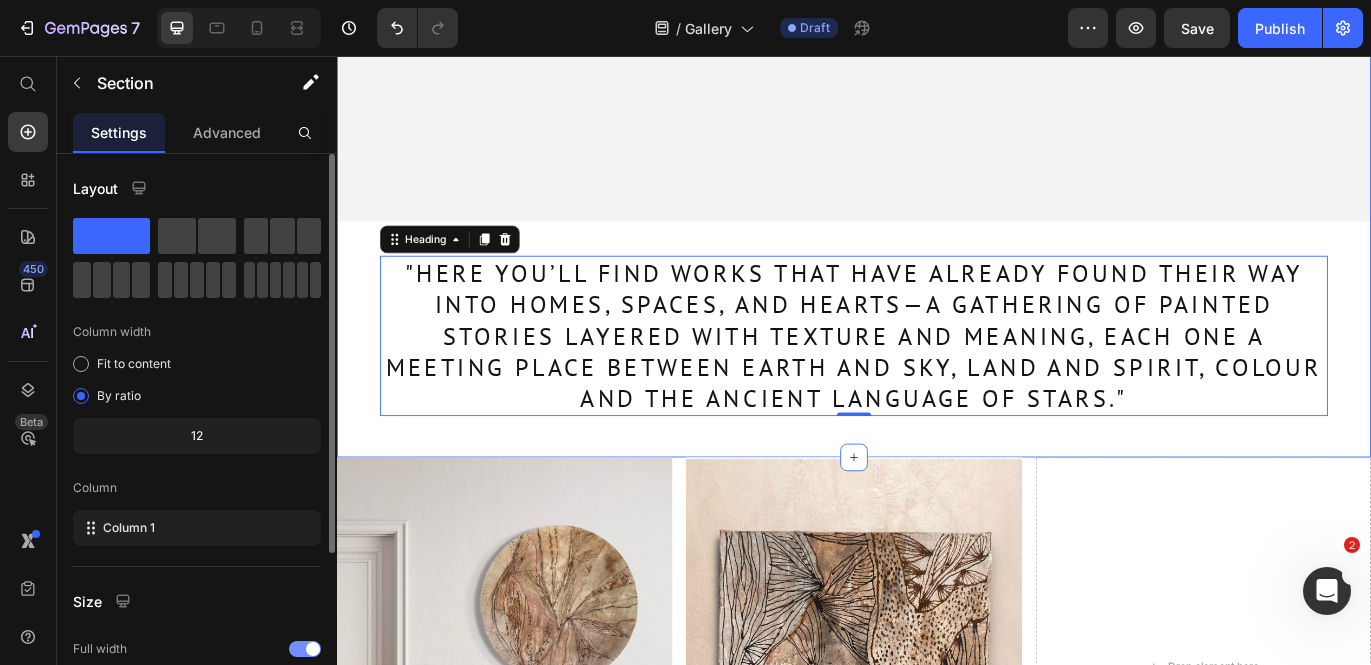 click on "GALLERY OF PAST WORKS Heading Hero Banner "Here you’ll find works that have already found their way into homes, spaces, and hearts—a gathering of painted stories layered with texture and meaning, each one a meeting place between earth and sky, land and spirit, colour and the ancient language of stars." Heading   0 Row Row" at bounding box center [937, 31] 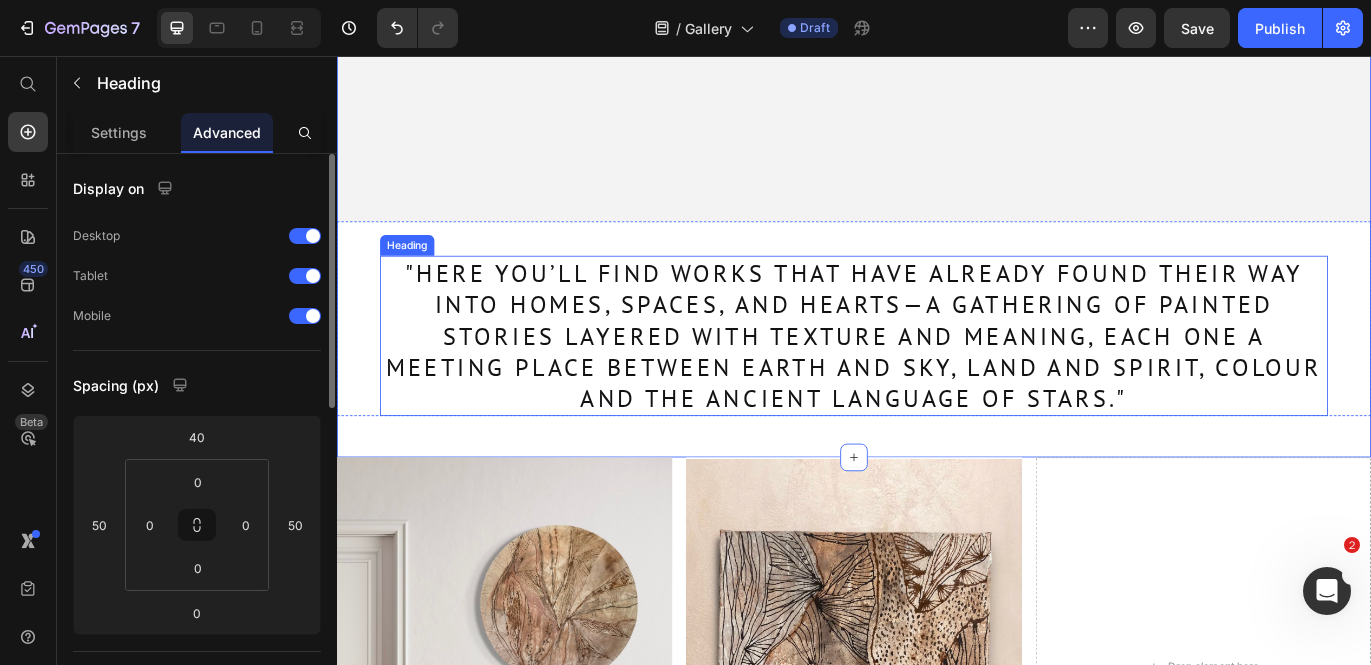 click on ""Here you’ll find works that have already found their way into homes, spaces, and hearts—a gathering of painted stories layered with texture and meaning, each one a meeting place between earth and sky, land and spirit, colour and the ancient language of stars."" at bounding box center (937, 381) 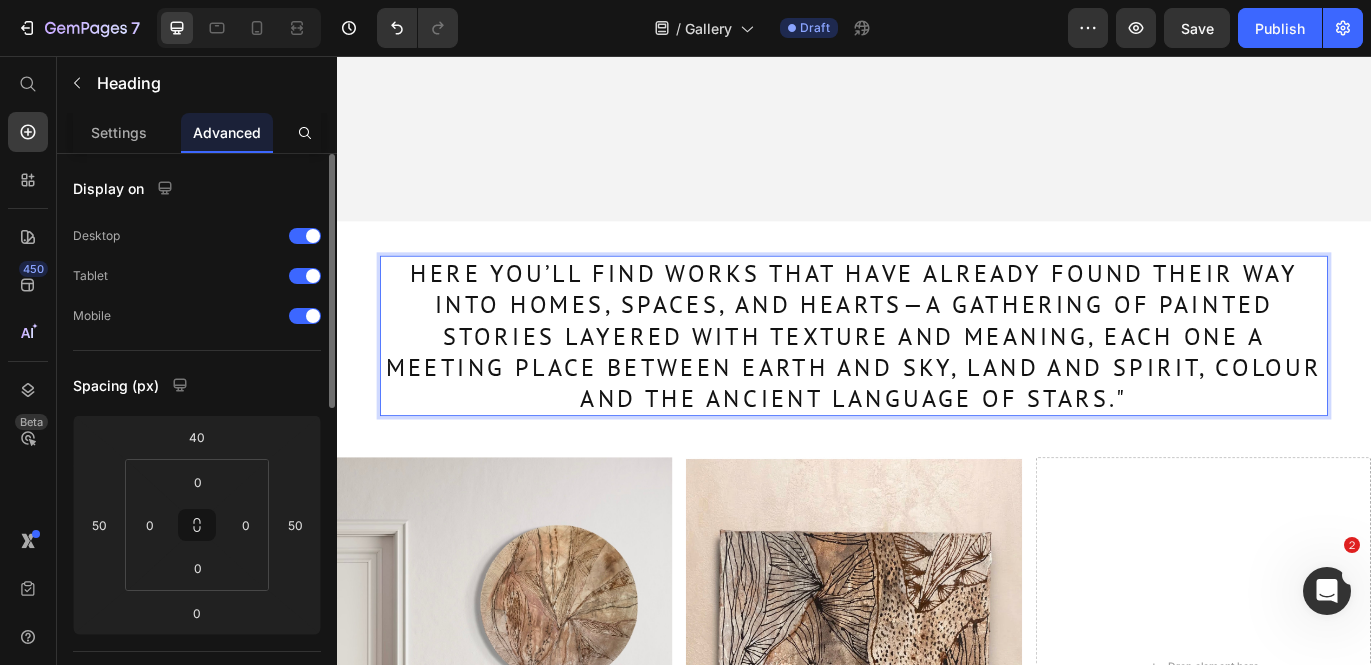 click on "Here you’ll find works that have already found their way into homes, spaces, and hearts—a gathering of painted stories layered with texture and meaning, each one a meeting place between earth and sky, land and spirit, colour and the ancient language of stars."" at bounding box center [937, 381] 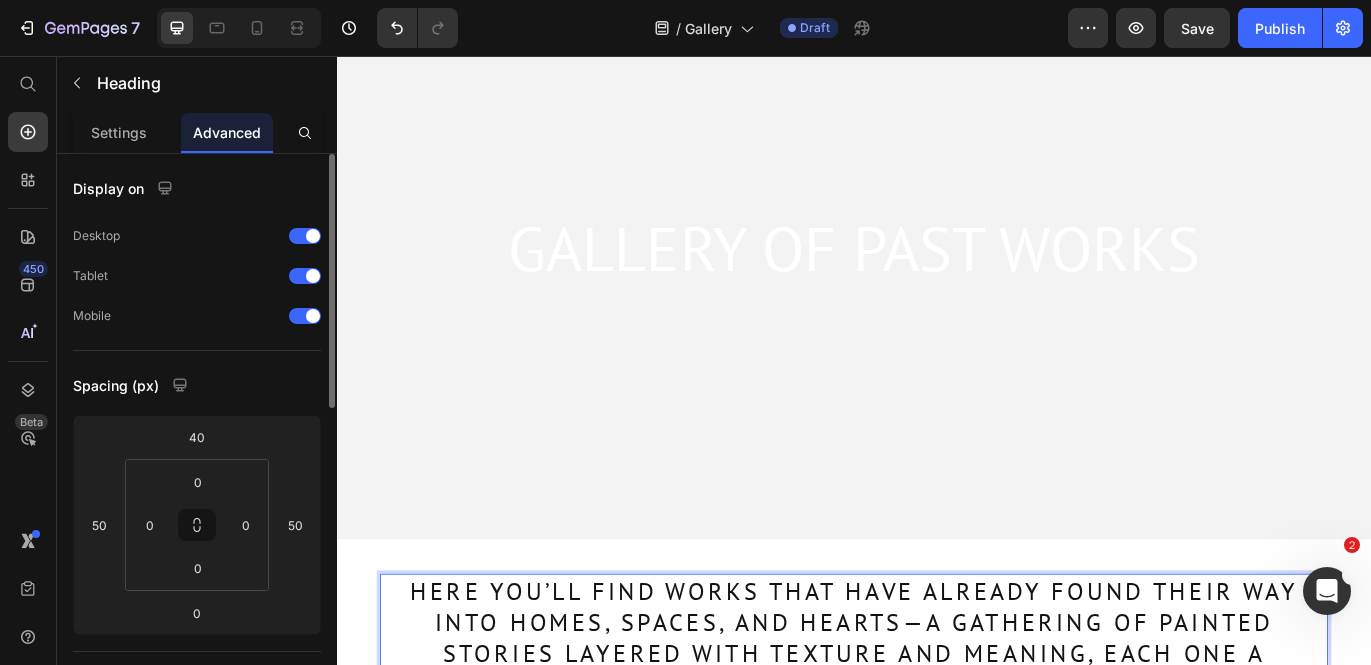 scroll, scrollTop: 498, scrollLeft: 0, axis: vertical 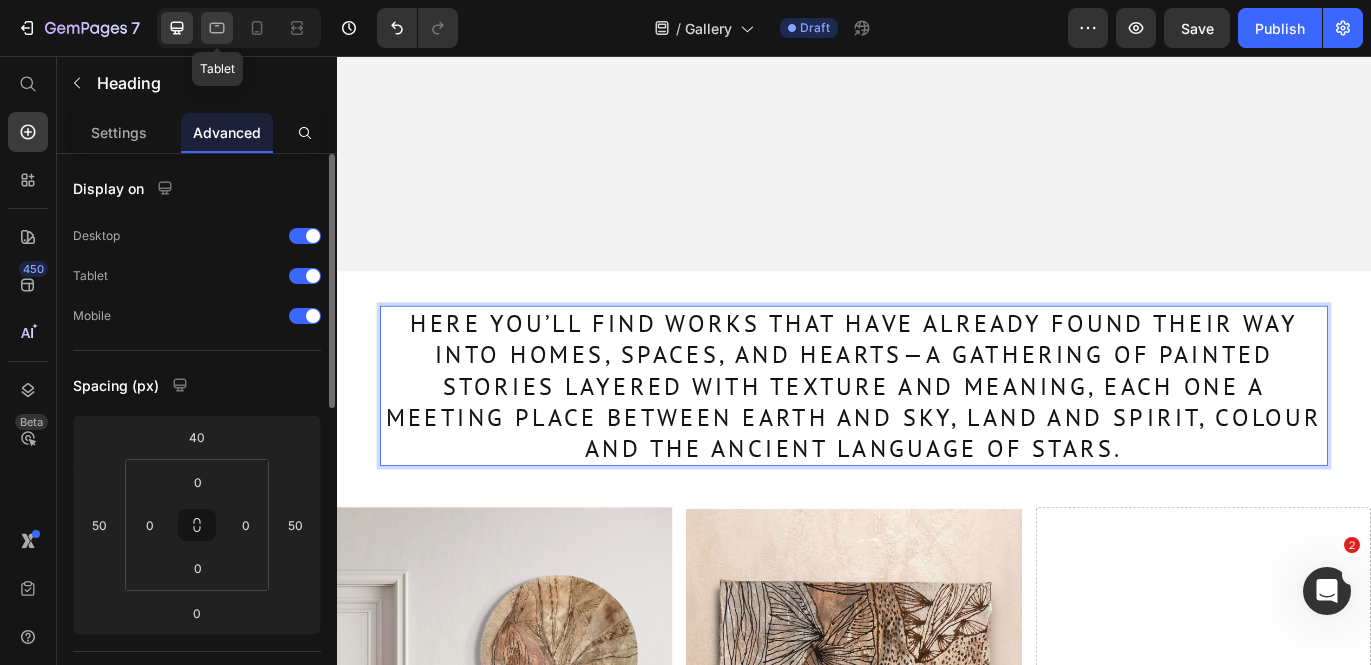 click 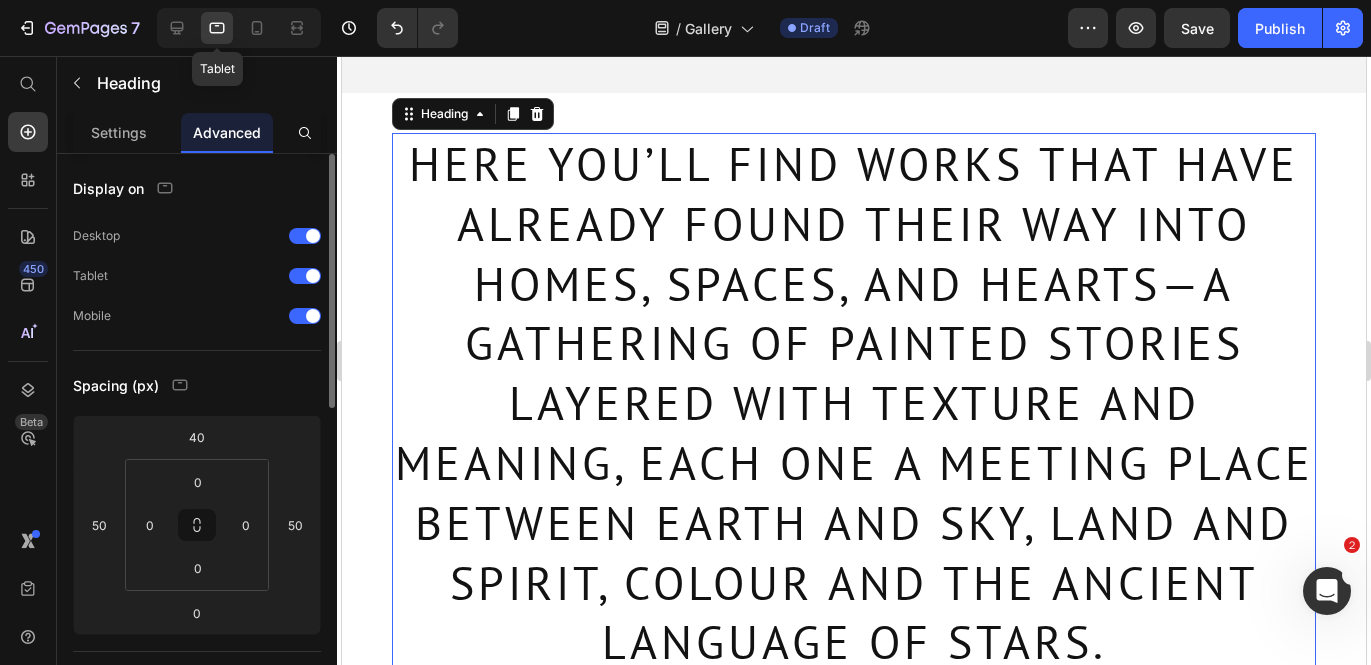 scroll, scrollTop: 619, scrollLeft: 0, axis: vertical 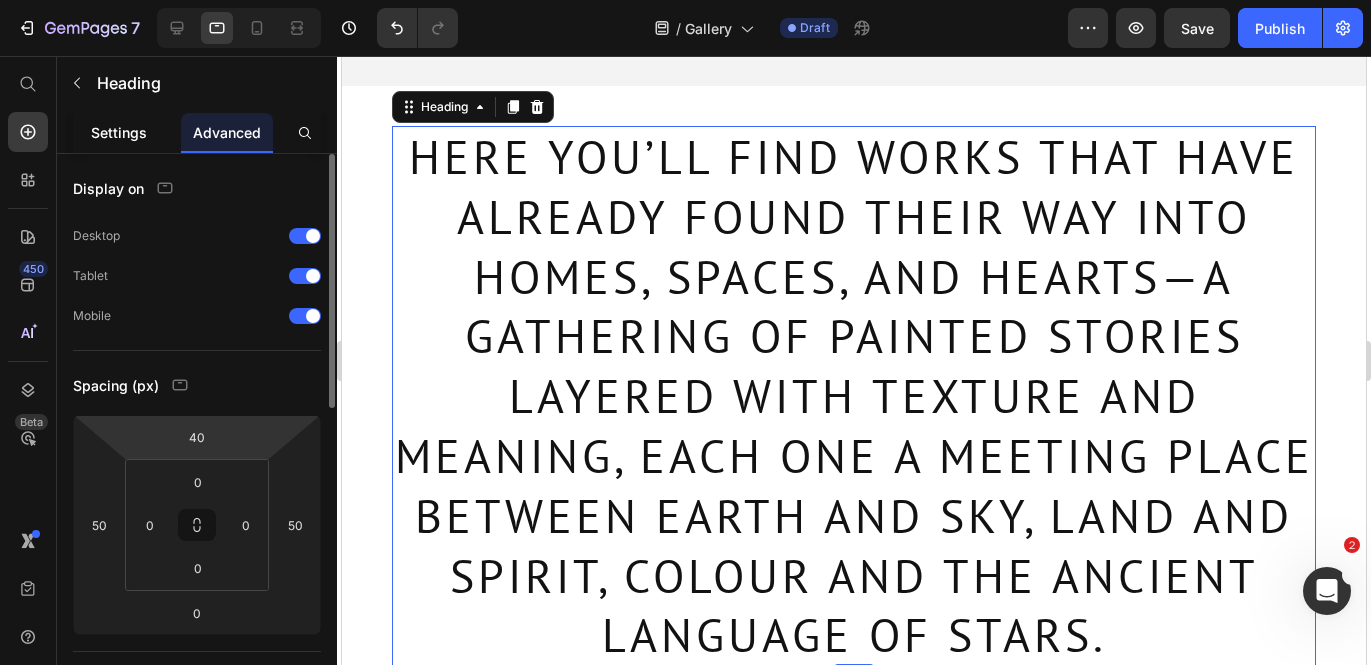 click on "Settings" at bounding box center (119, 132) 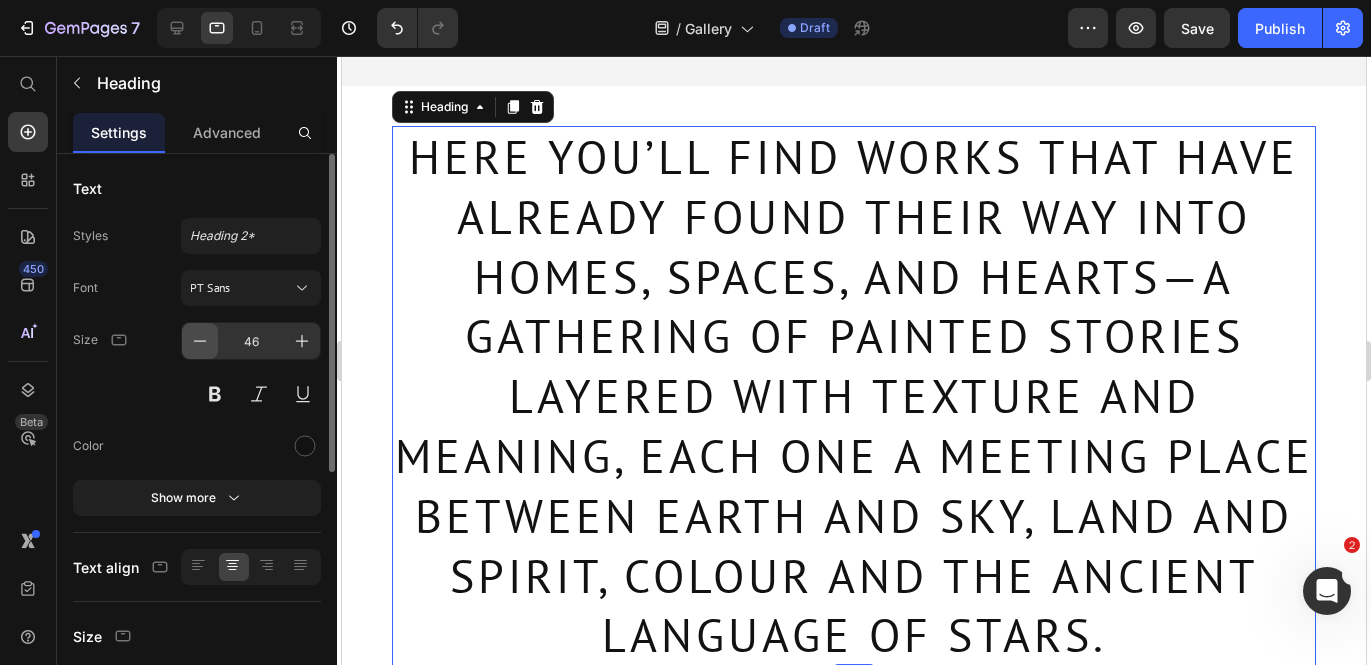 click 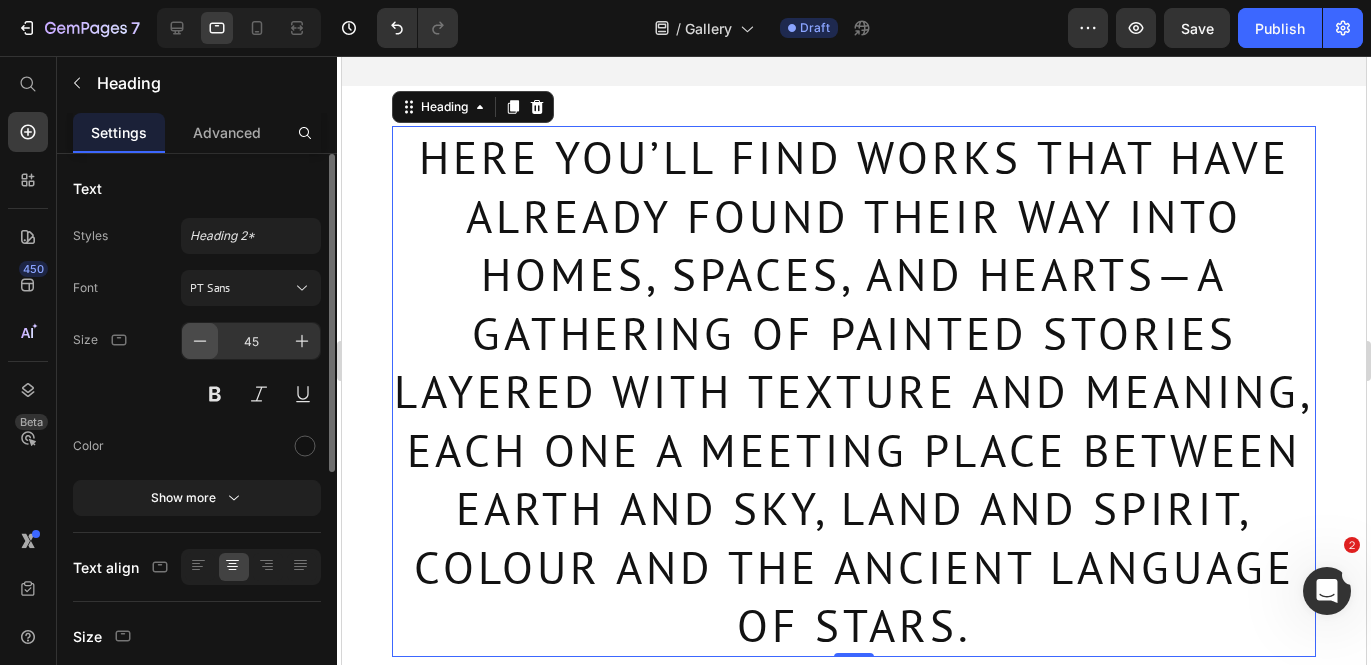 click 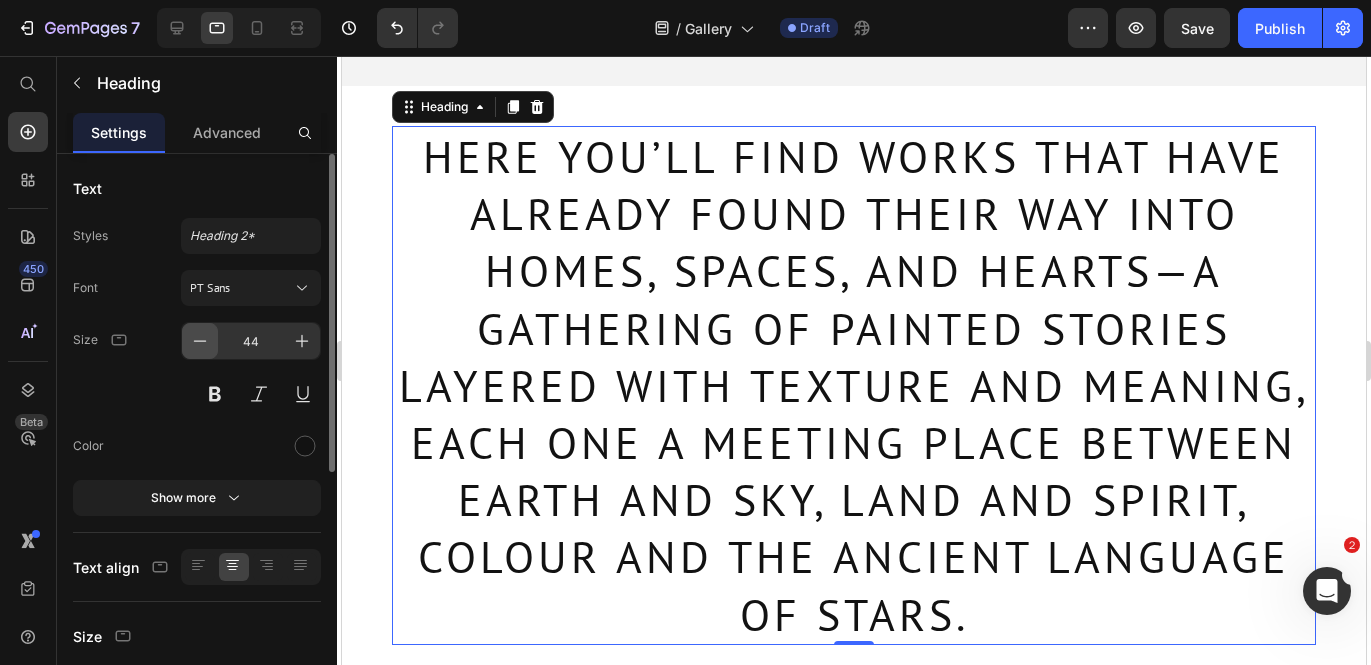 click 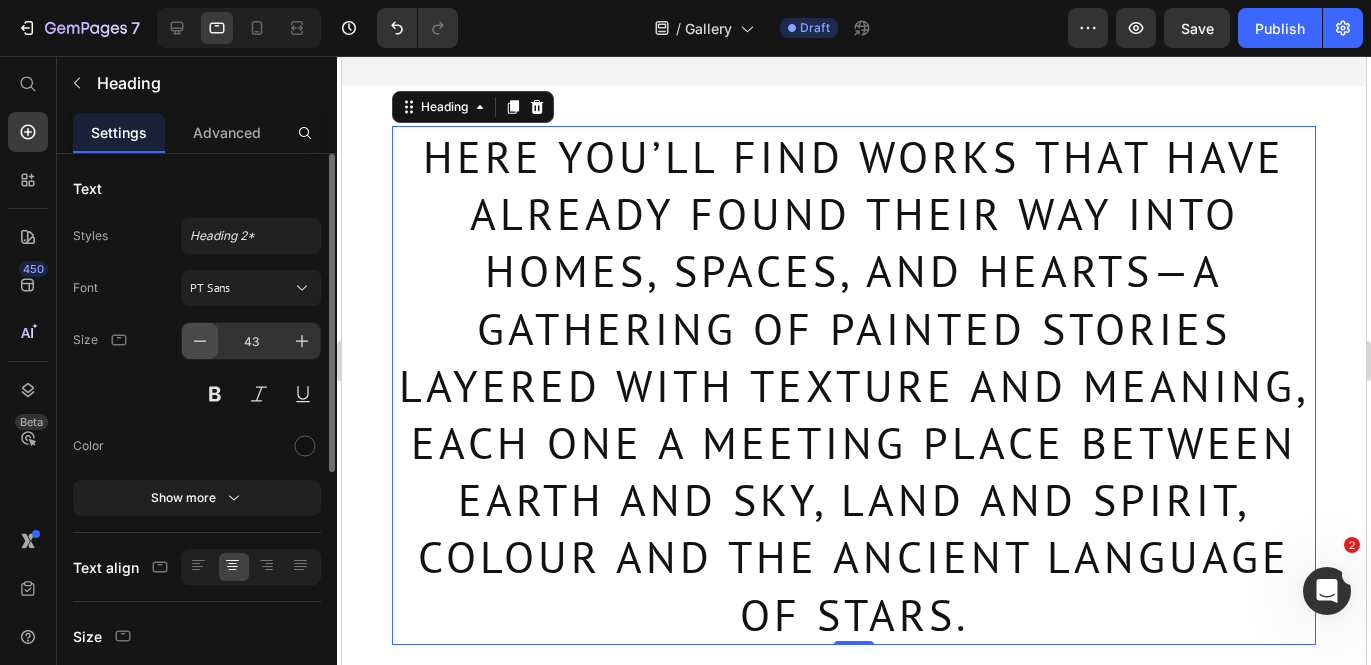 click 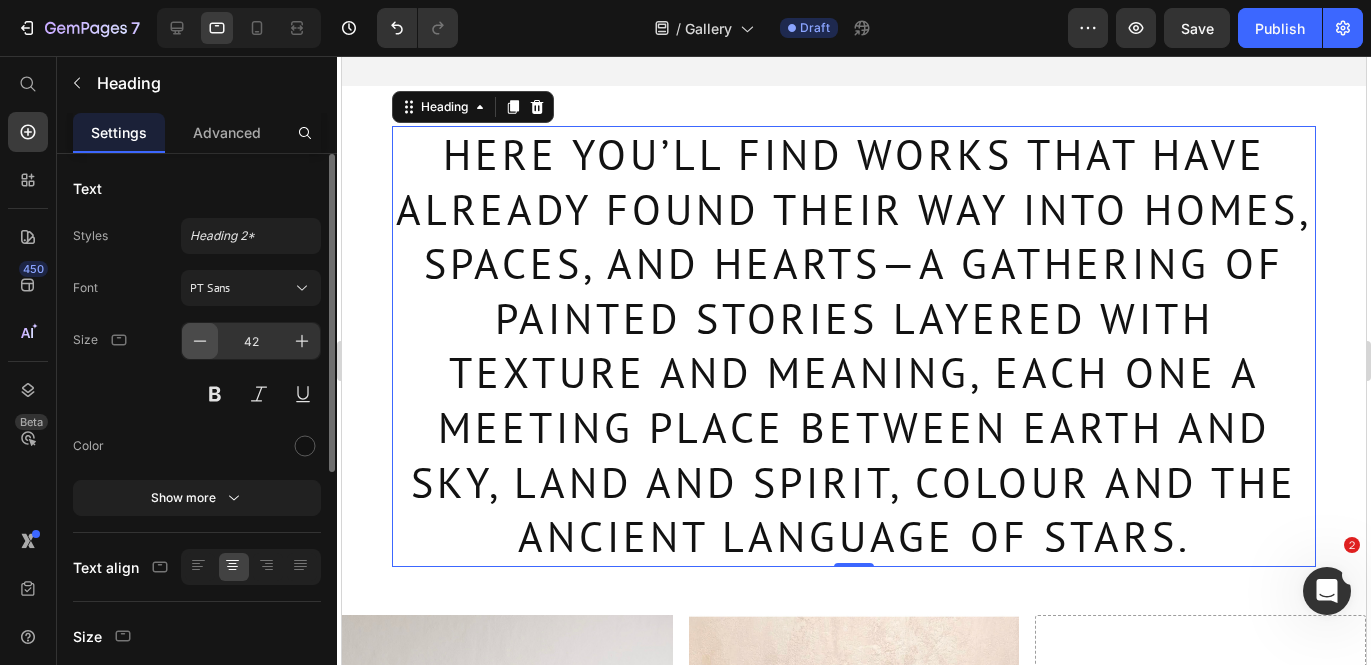 click 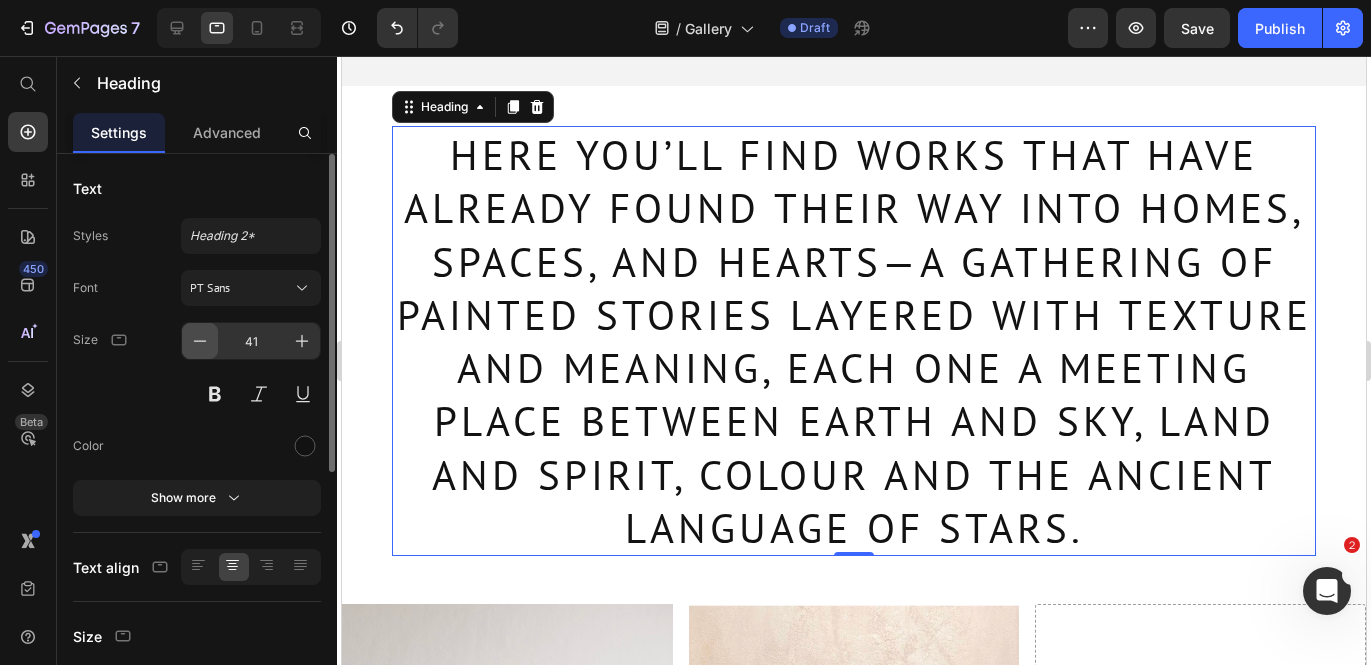 click 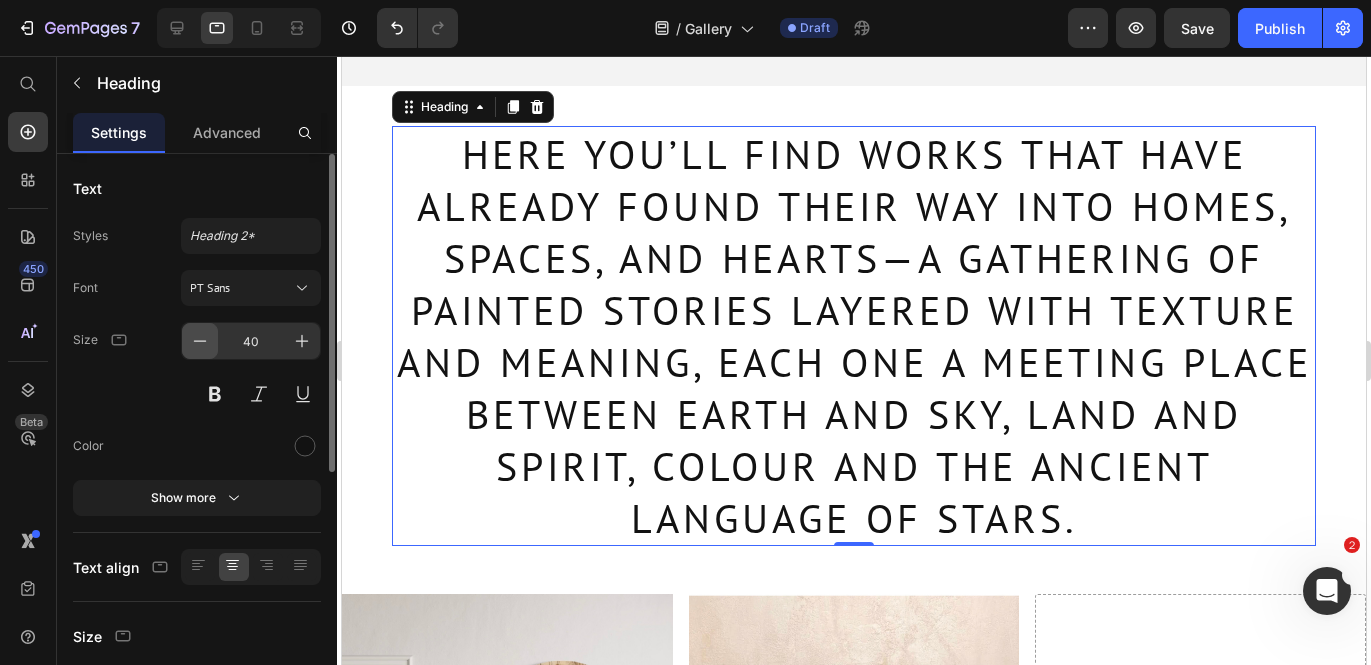 click 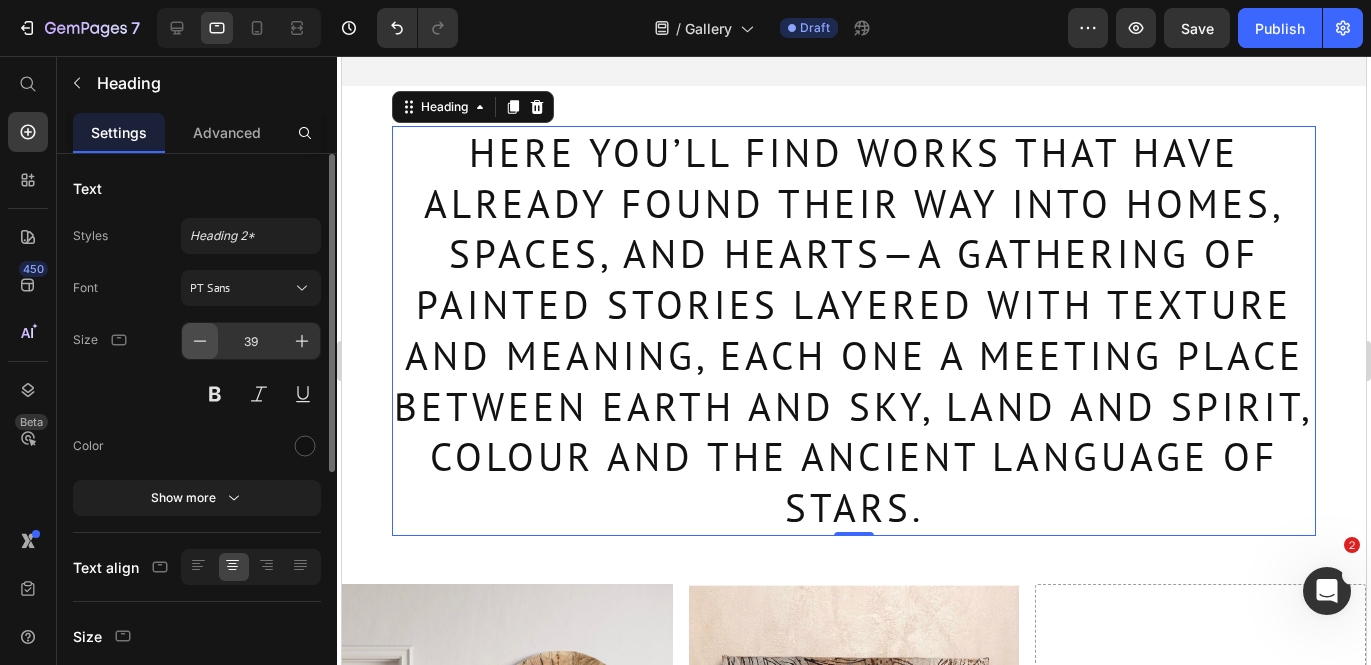 click 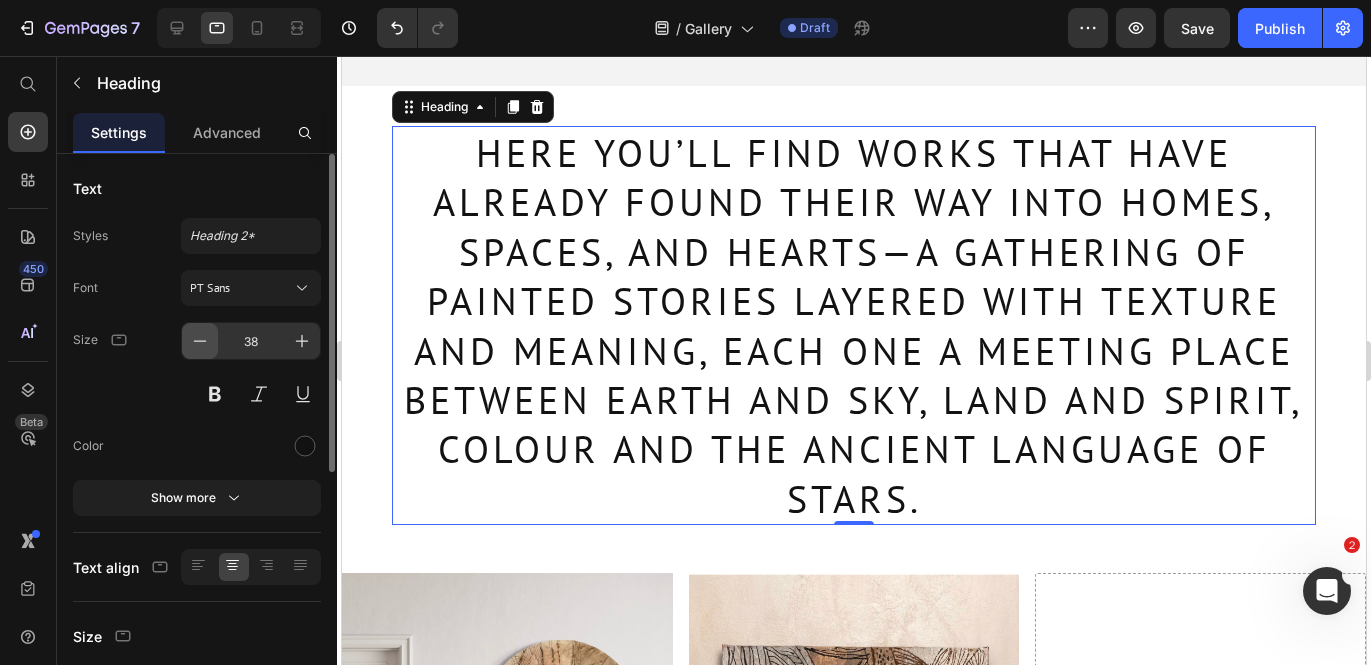 click 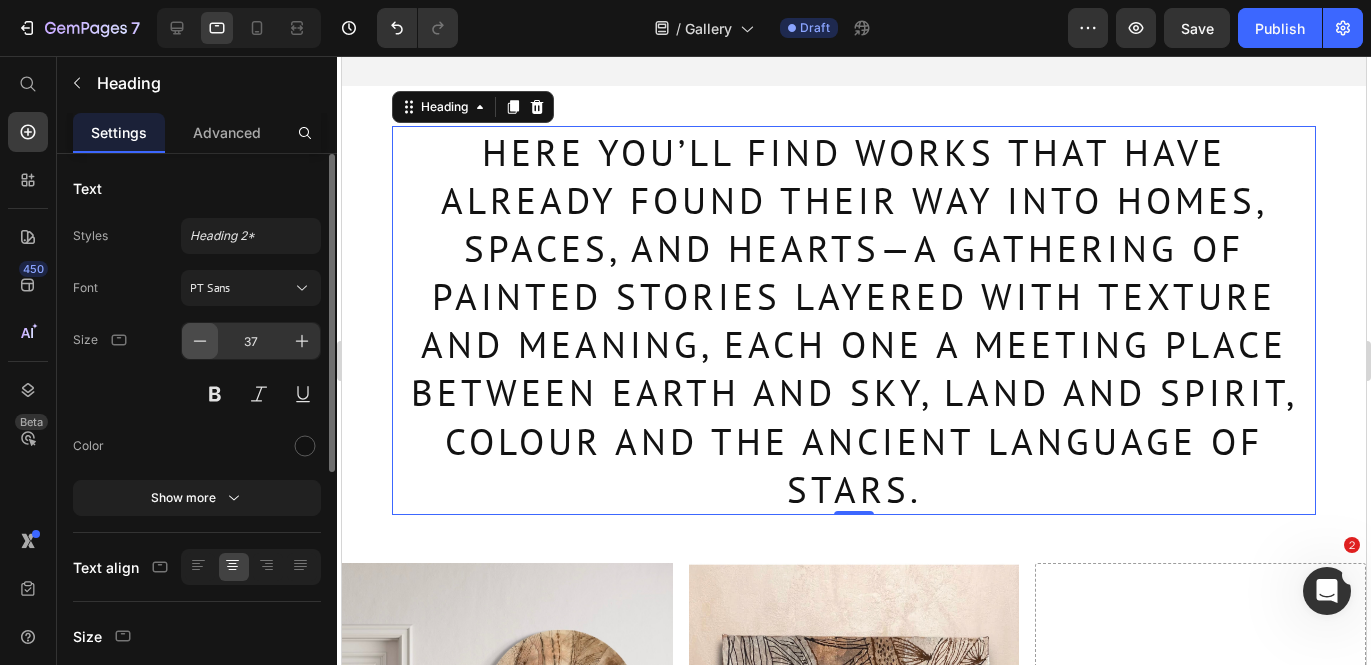 click 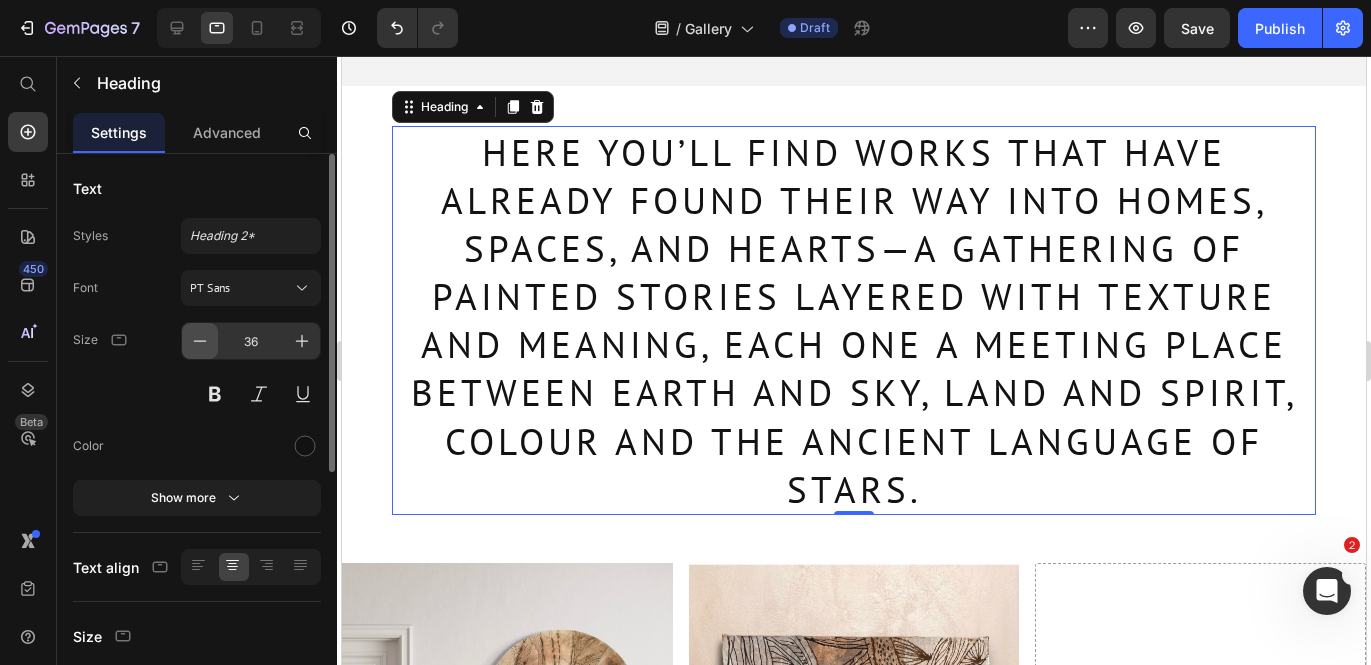 click 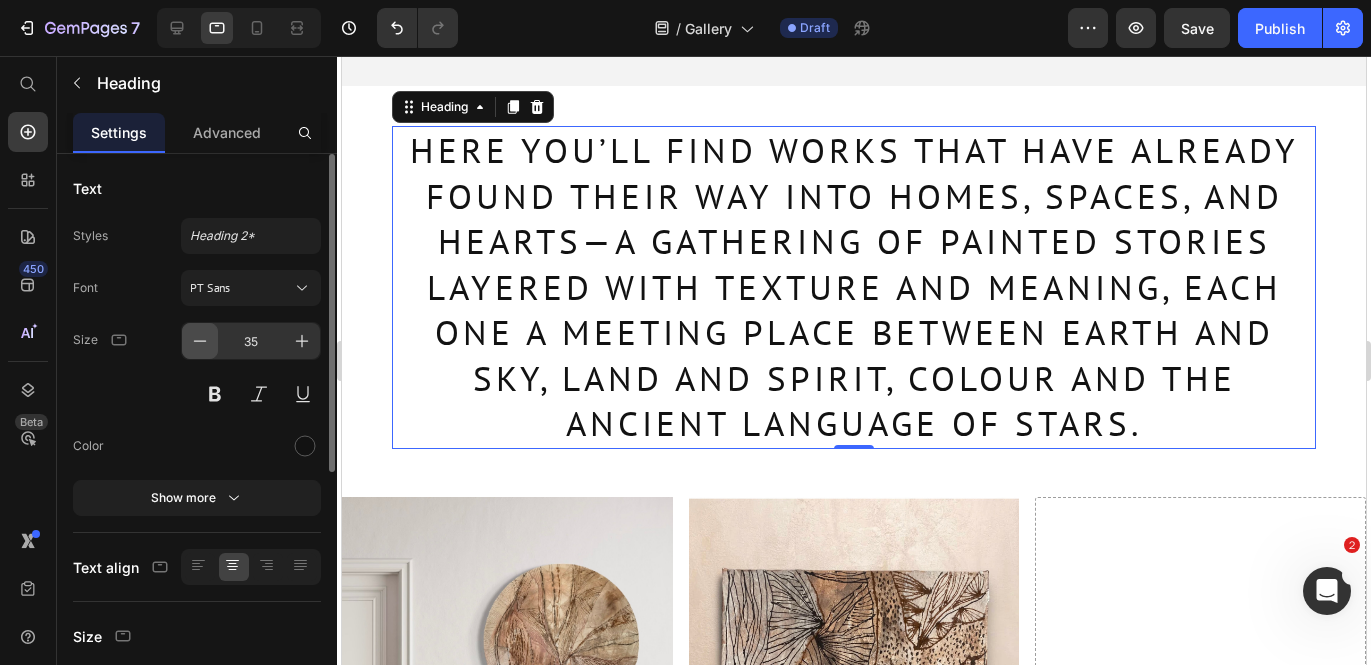 click 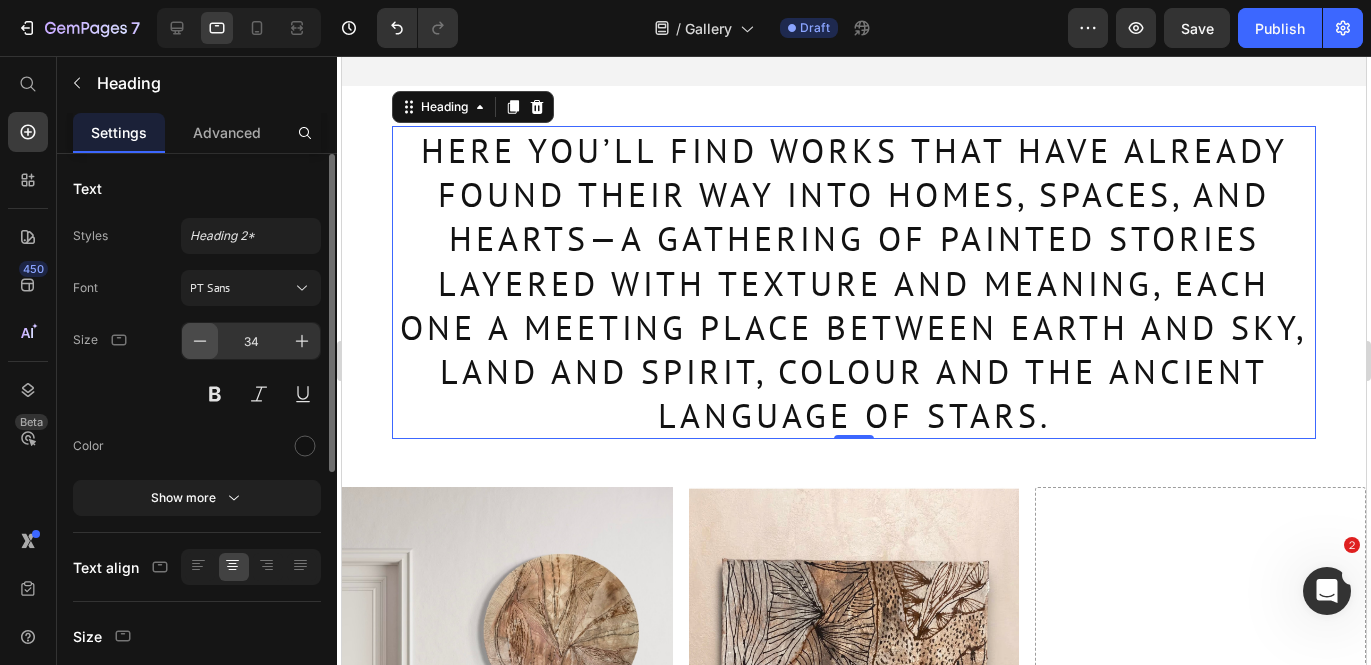click 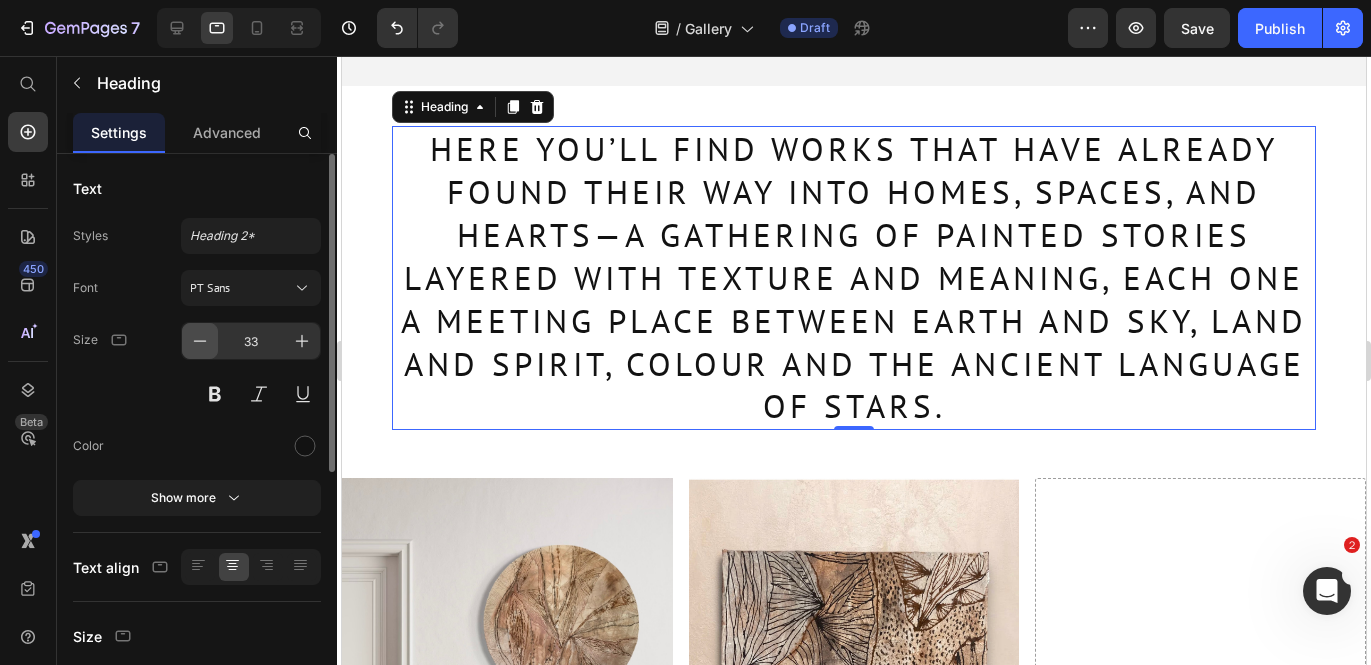 click 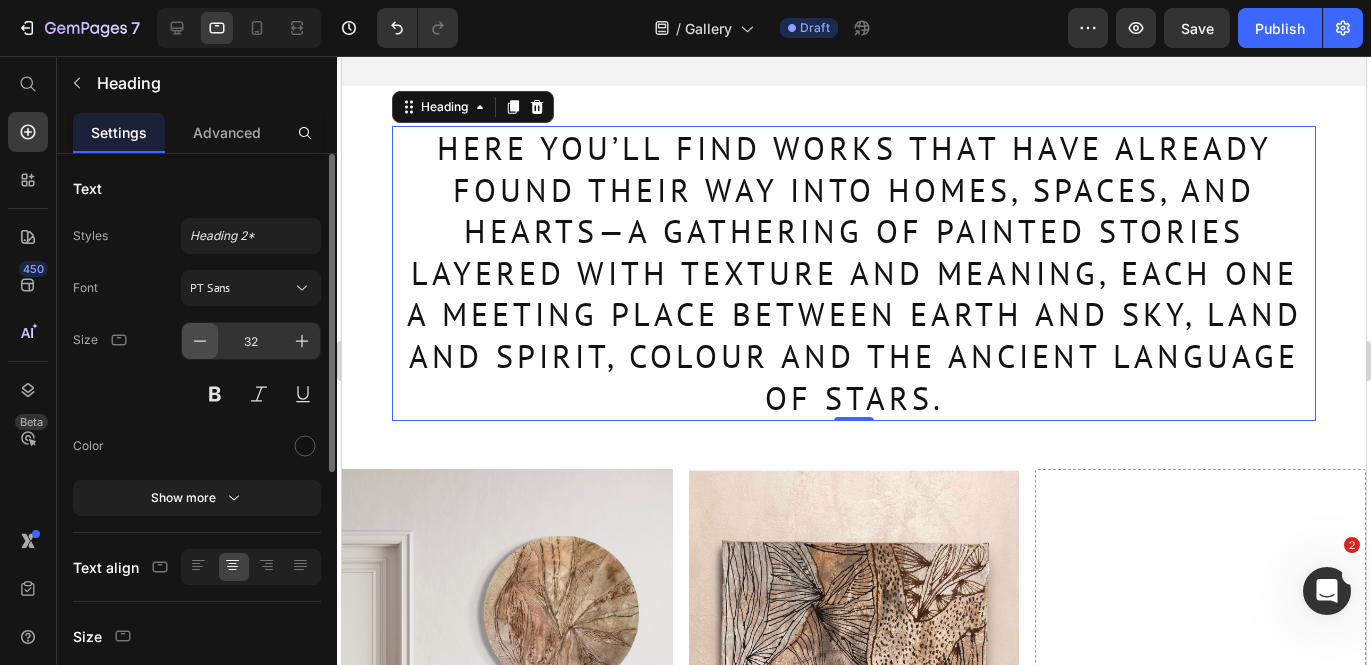 click 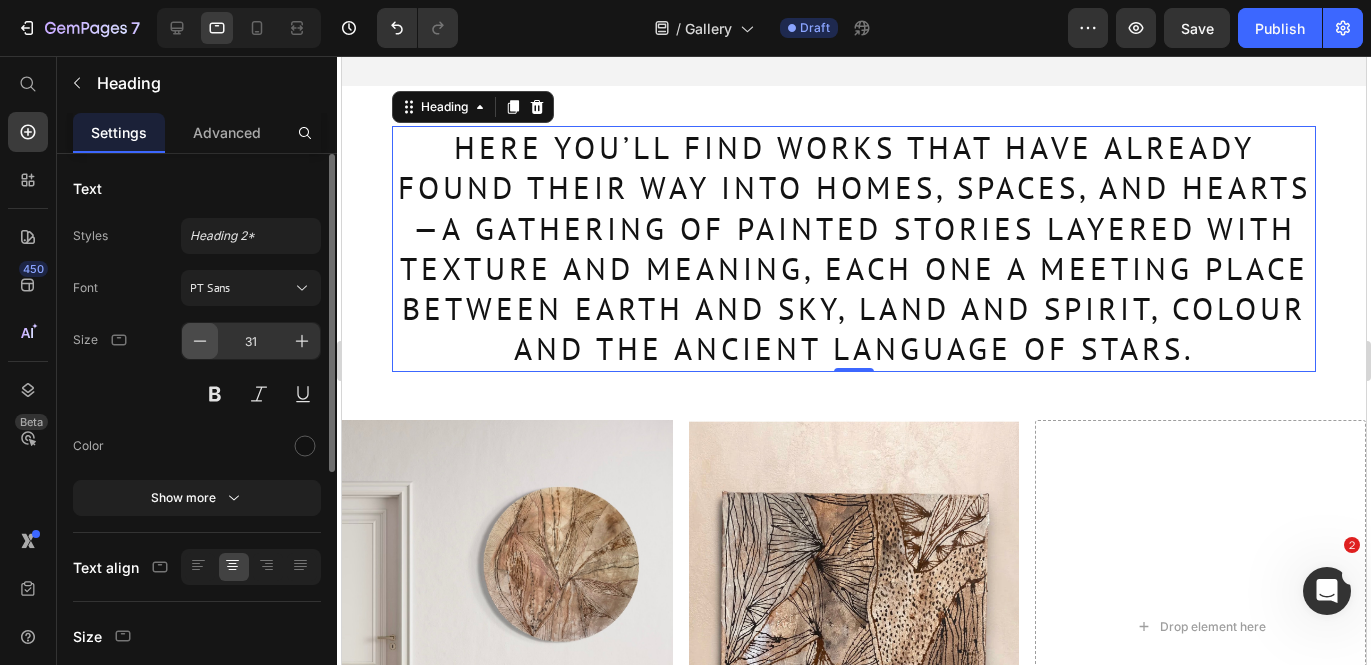 click 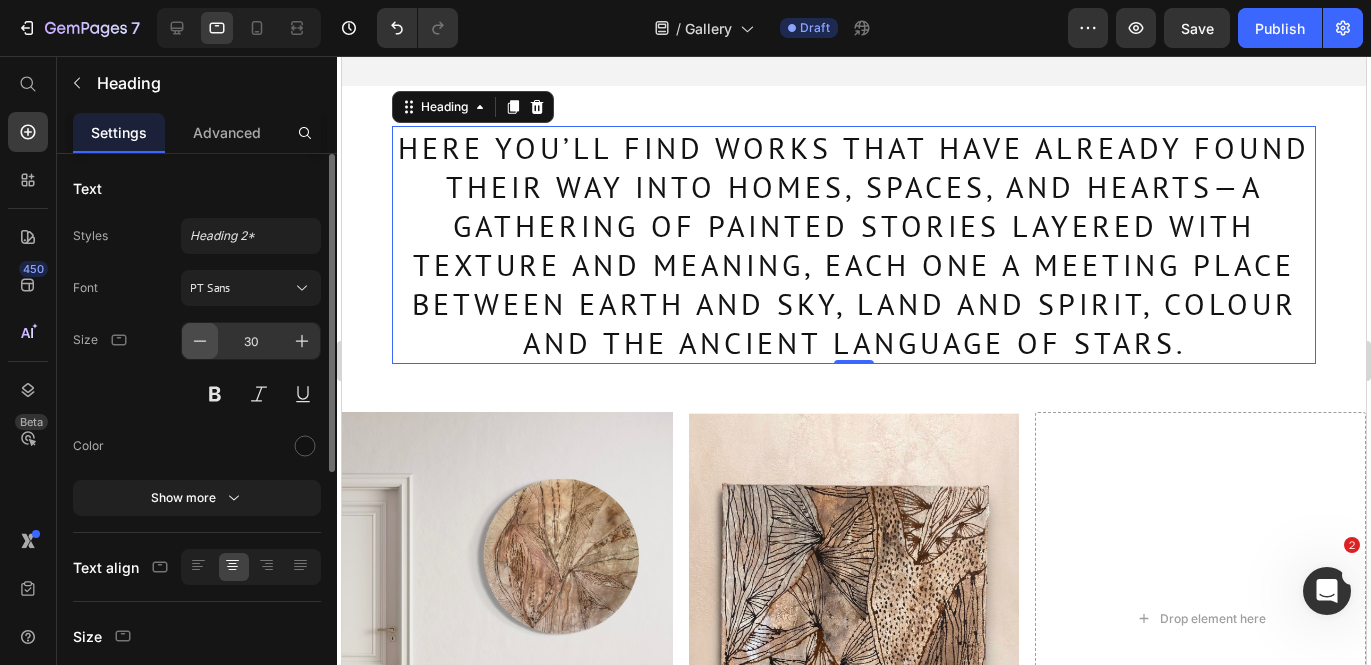 click 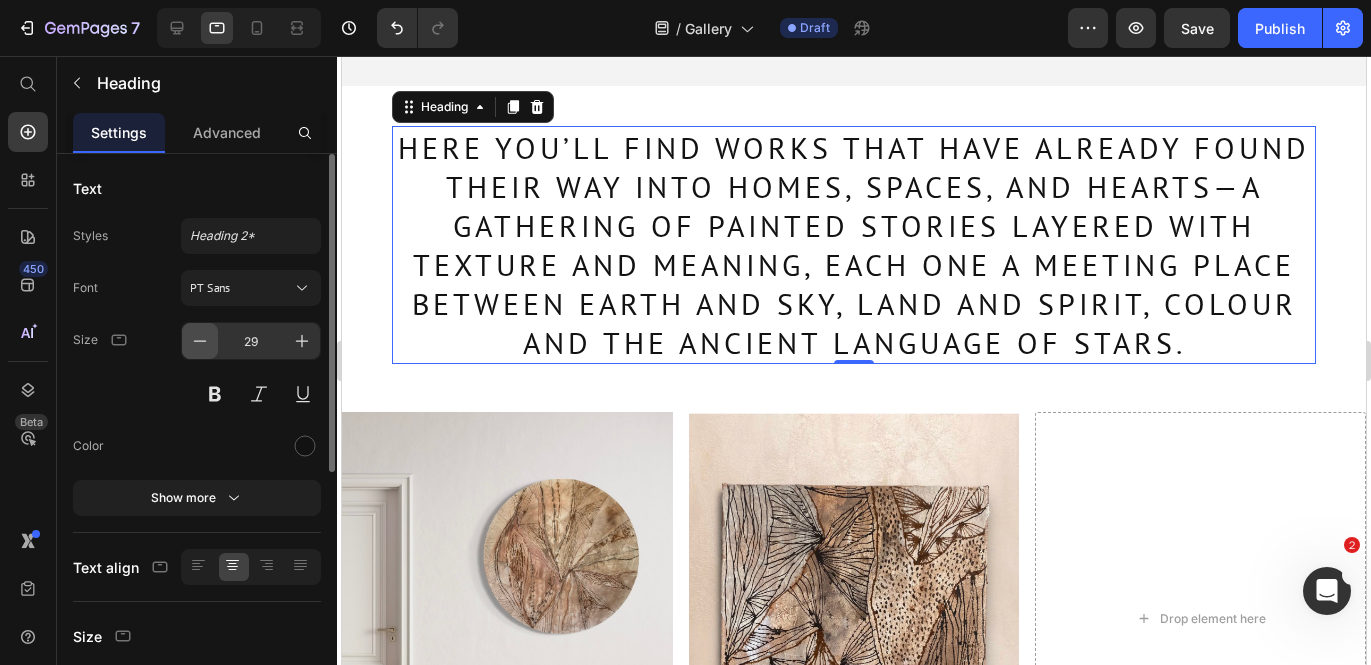 click 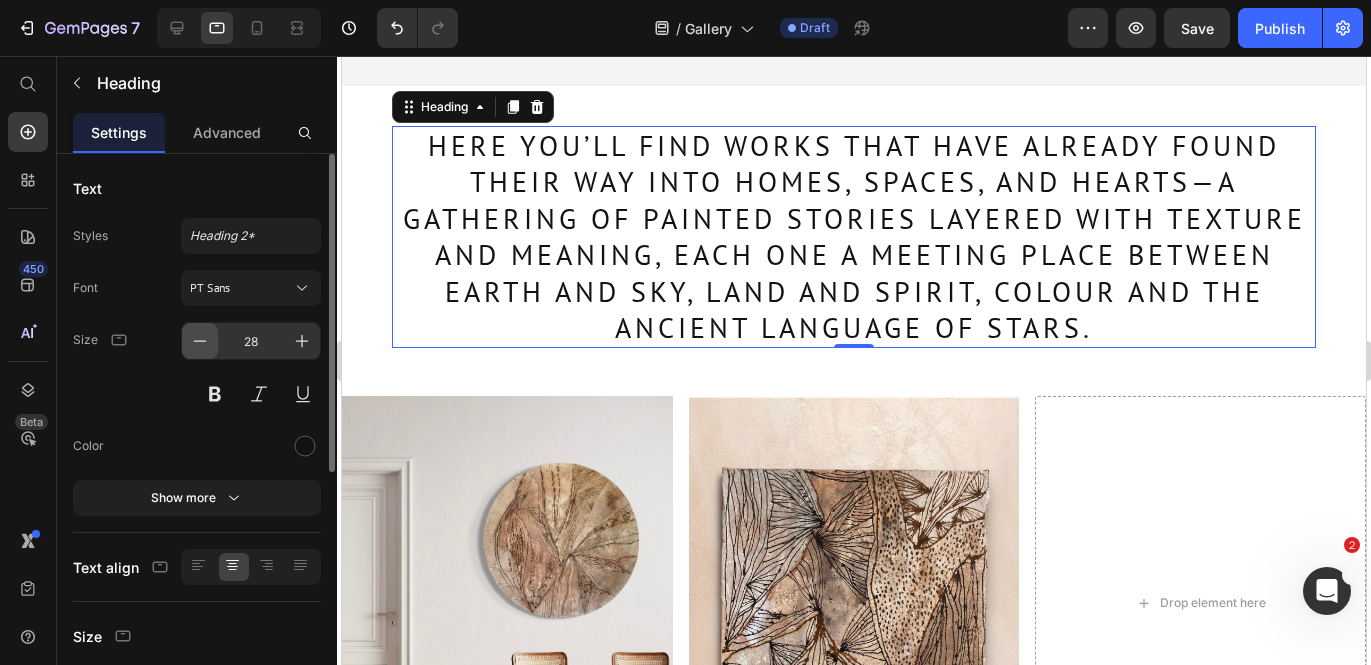 click 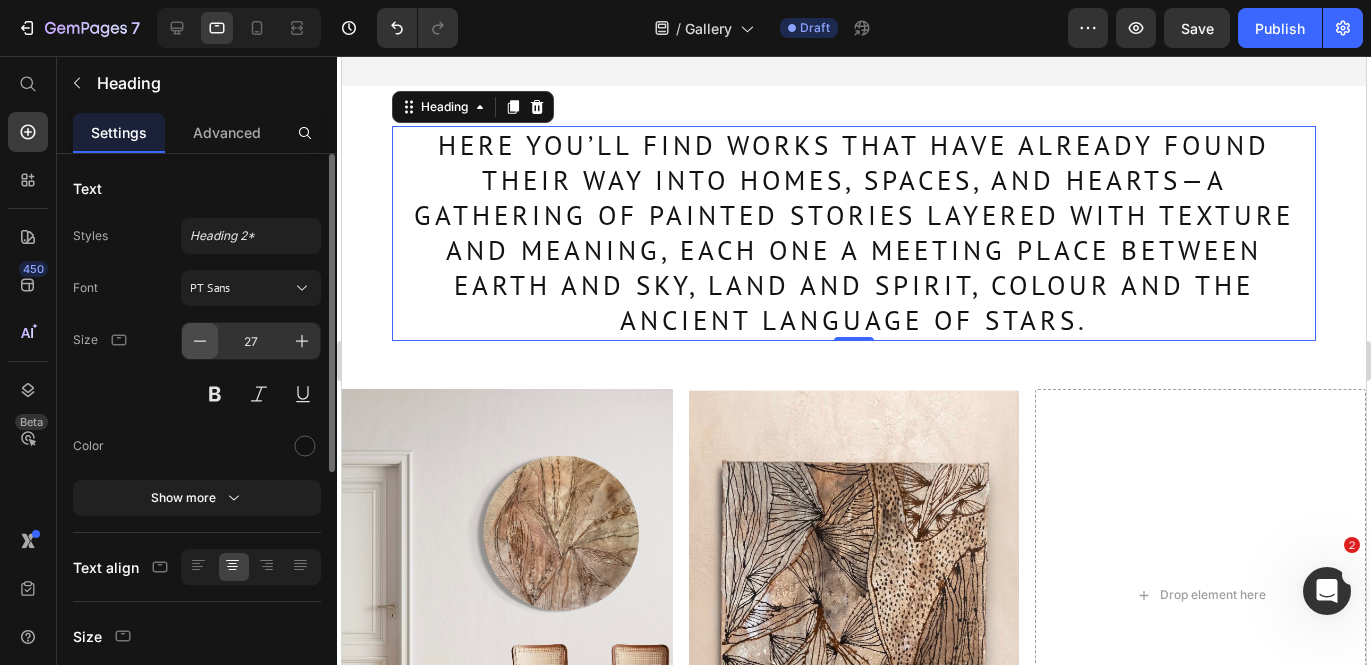 click 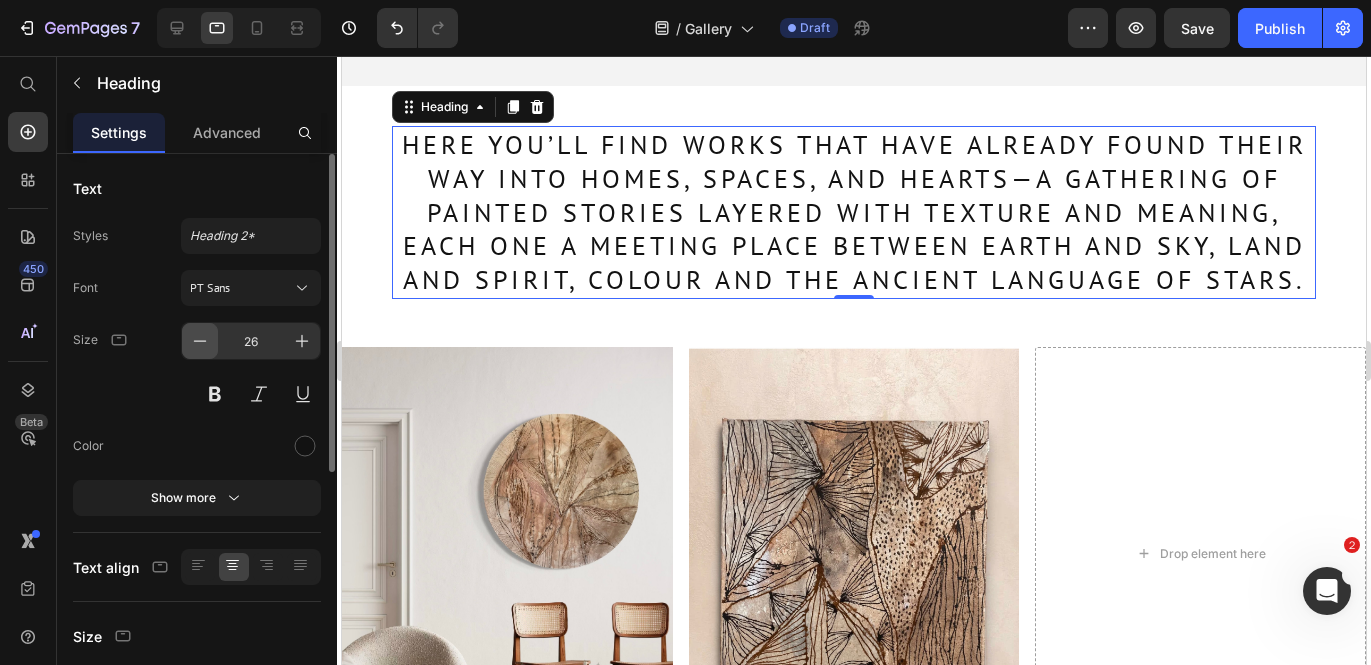click 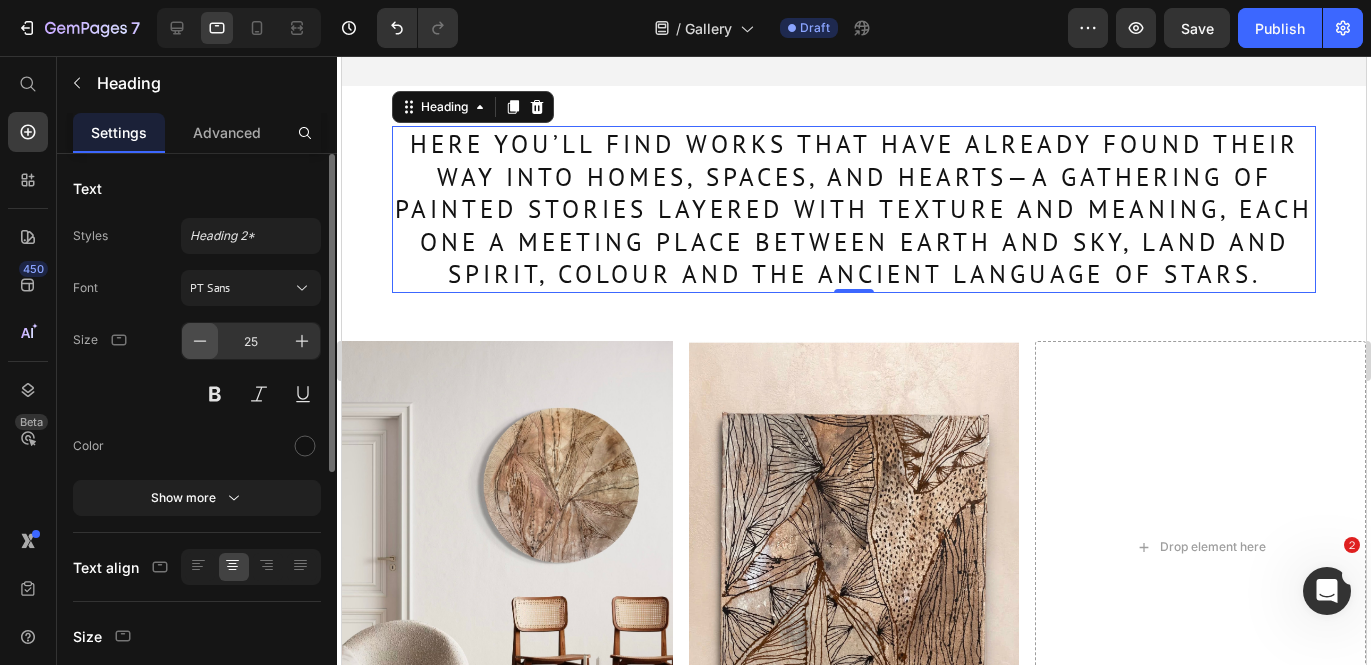 click 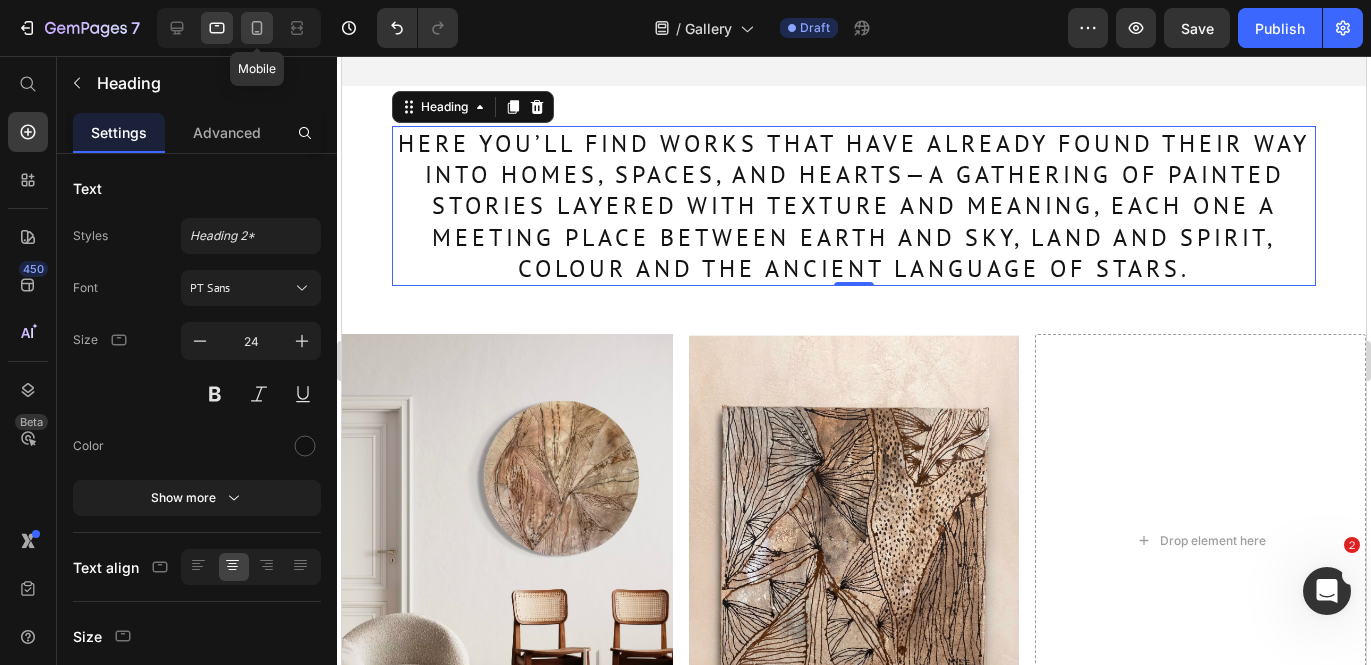 click 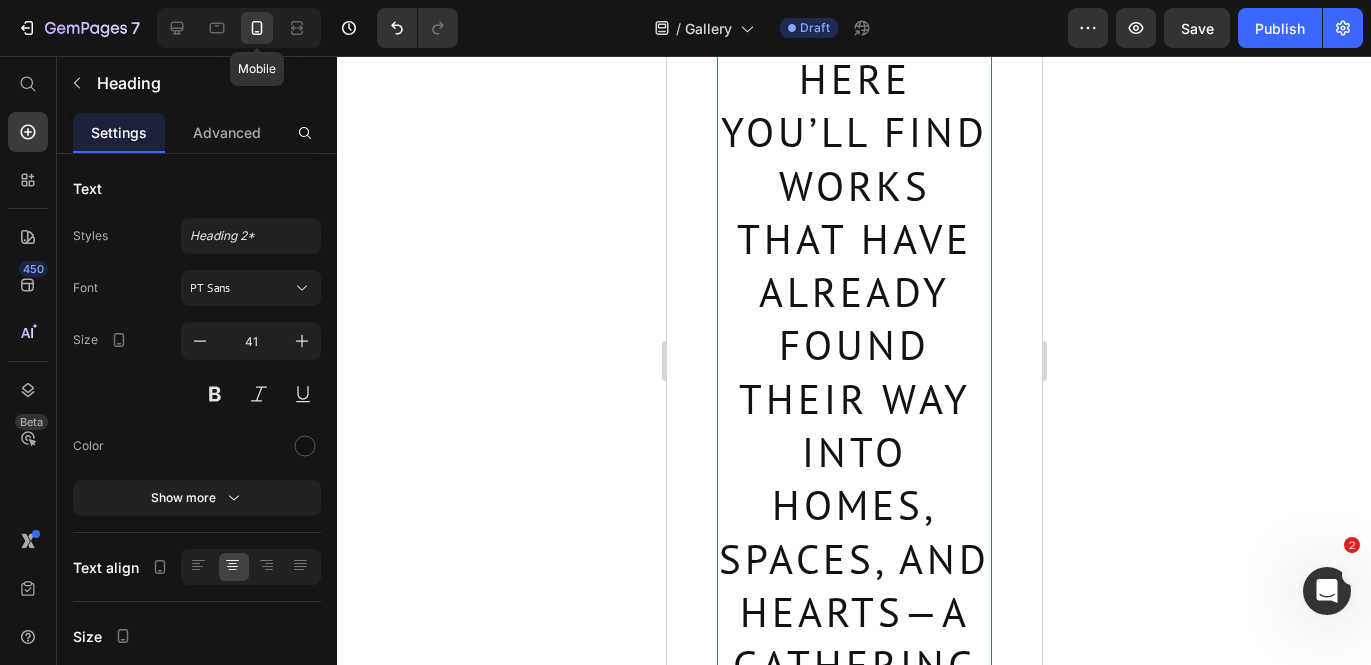 scroll, scrollTop: 543, scrollLeft: 0, axis: vertical 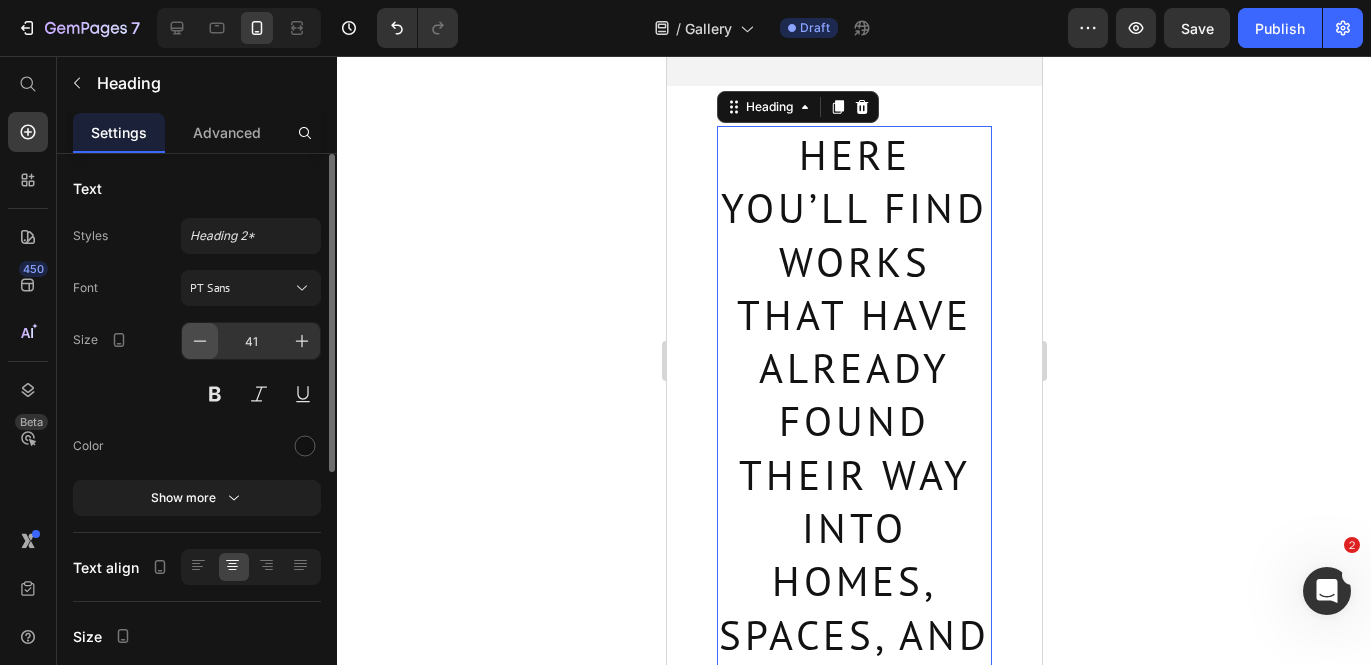 click 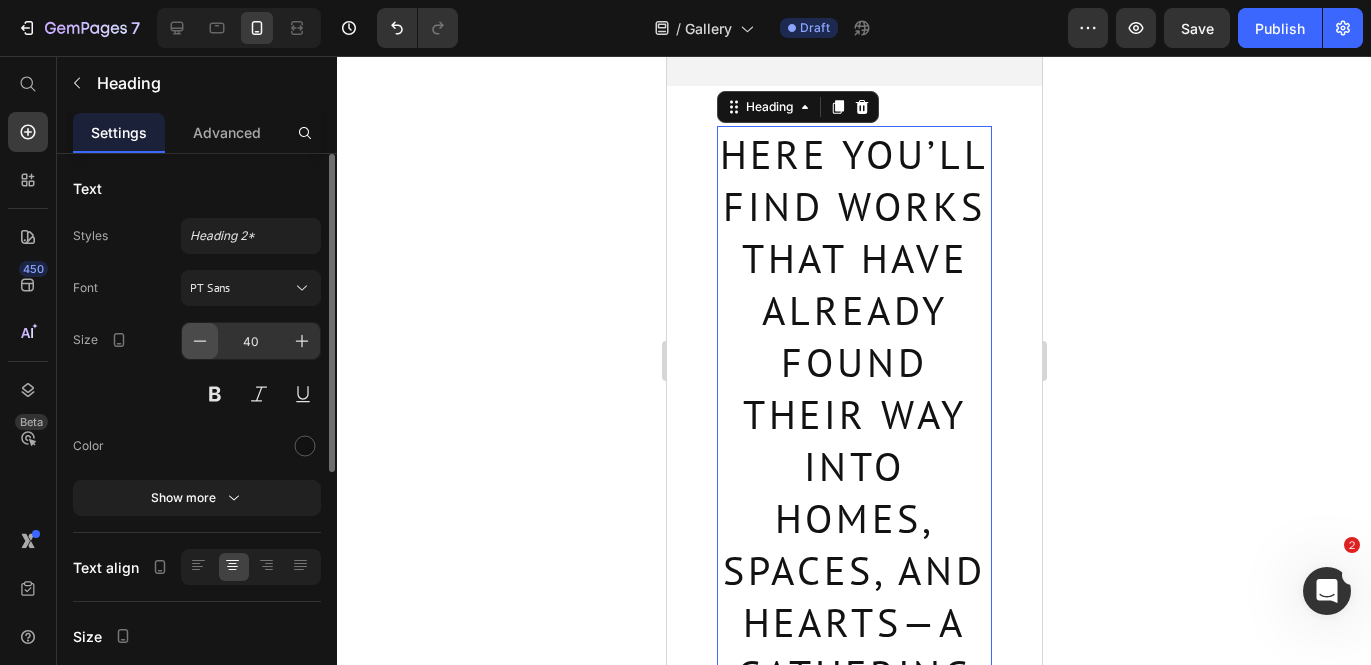 click 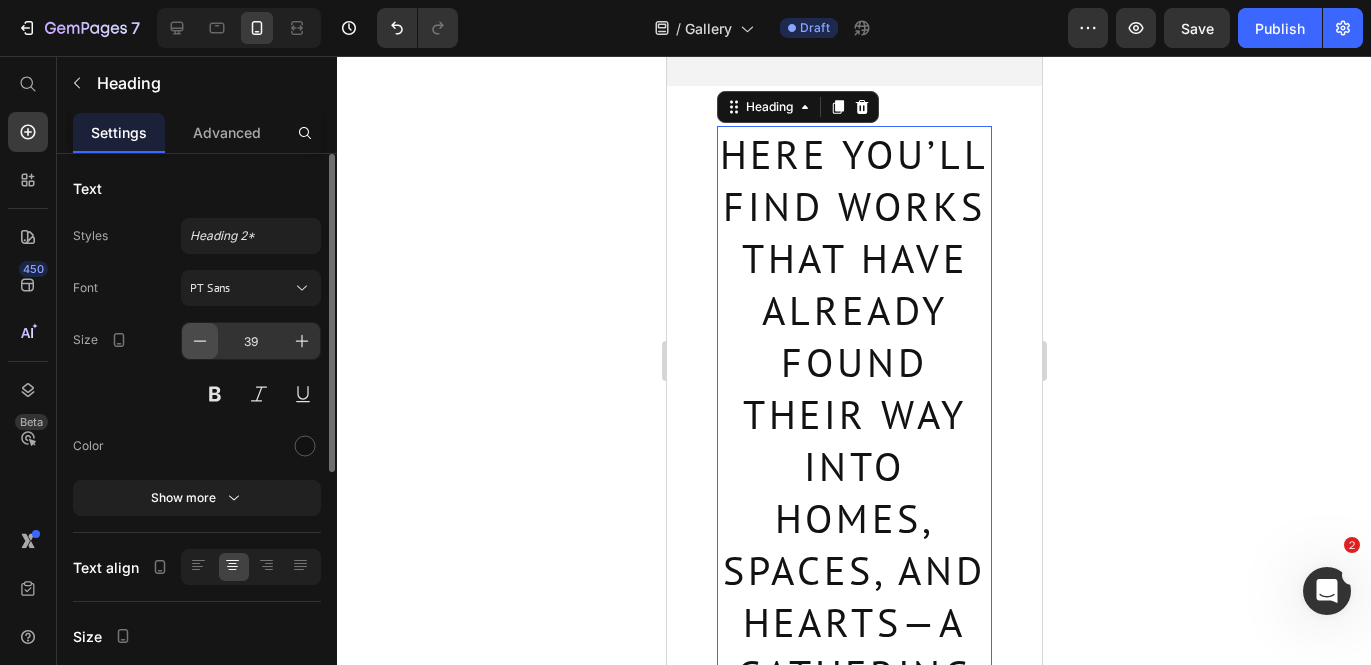 click 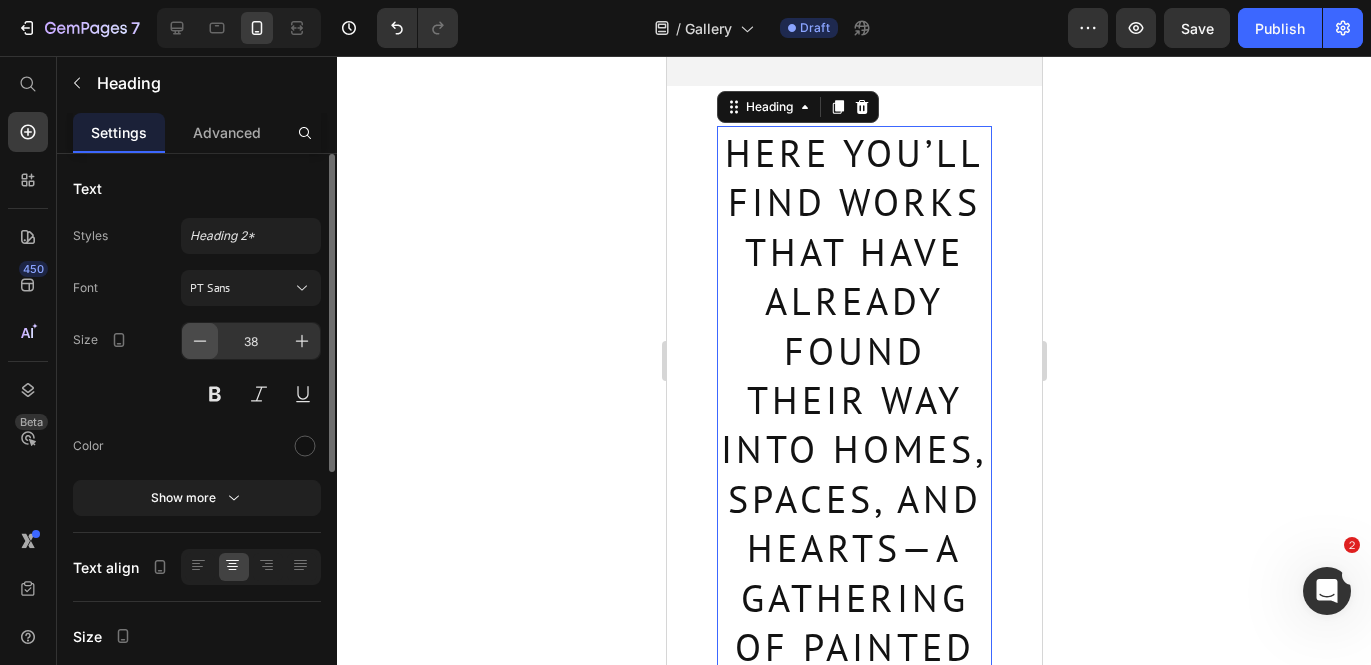 click 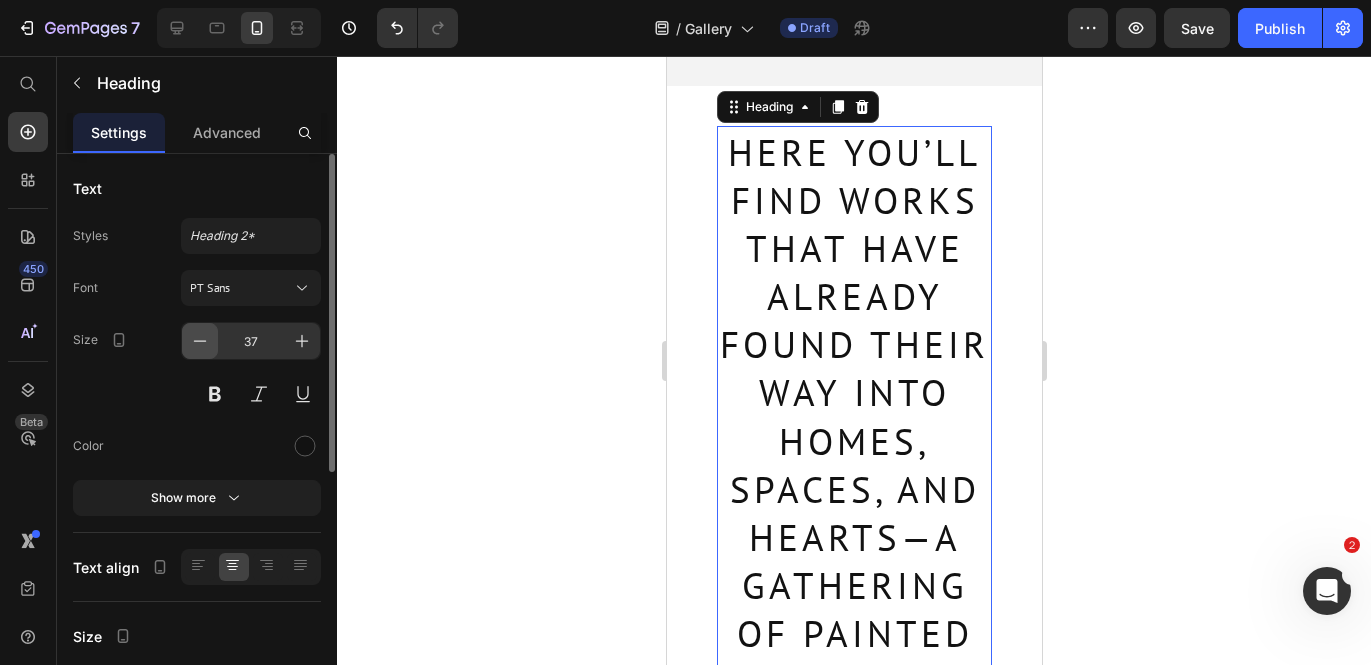 click 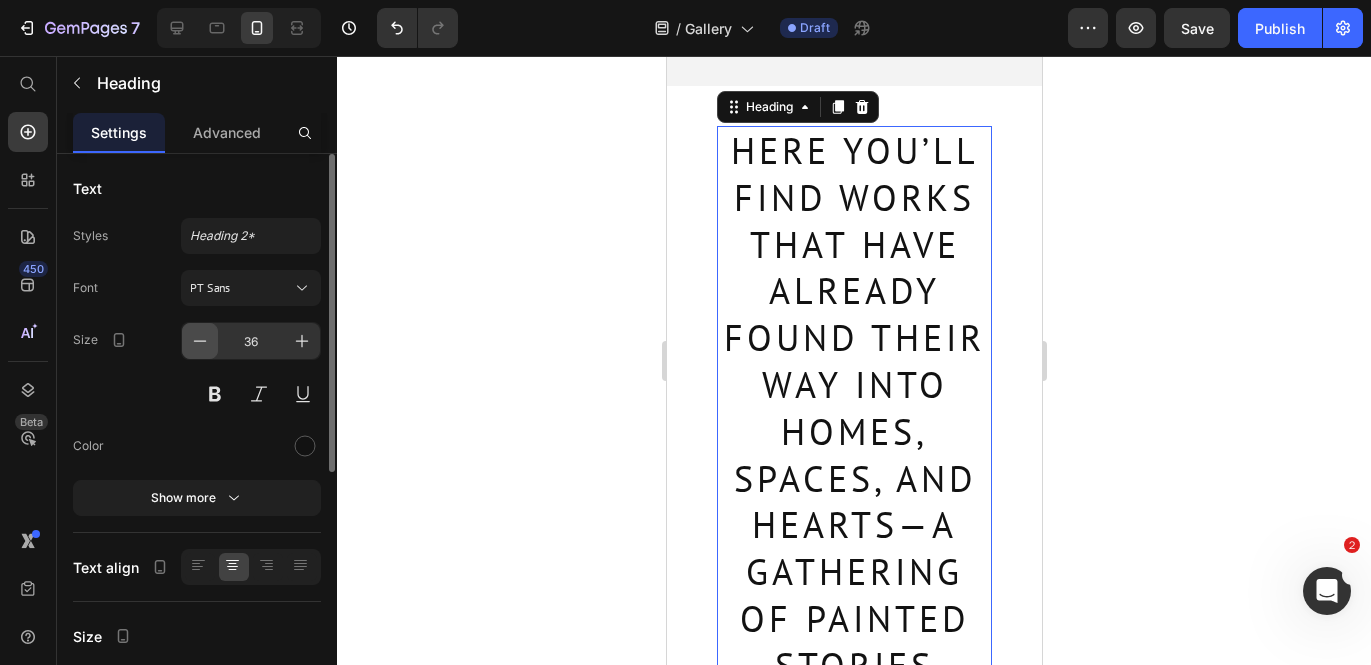 click 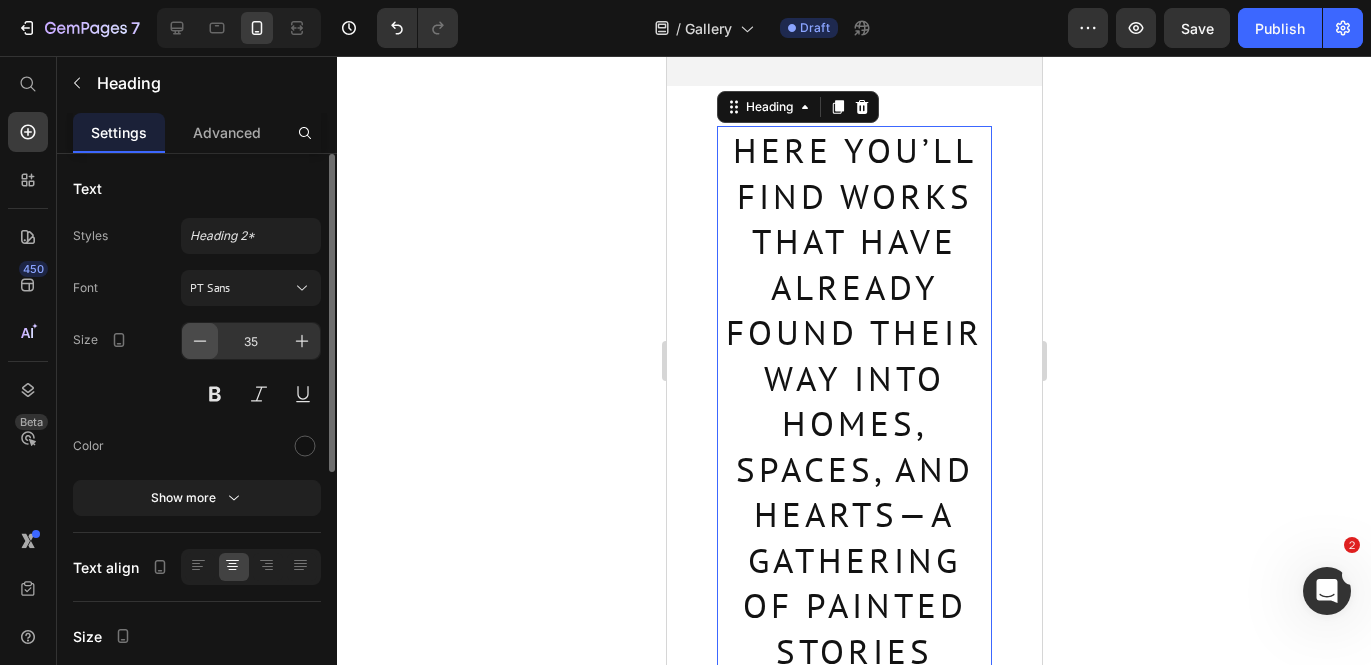 click 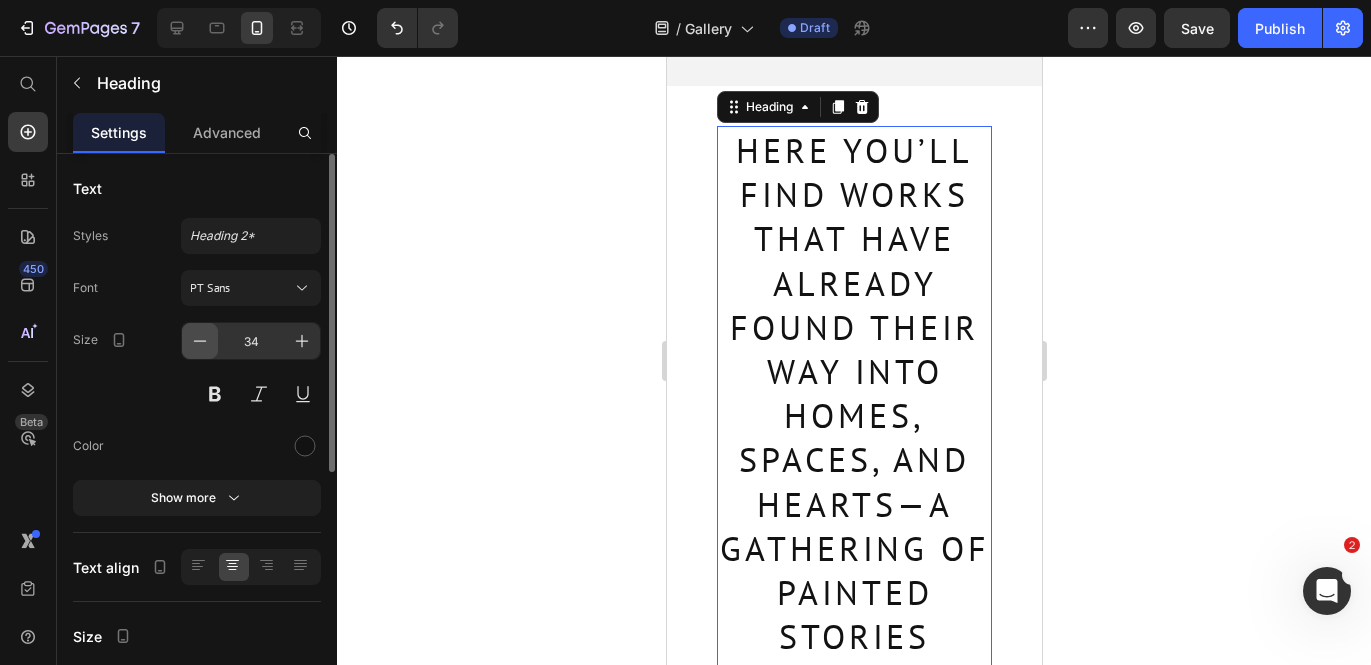 click 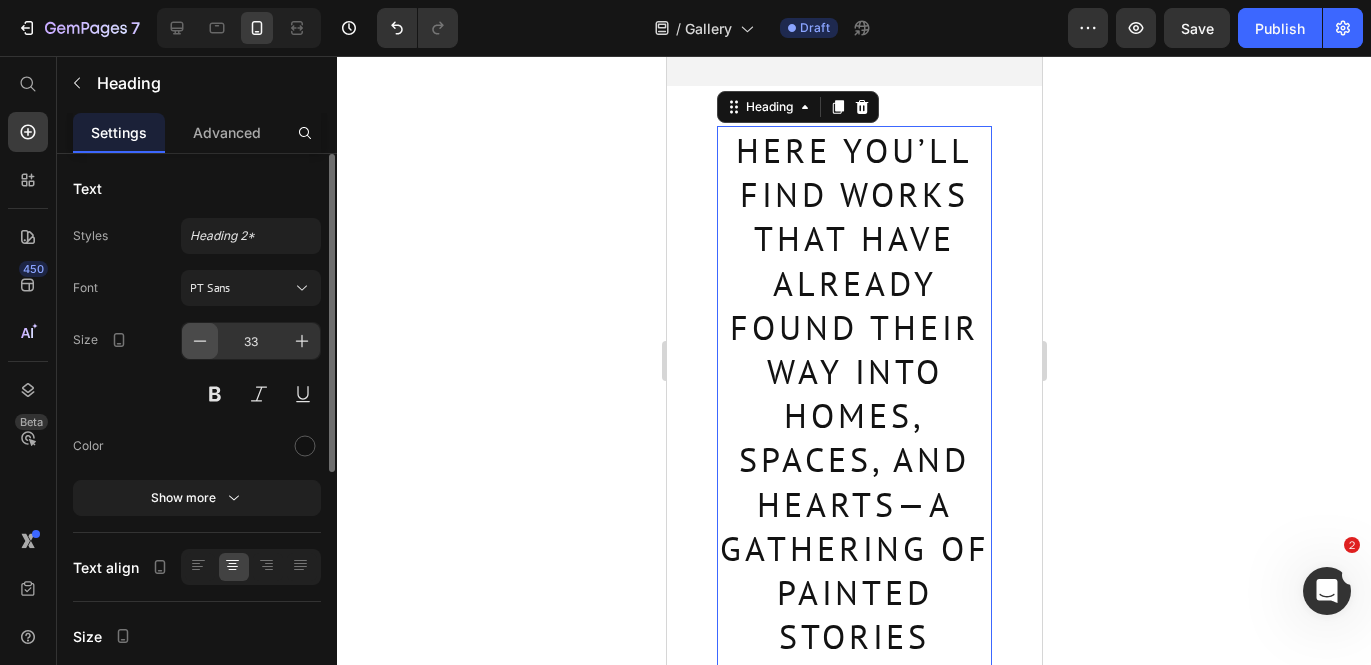 click 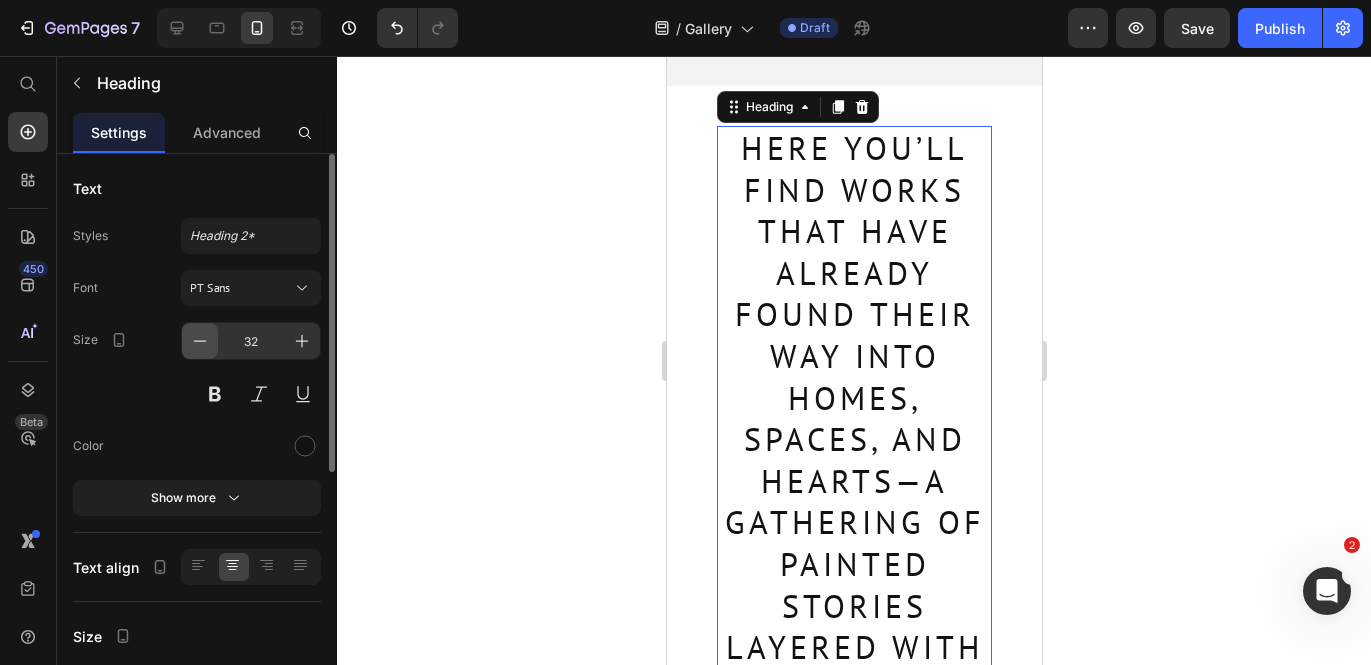 click 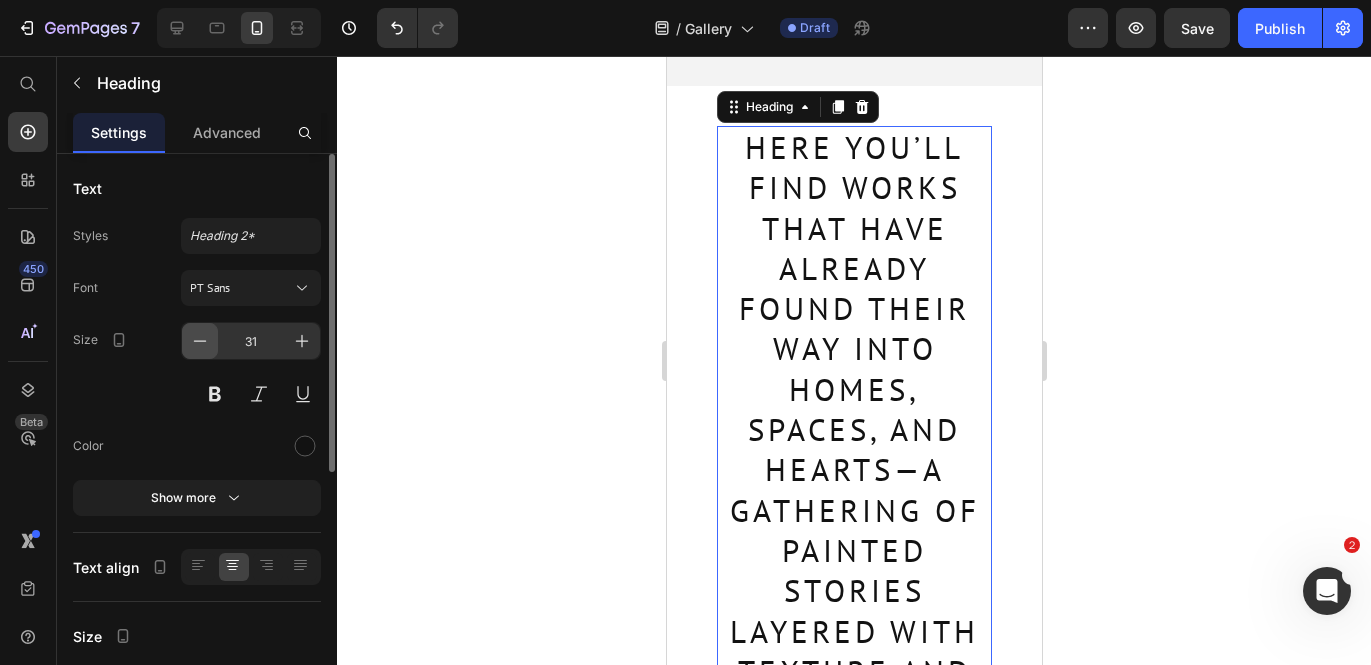 click 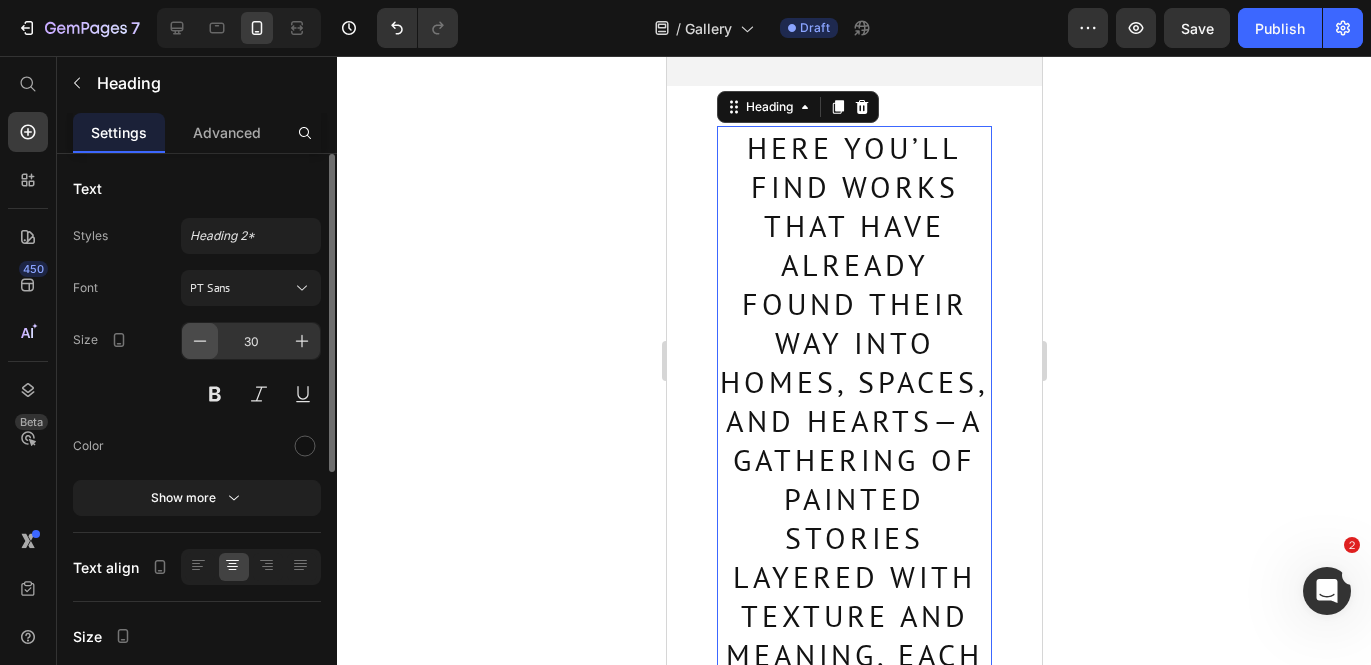 click 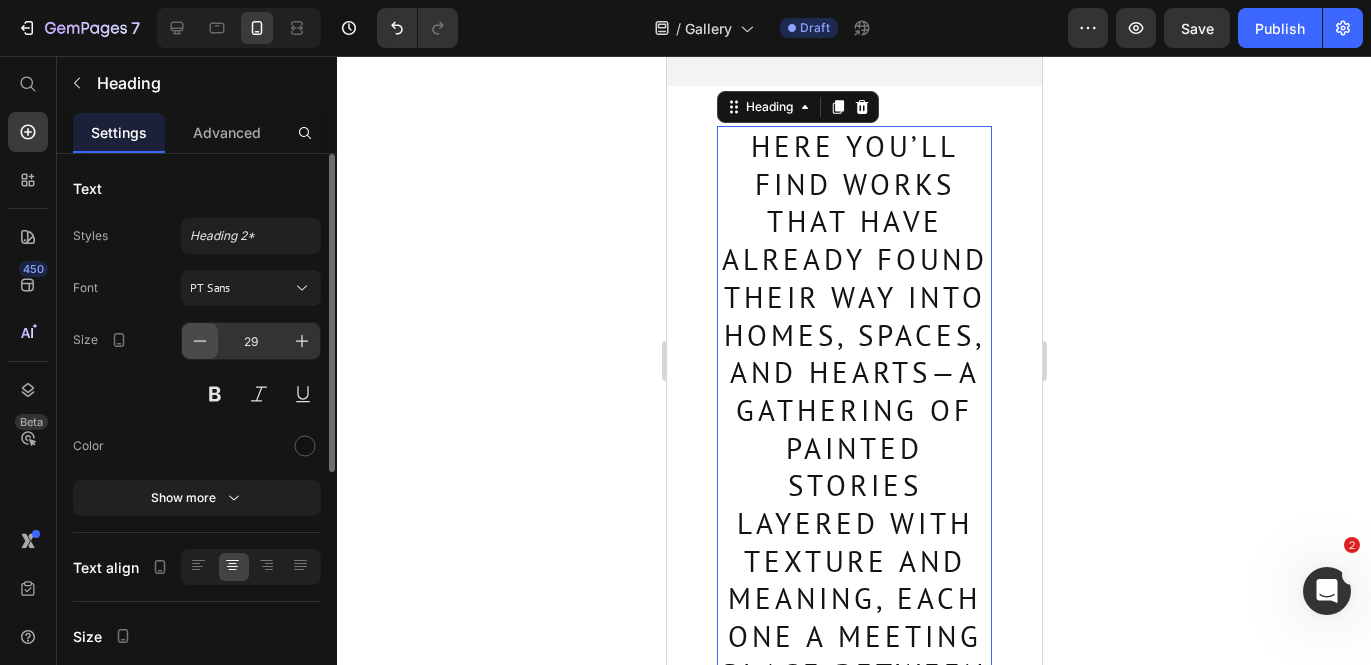 click 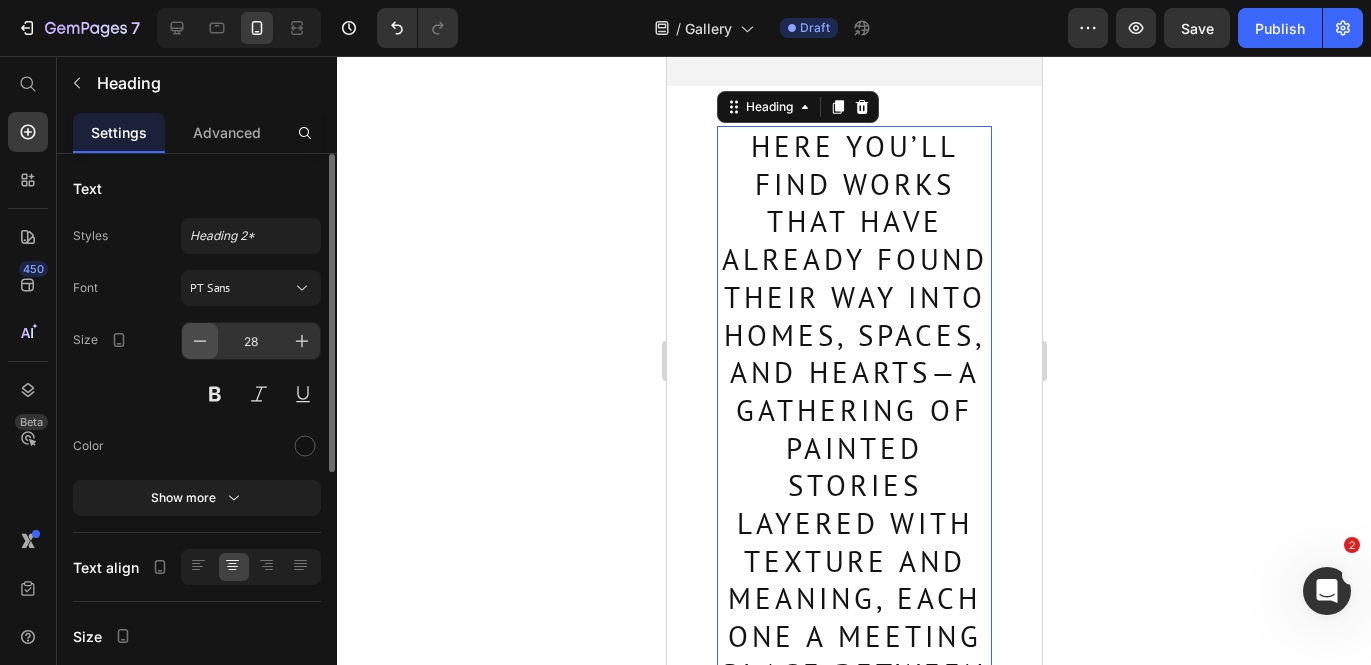 click 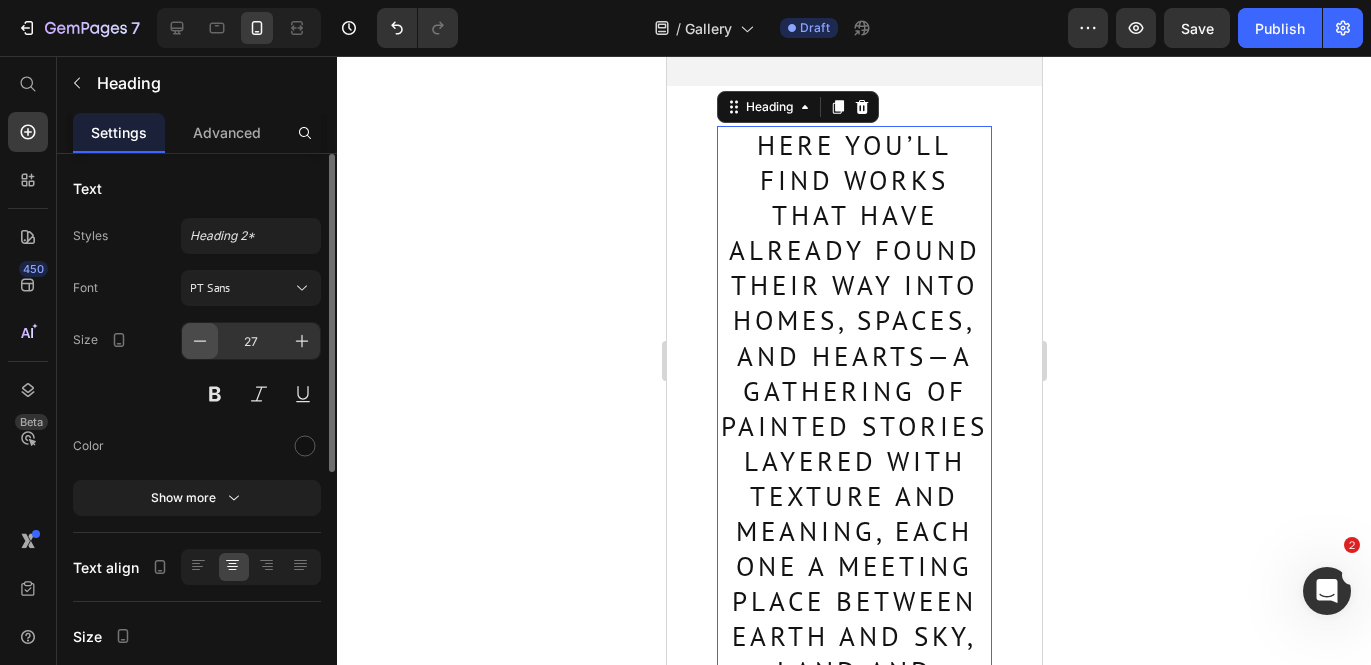 click 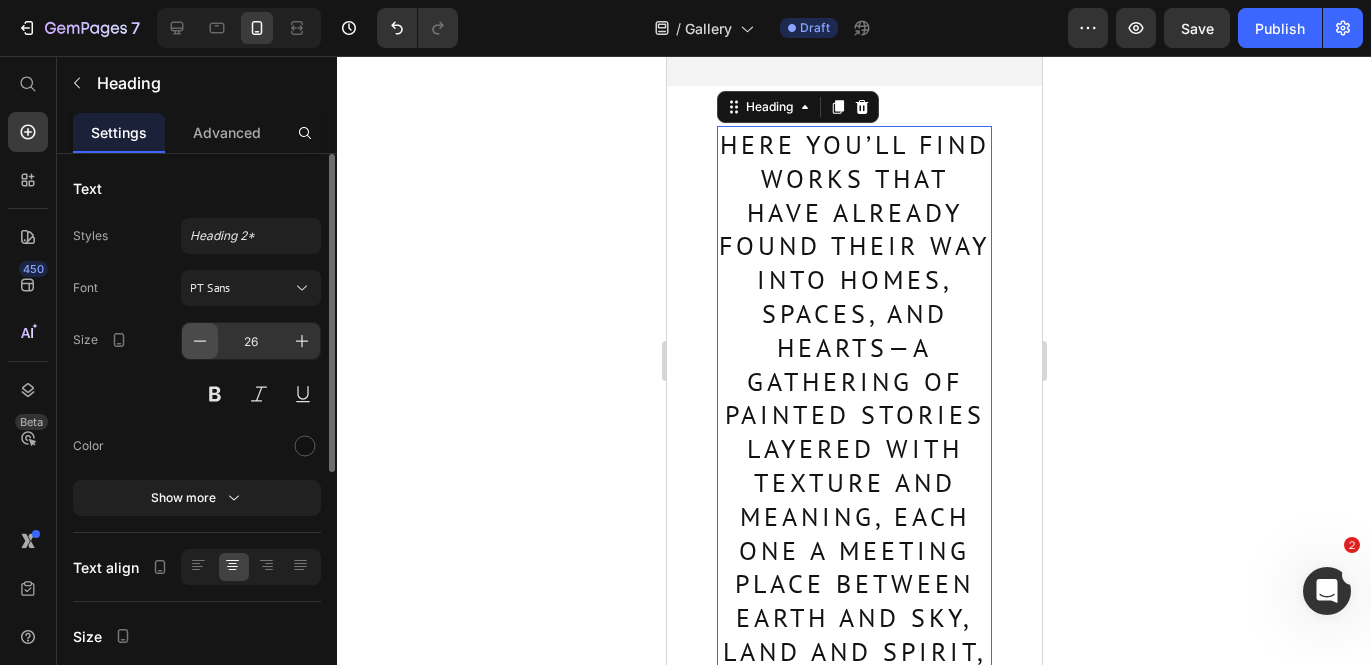 click 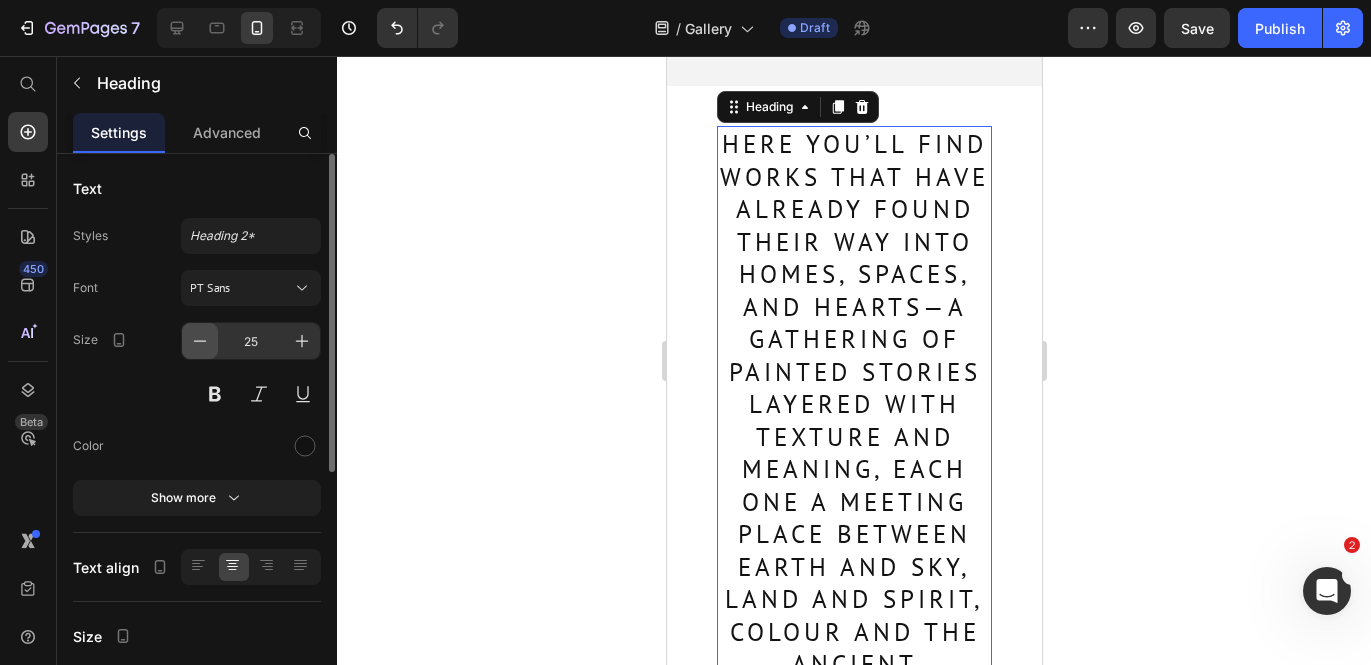click 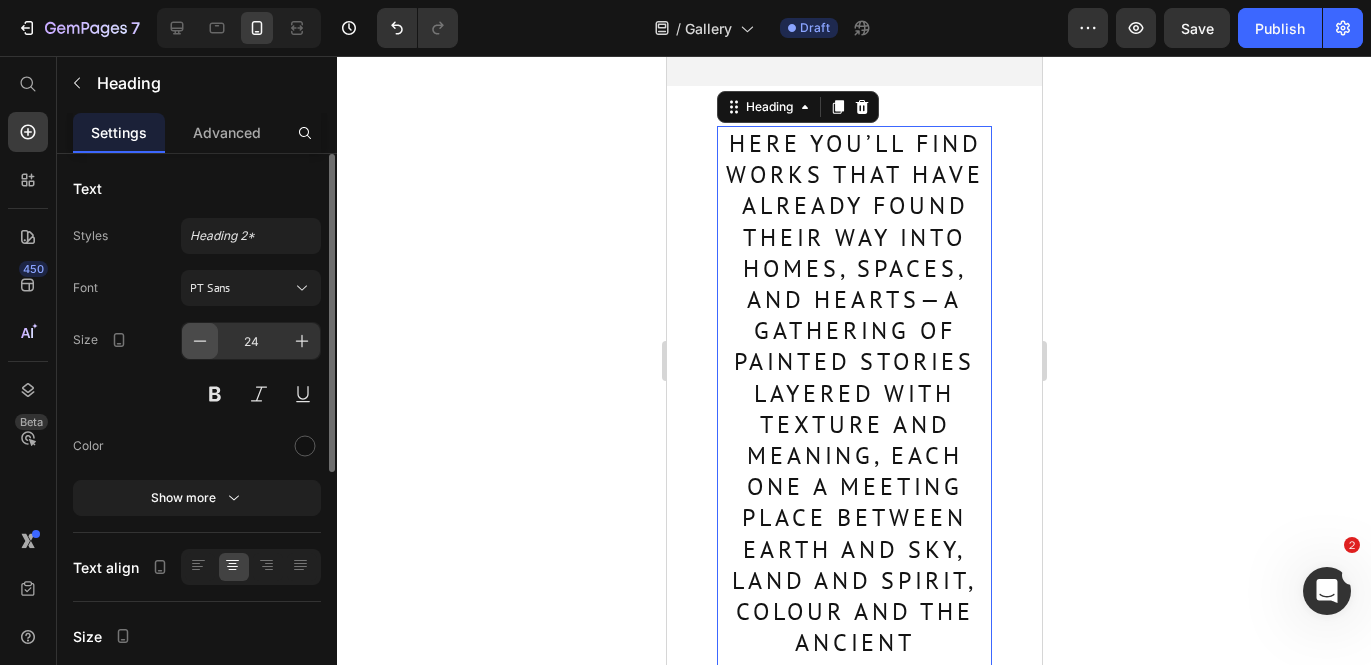 click 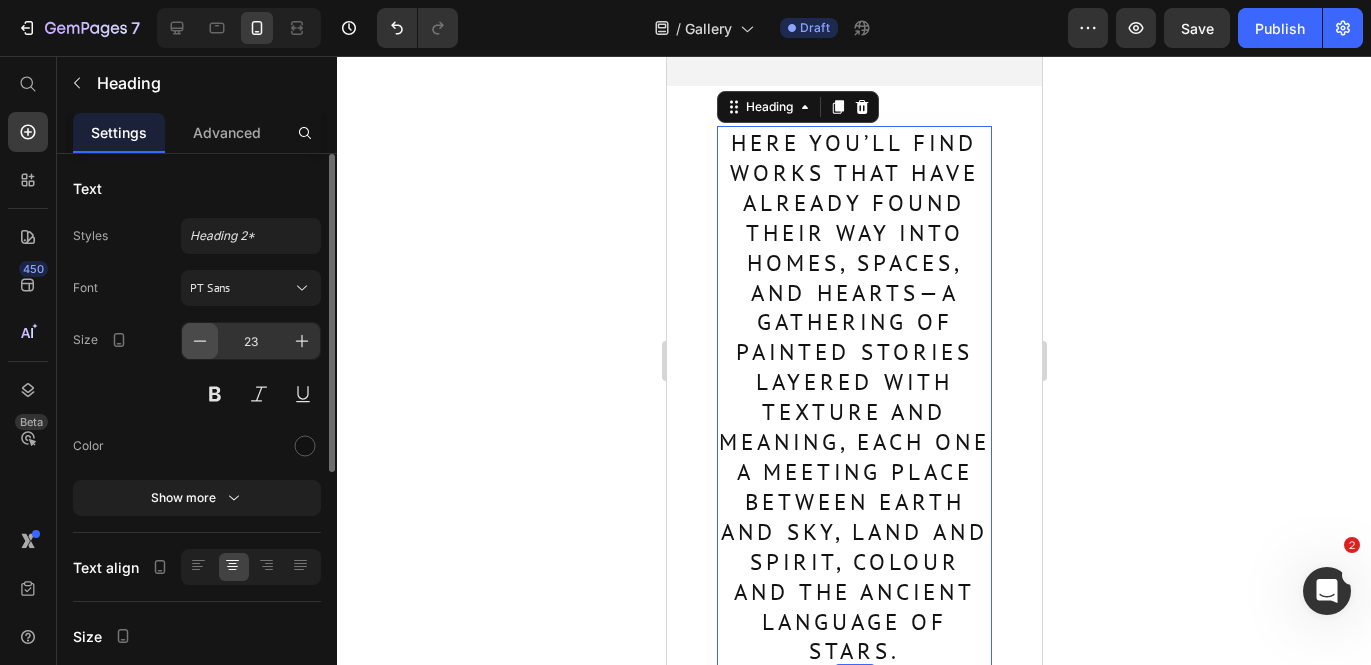 click 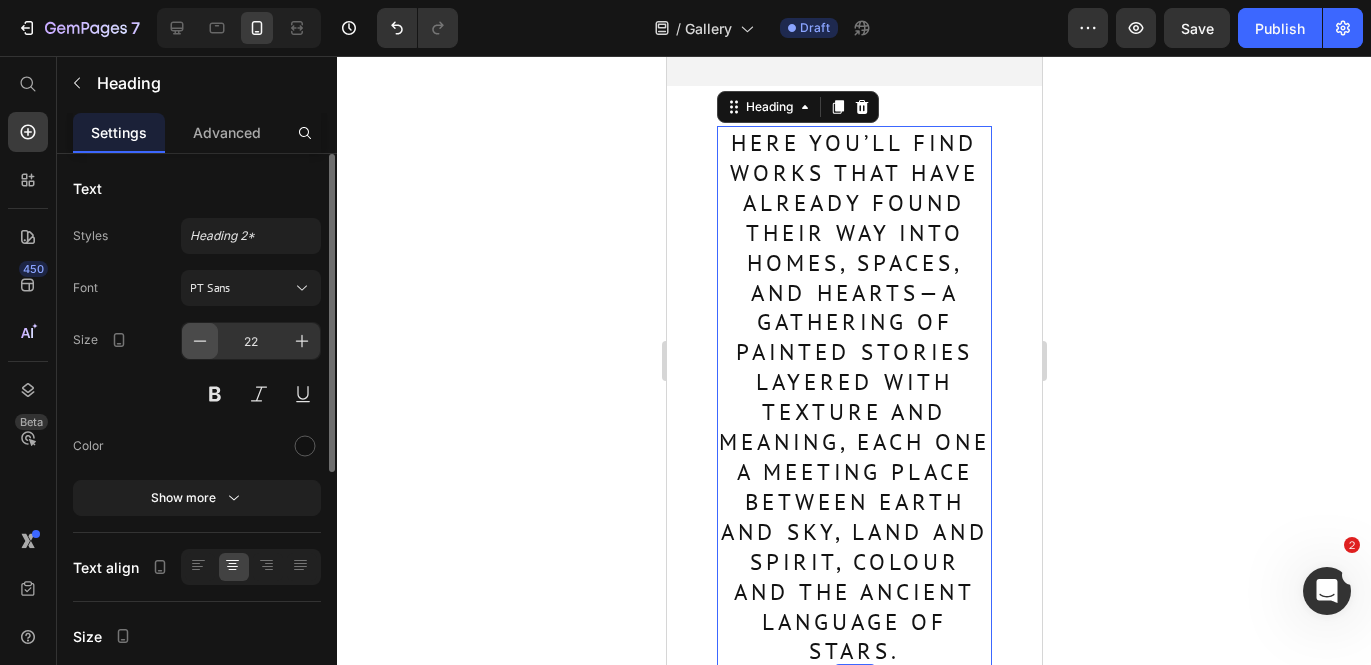 click 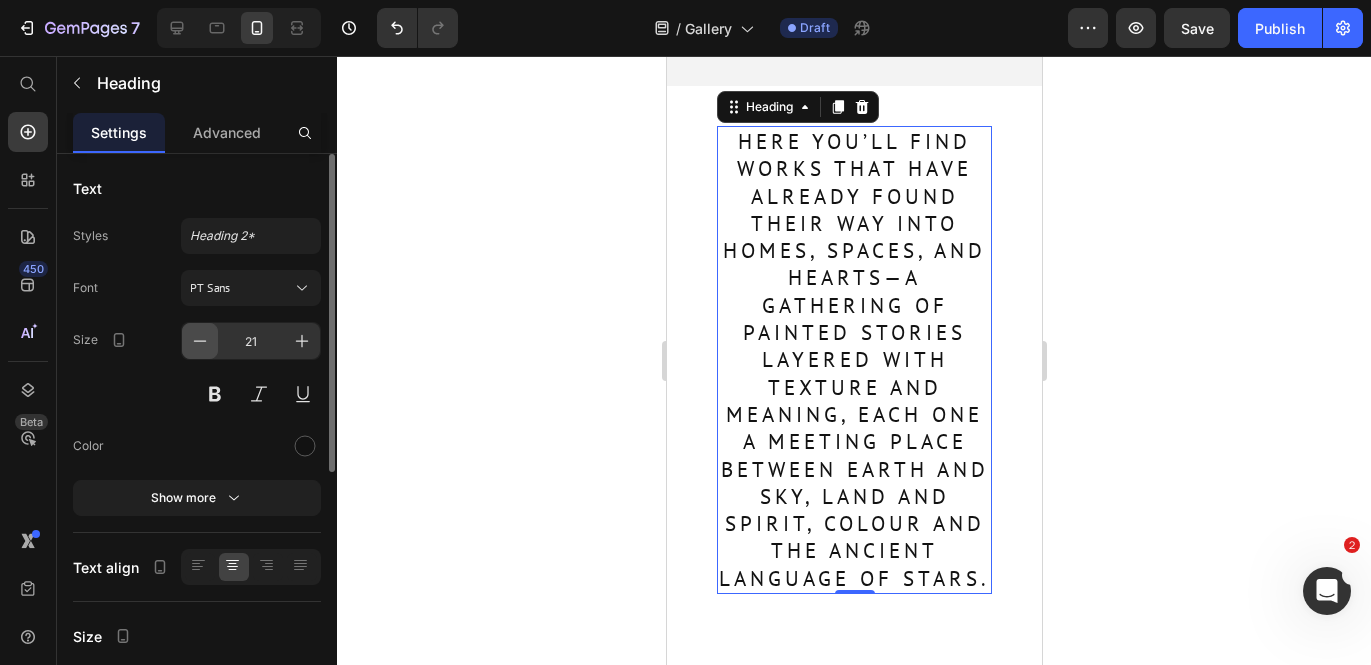 click 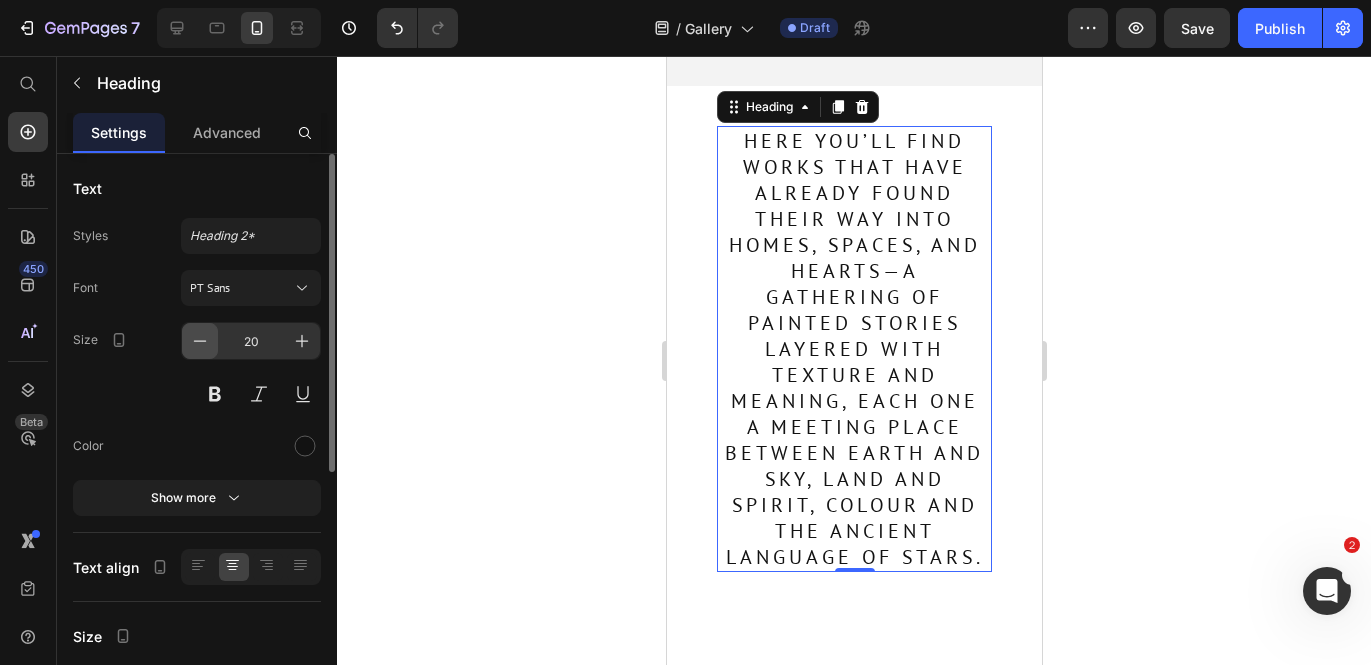 click 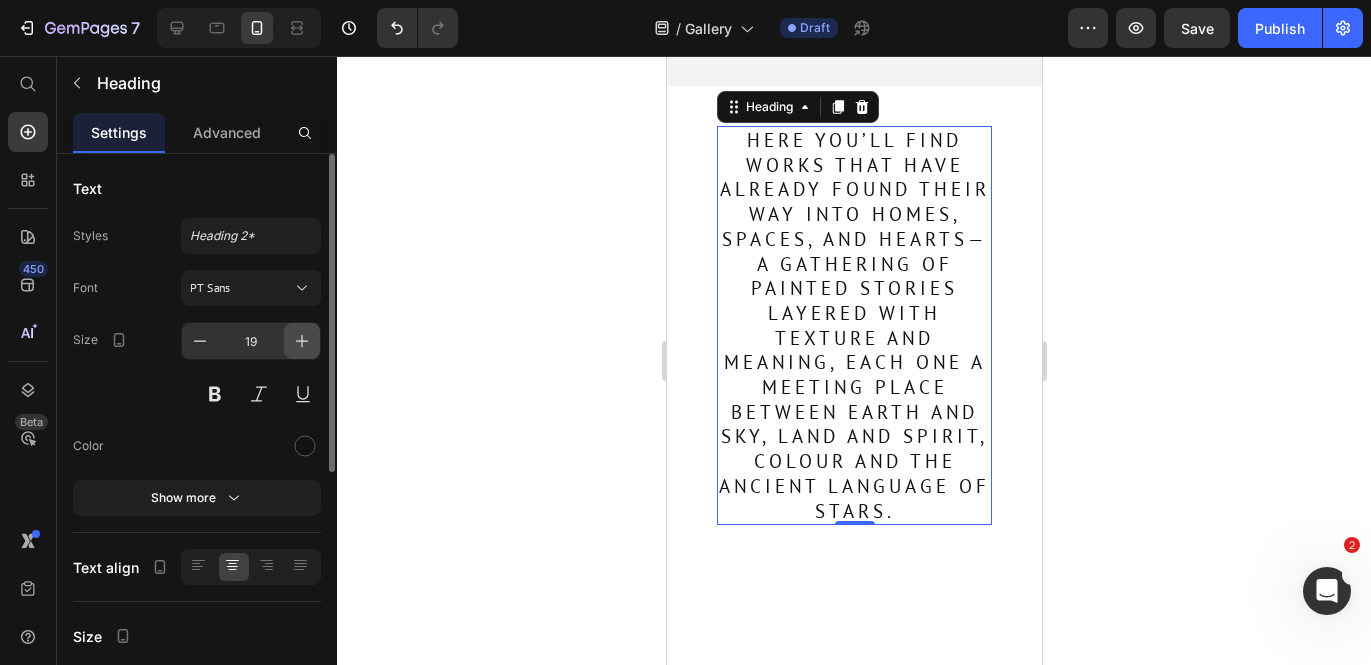 click 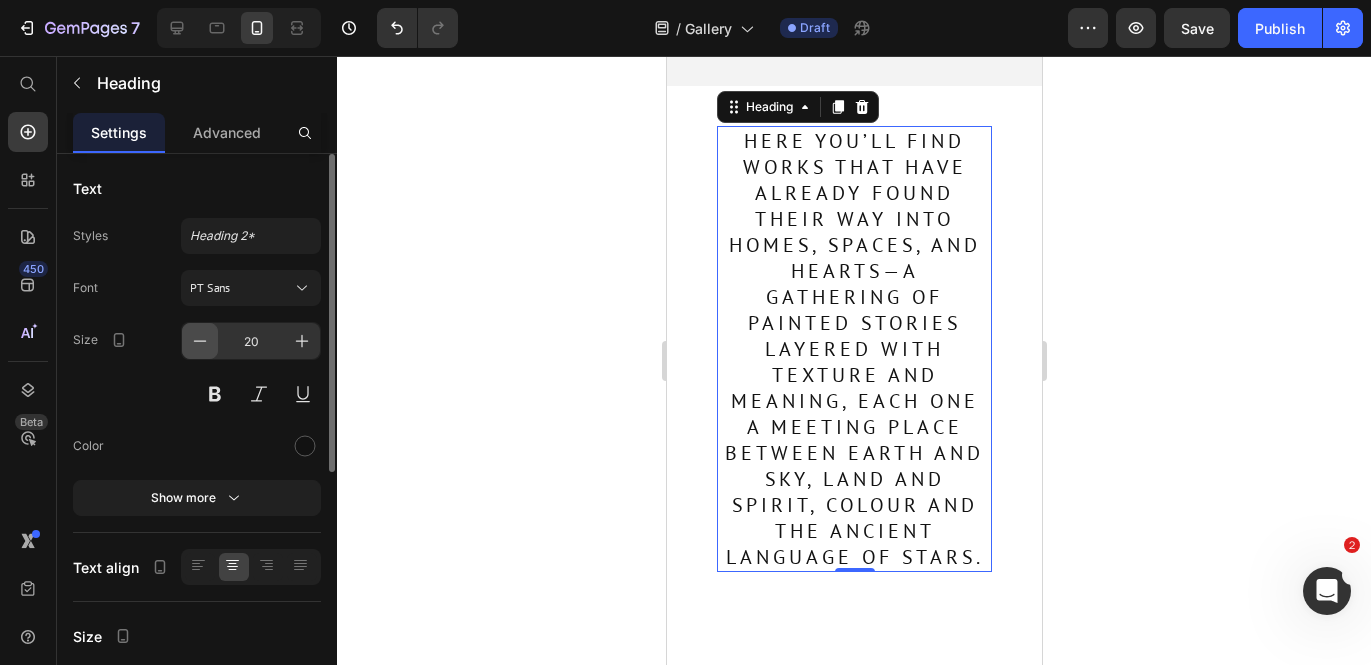 click 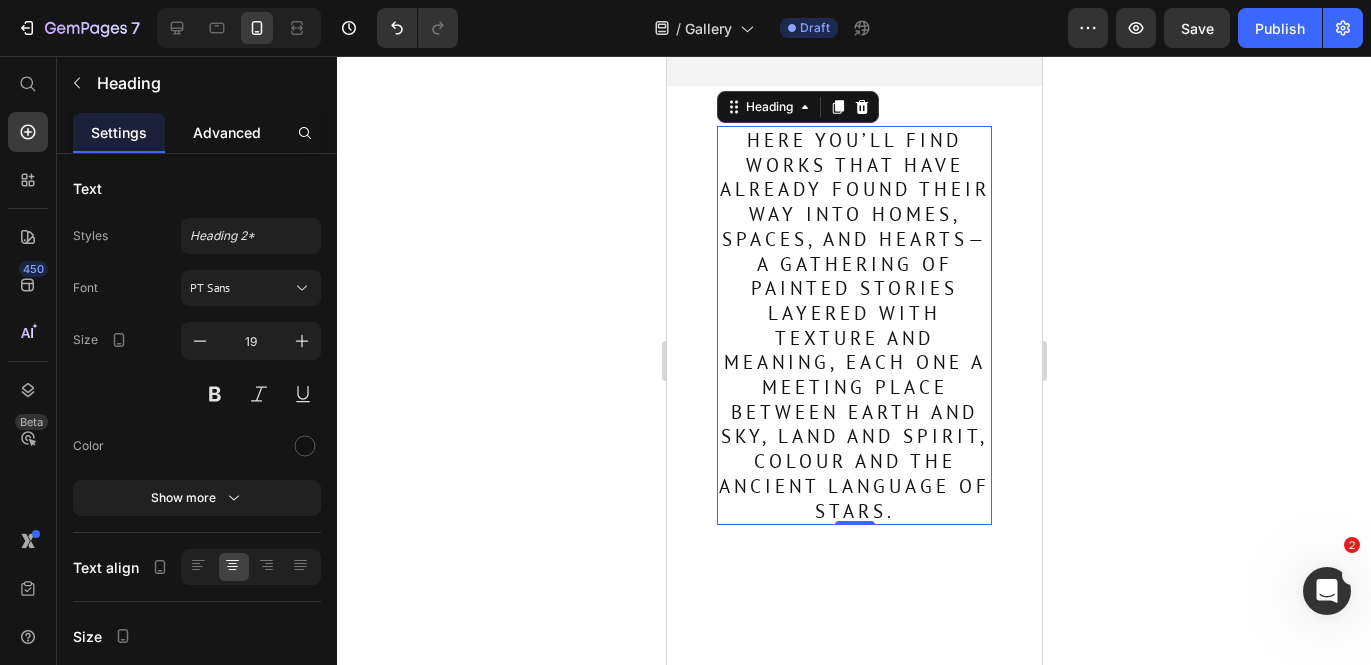 click on "Advanced" at bounding box center (227, 132) 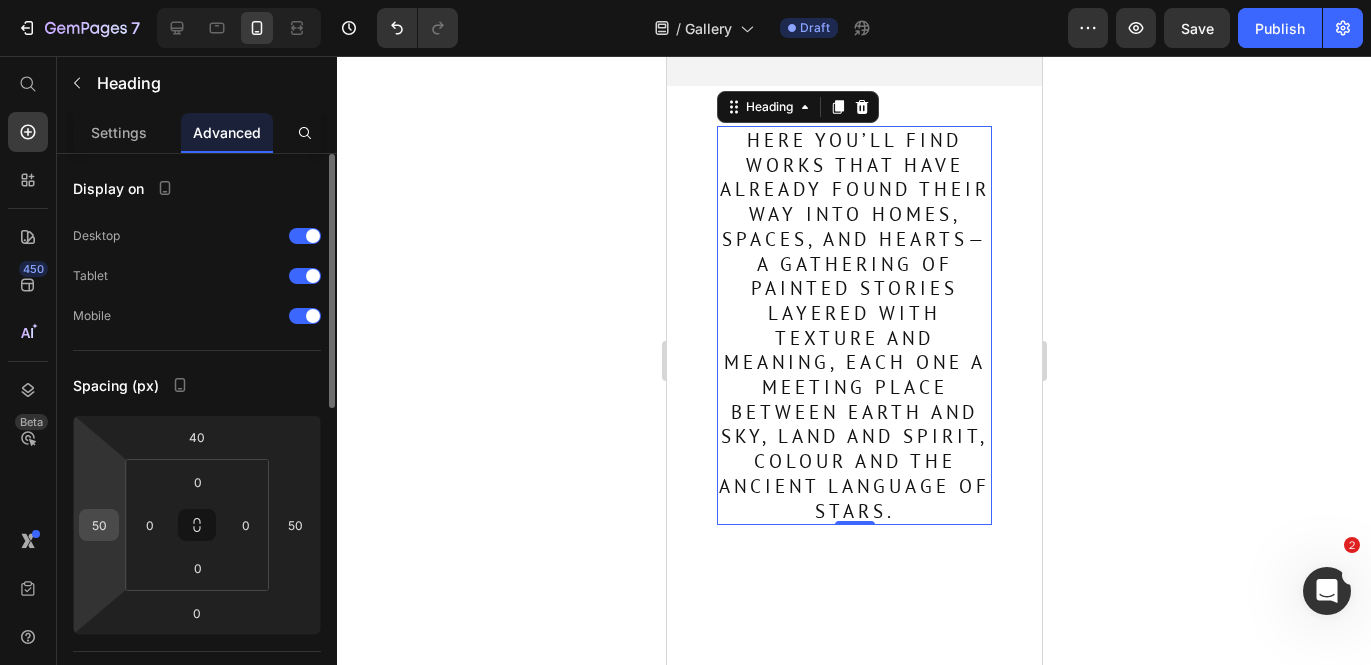 click on "50" at bounding box center [99, 525] 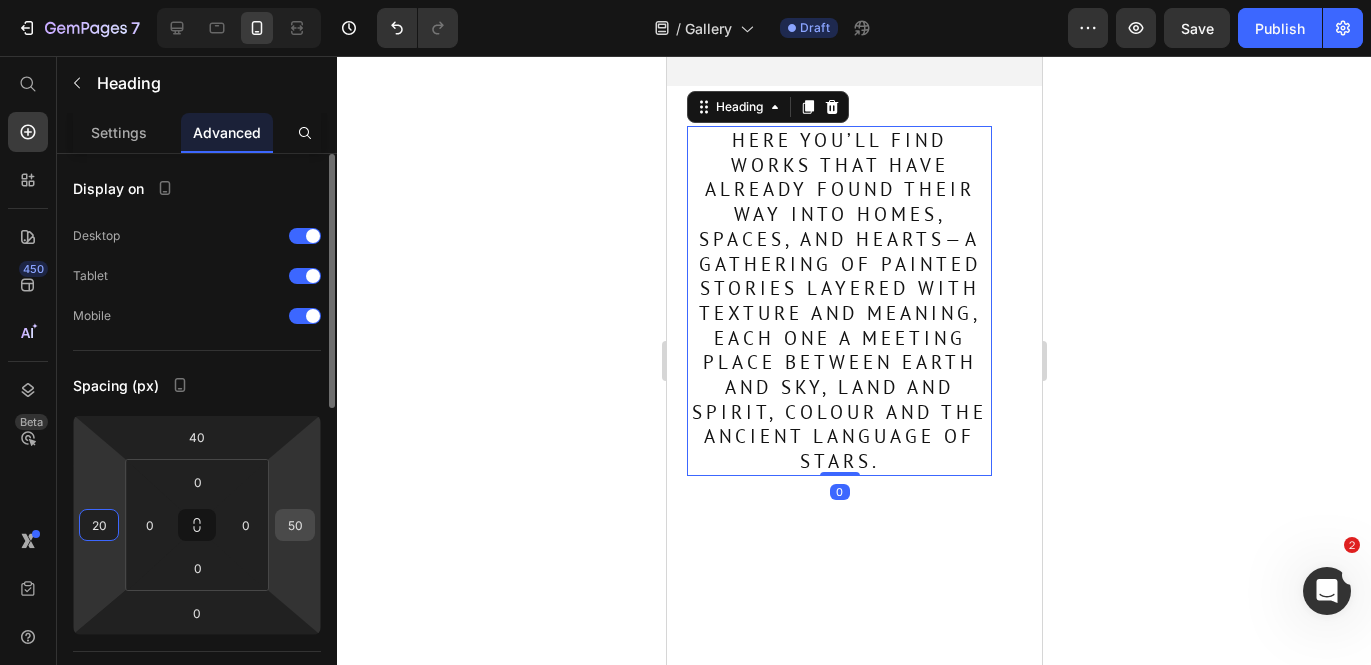 type on "20" 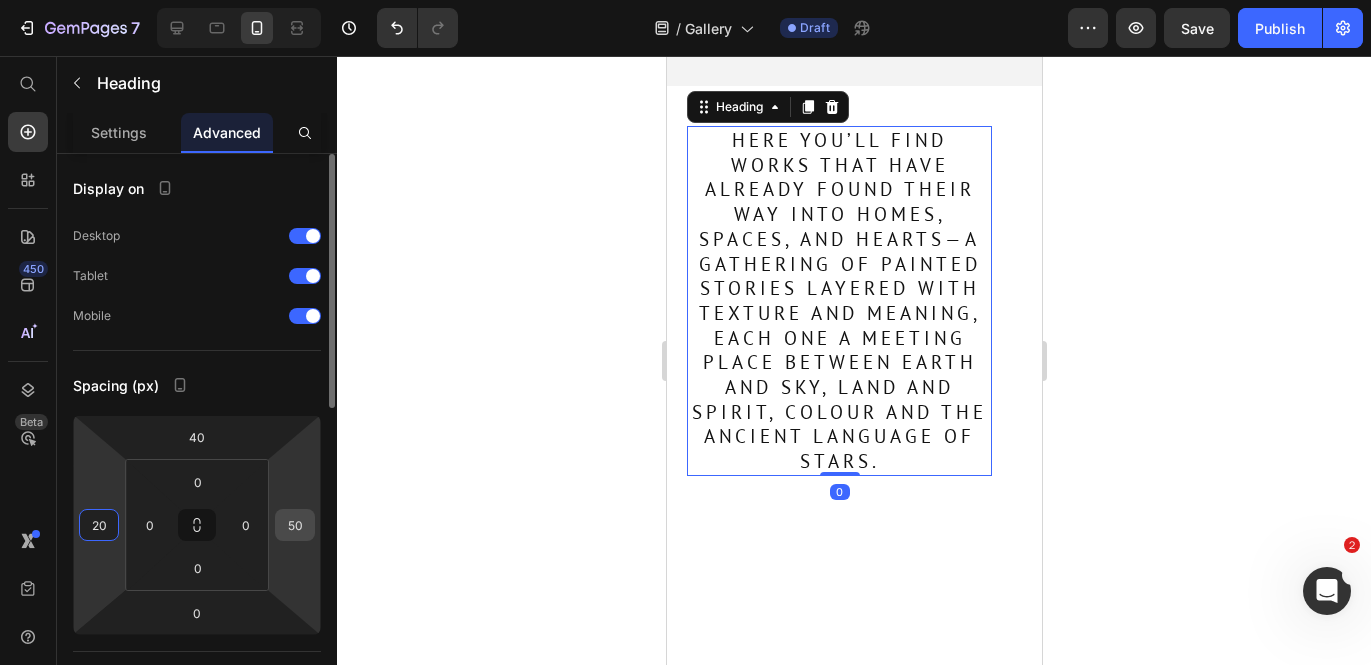 click on "50" at bounding box center [295, 525] 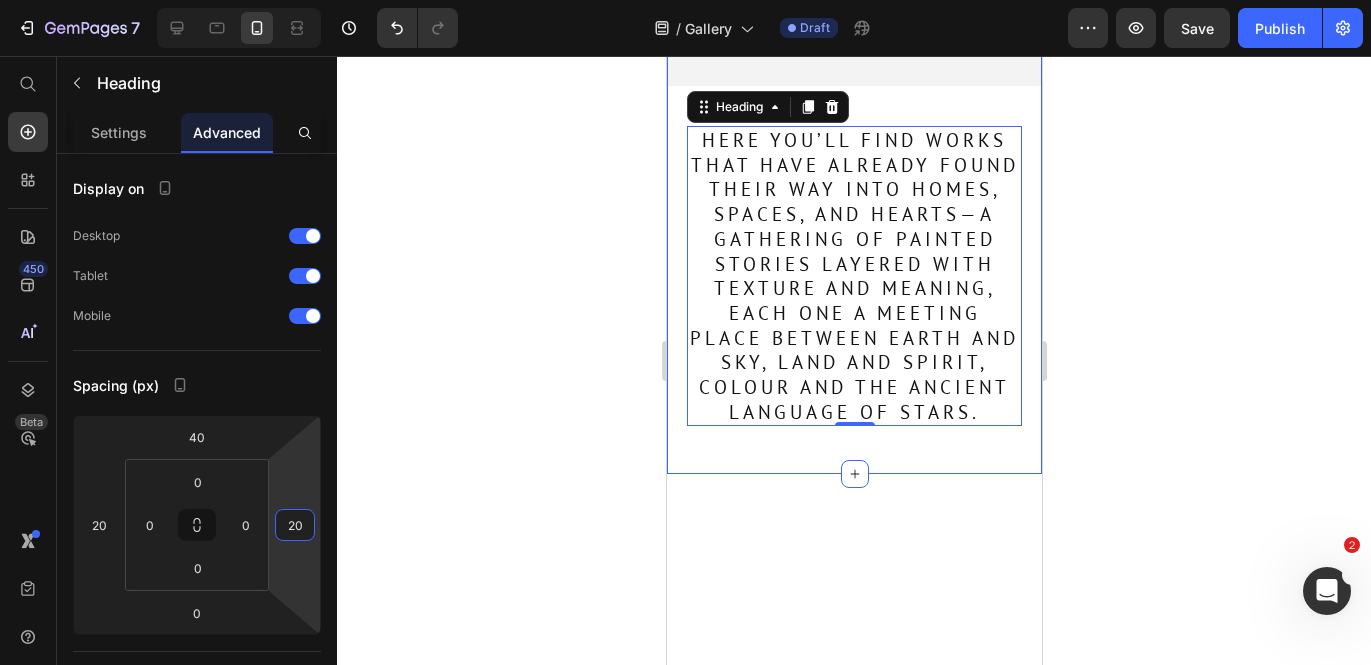 type on "20" 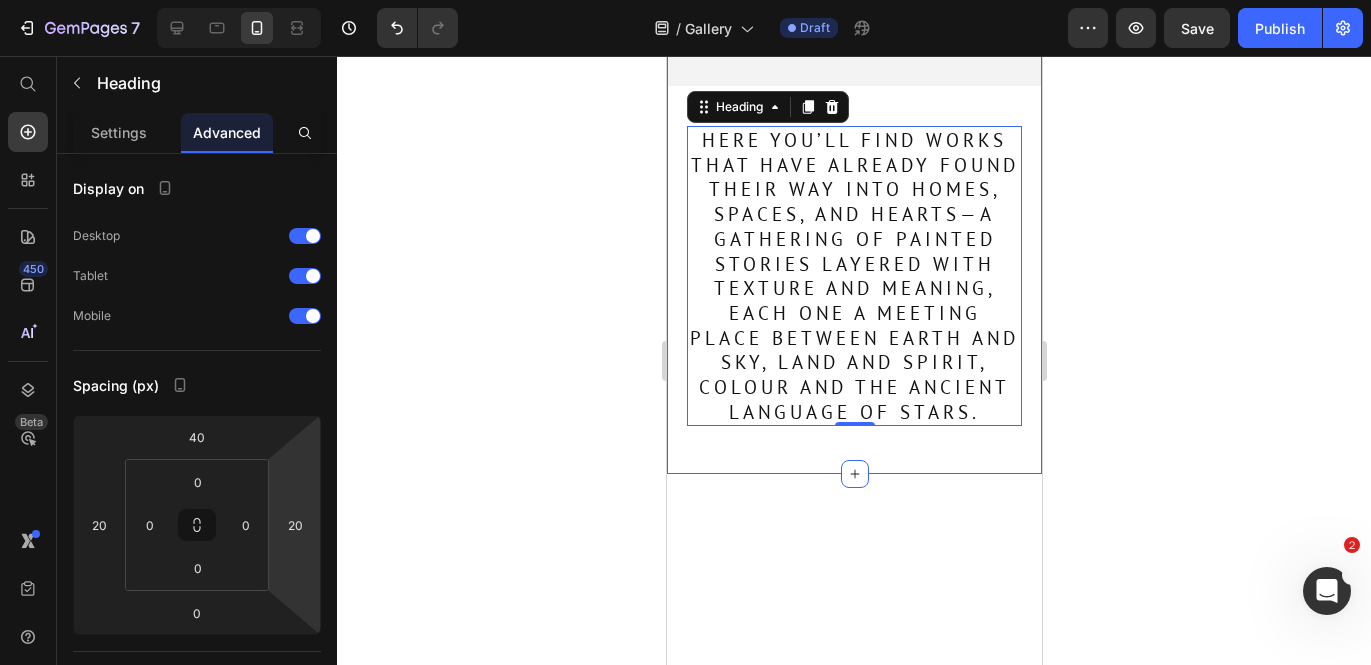 click 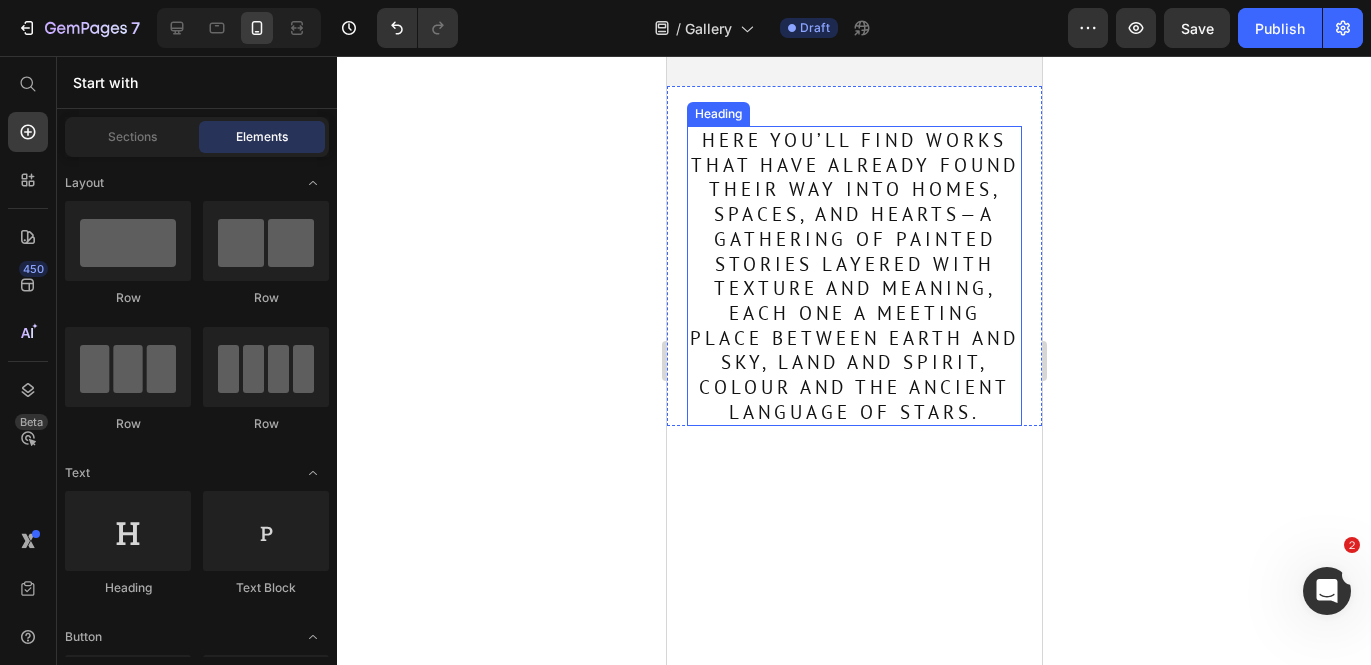 click 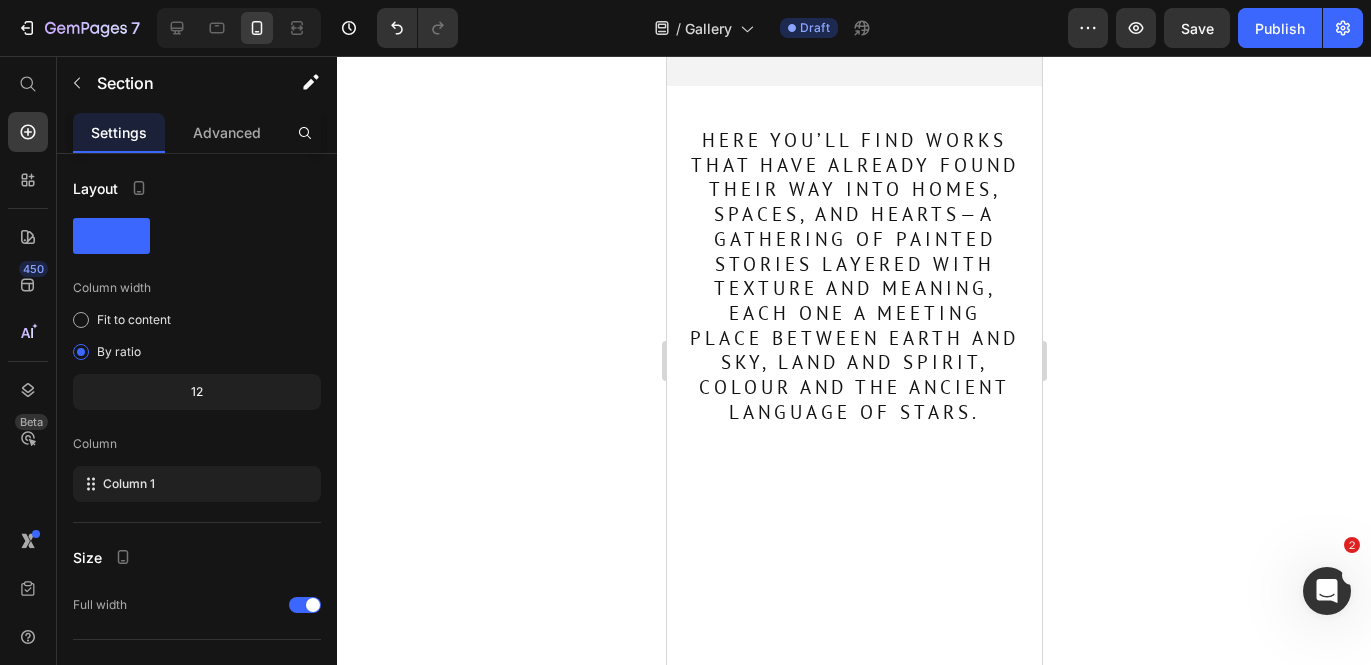 click at bounding box center (853, 12824) 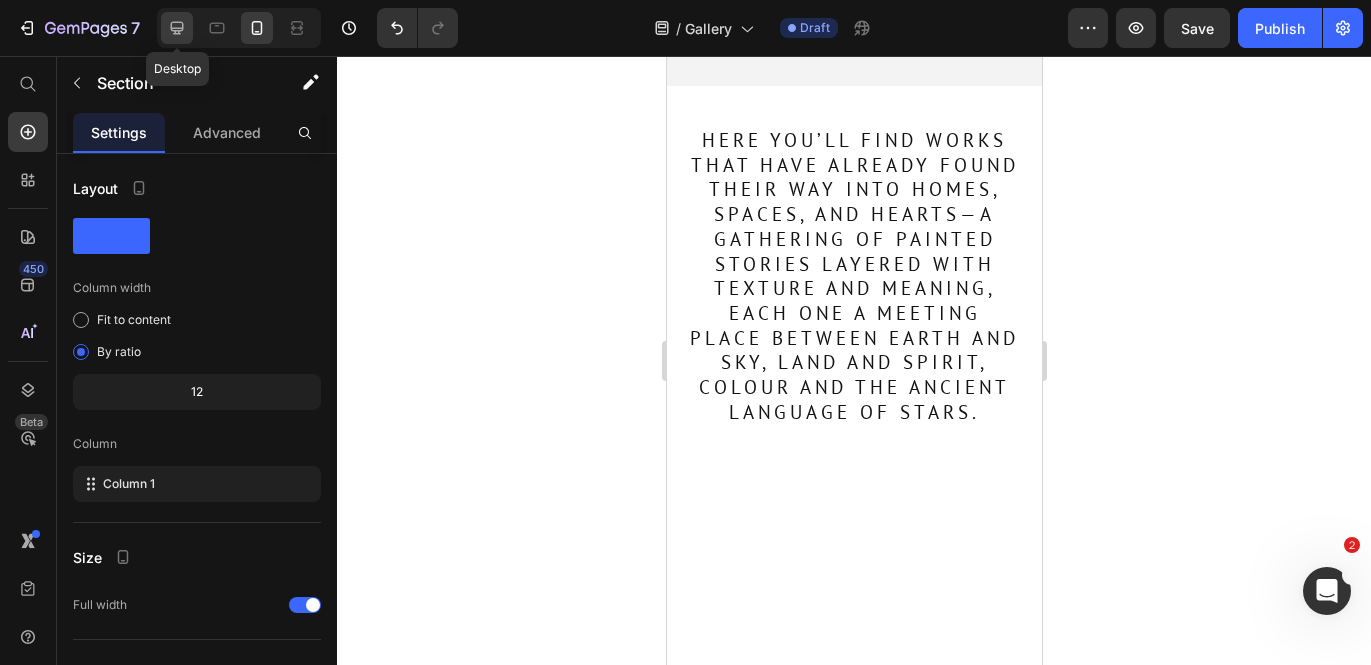 click 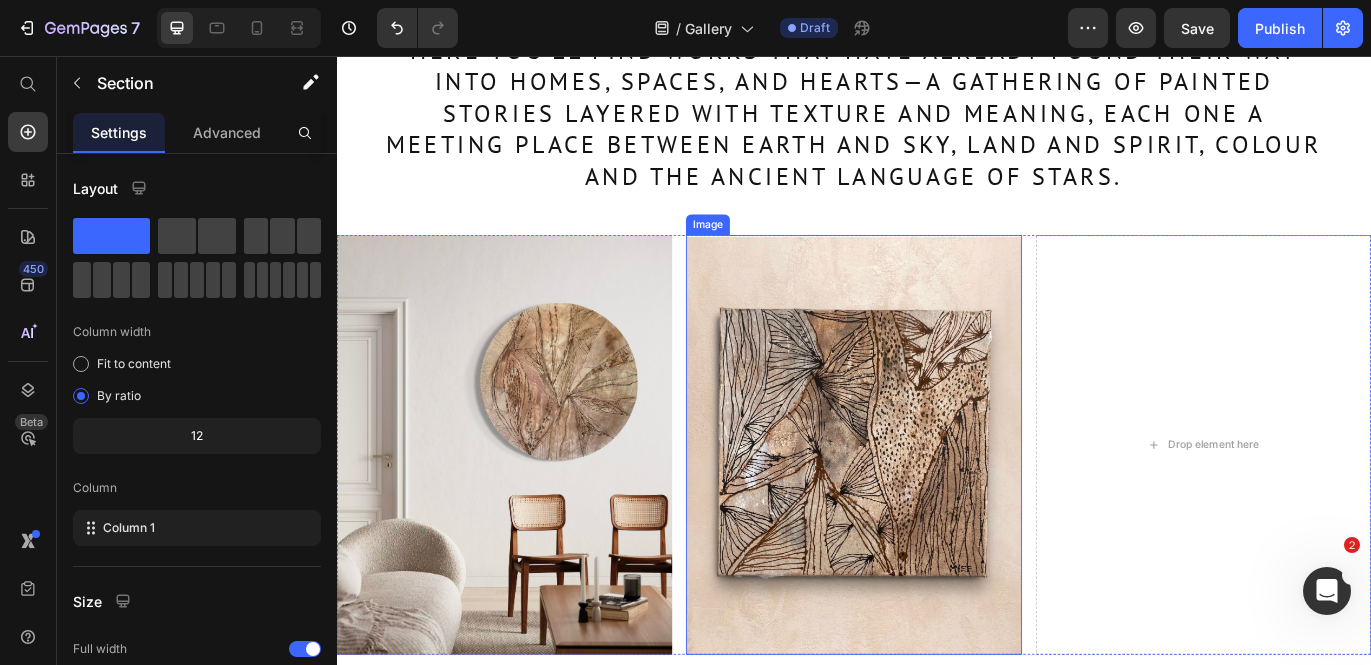 scroll, scrollTop: 419, scrollLeft: 0, axis: vertical 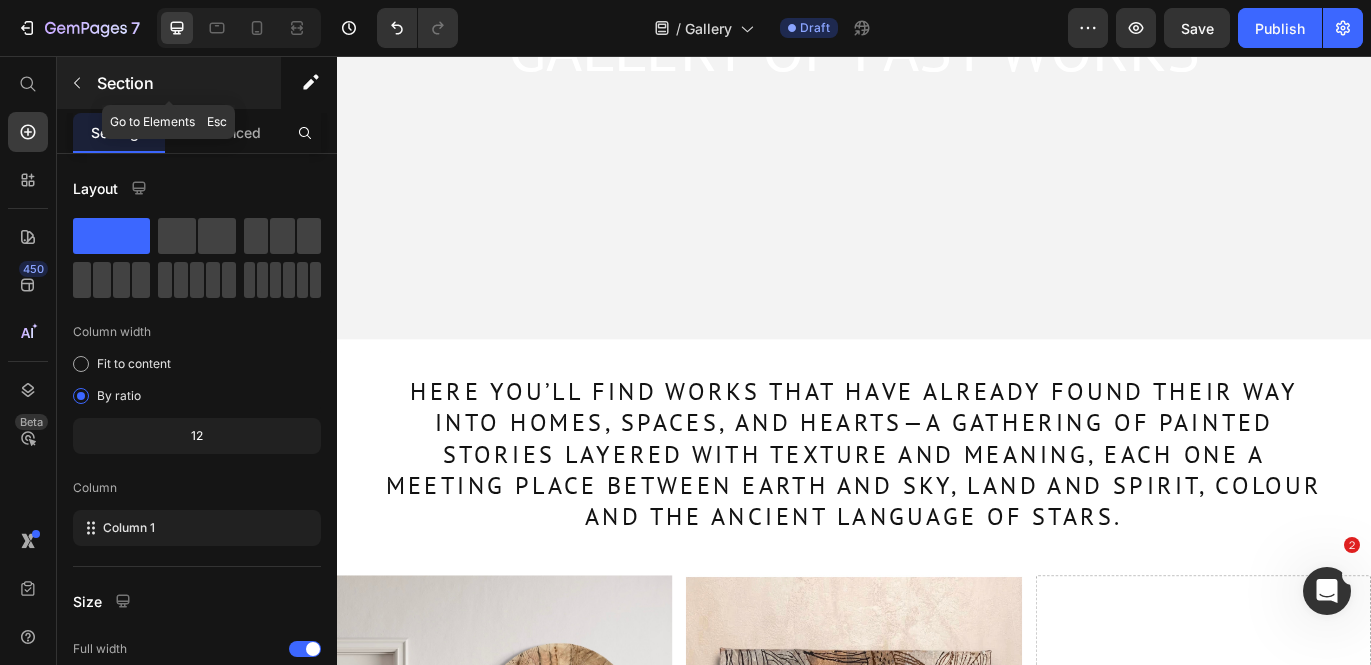 click at bounding box center [77, 83] 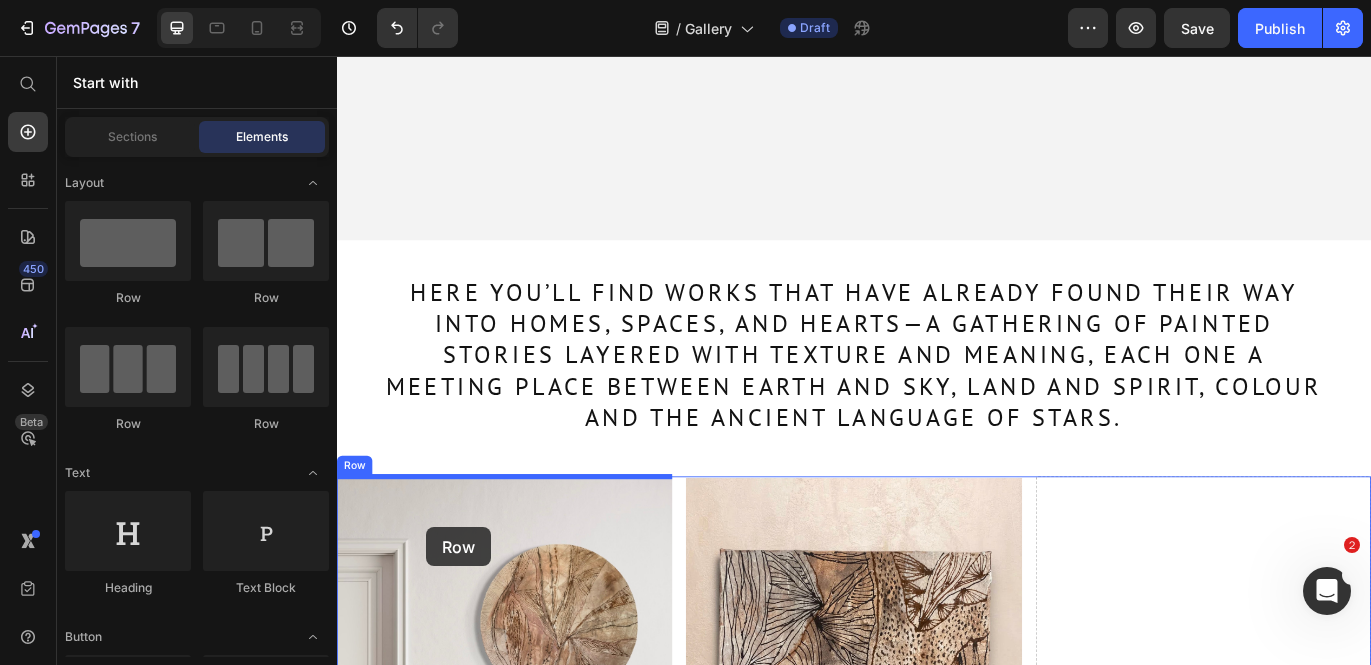 scroll, scrollTop: 557, scrollLeft: 0, axis: vertical 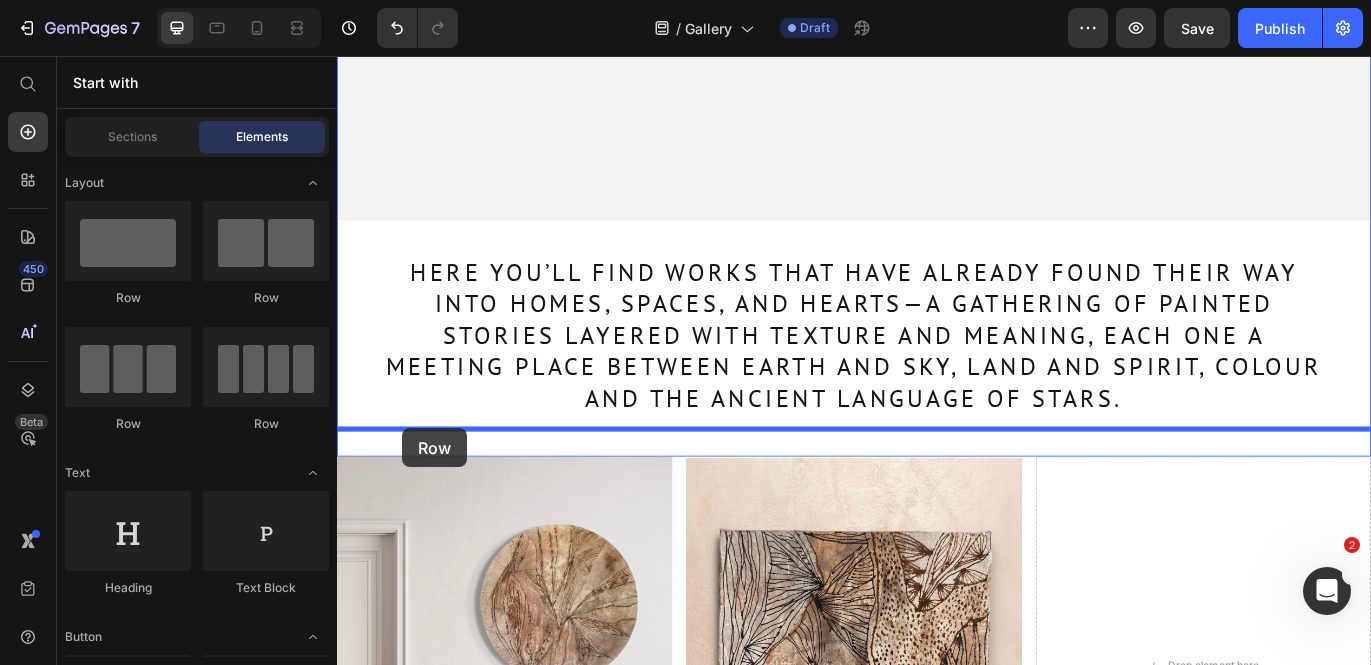 drag, startPoint x: 479, startPoint y: 319, endPoint x: 412, endPoint y: 488, distance: 181.79659 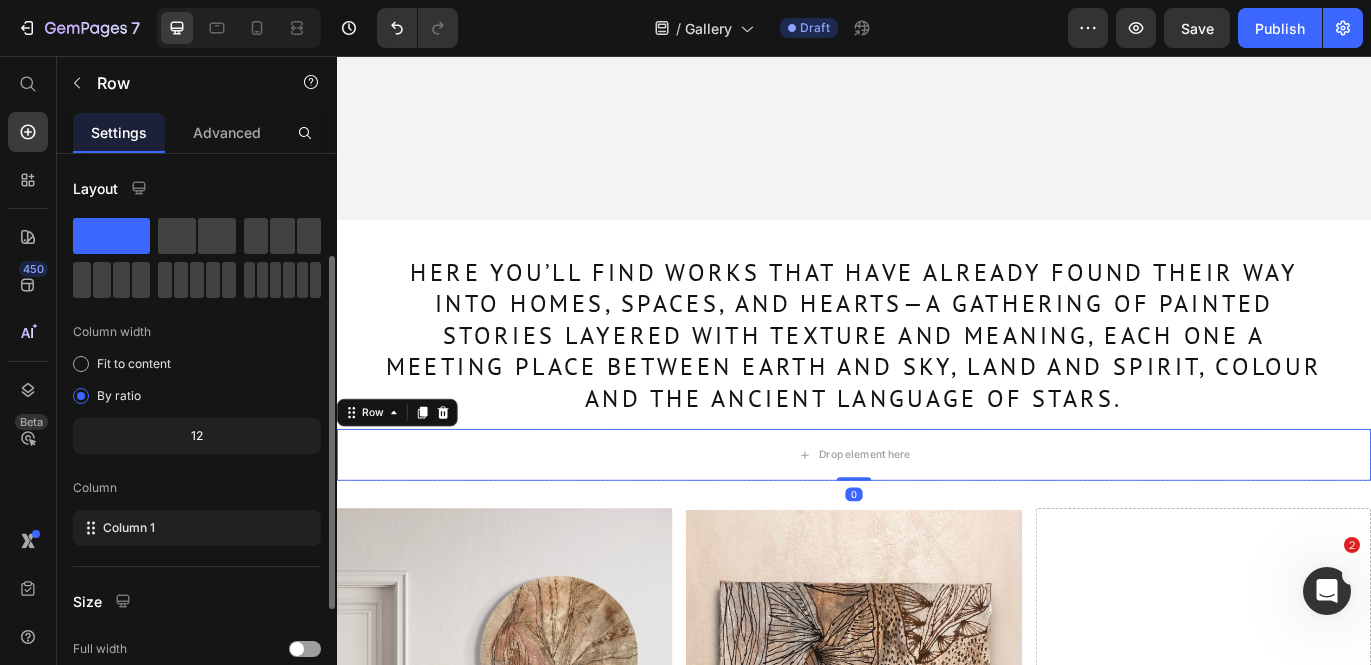 scroll, scrollTop: 114, scrollLeft: 0, axis: vertical 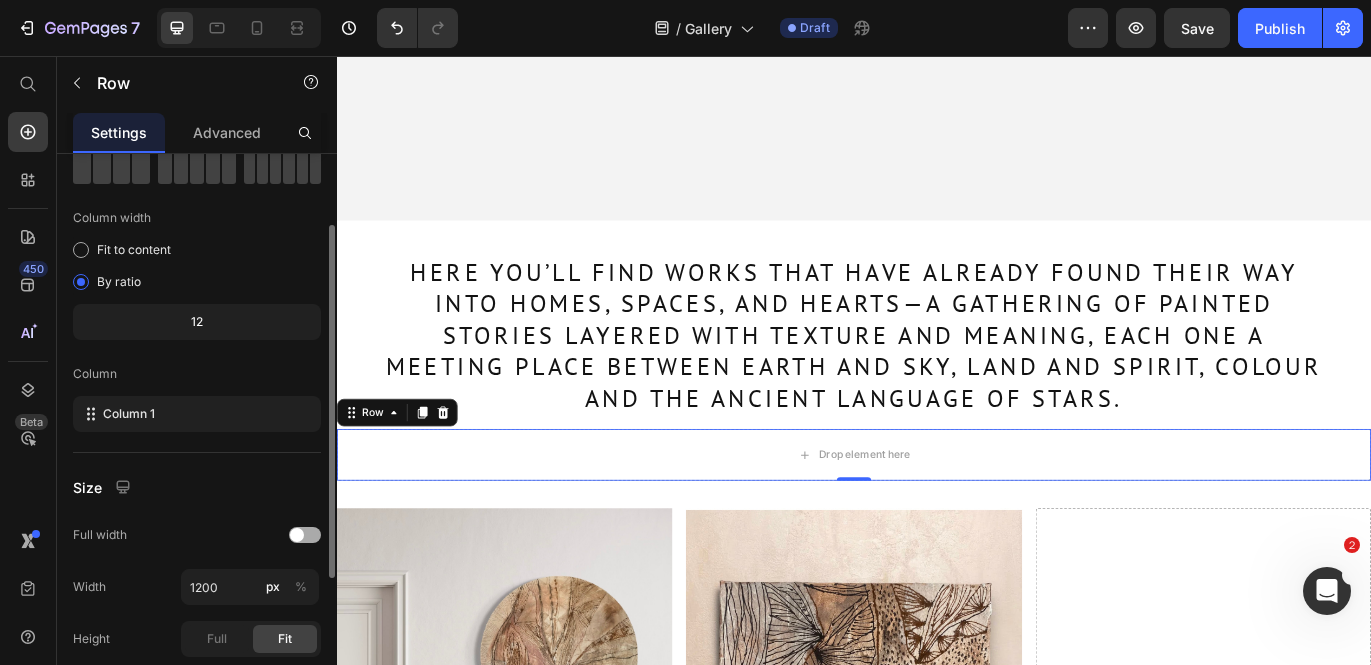 click at bounding box center [297, 535] 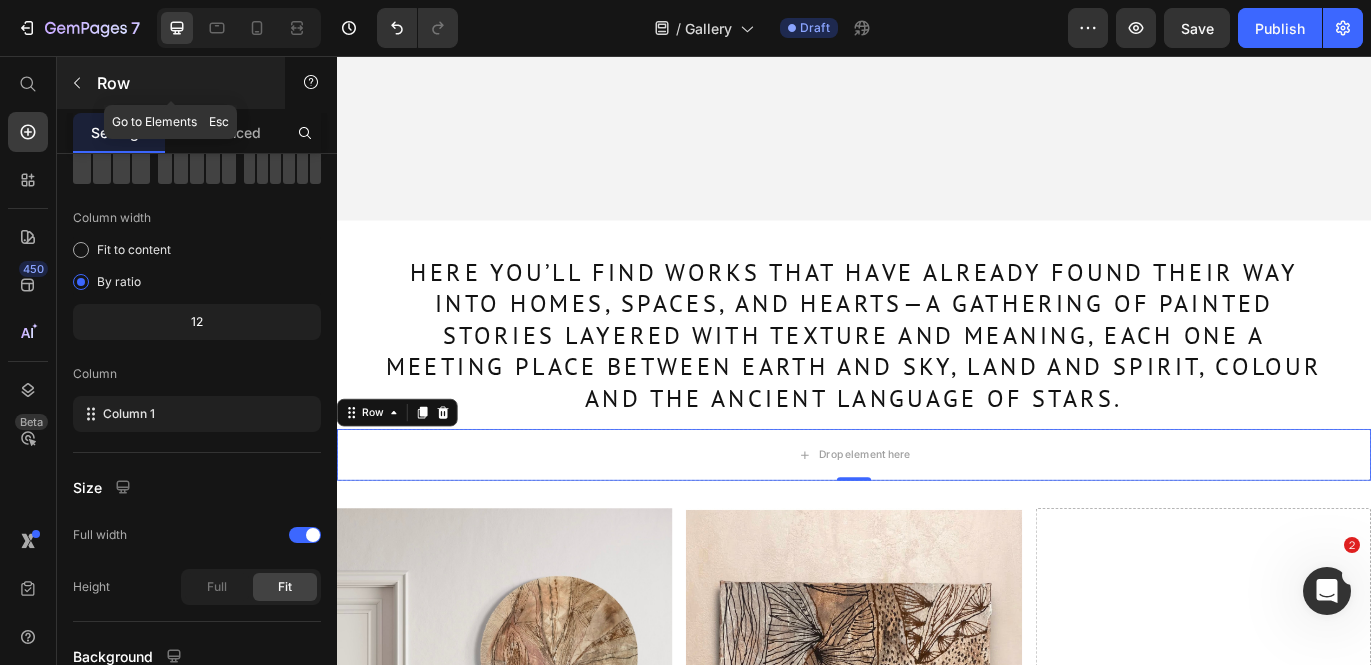click 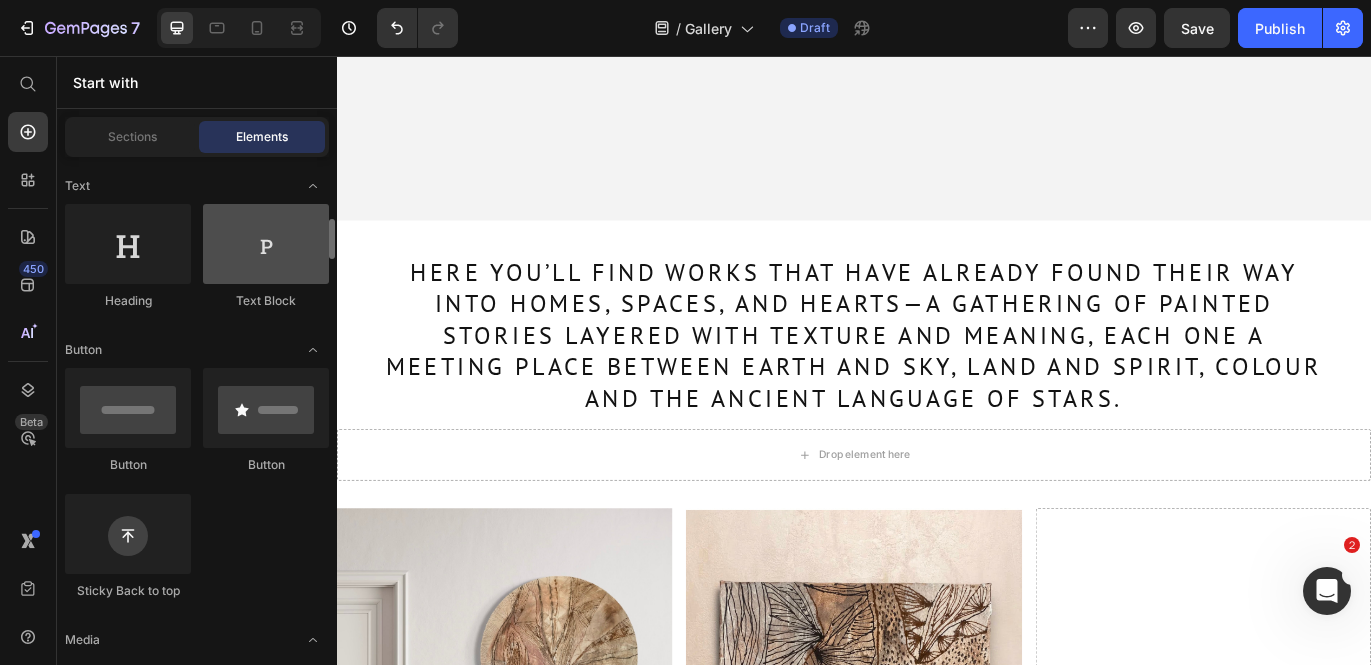 scroll, scrollTop: 555, scrollLeft: 0, axis: vertical 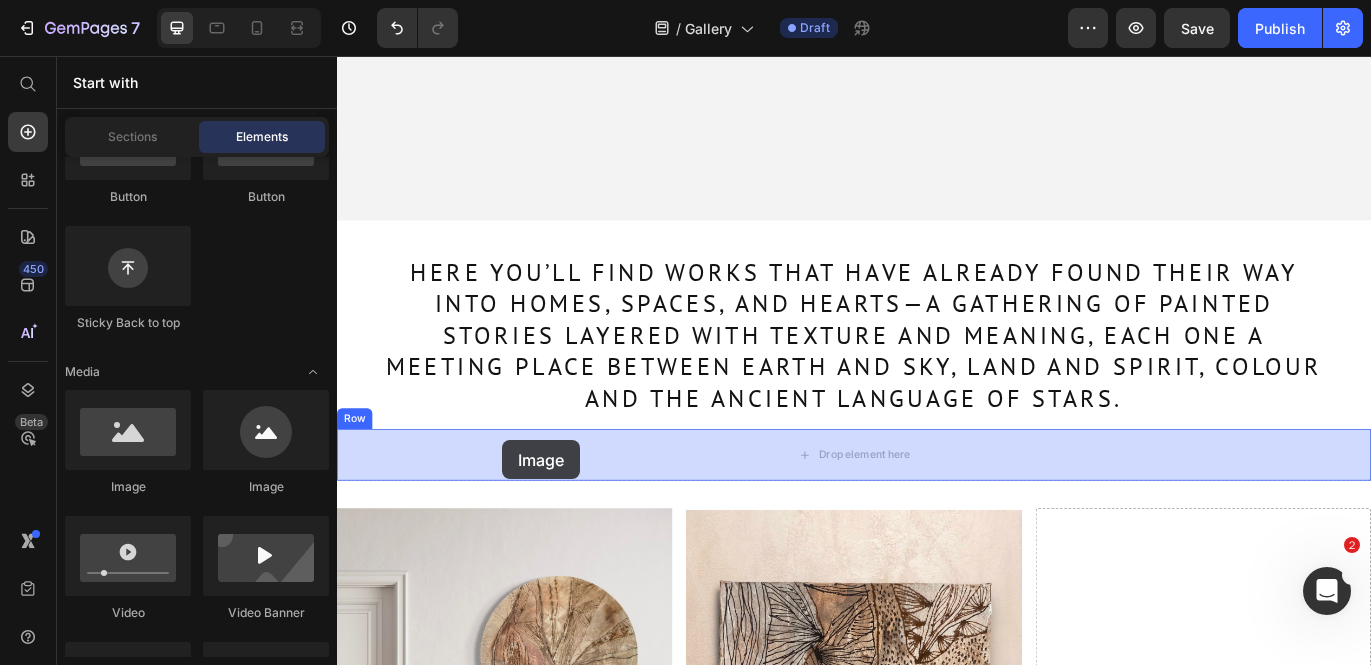 drag, startPoint x: 462, startPoint y: 501, endPoint x: 528, endPoint y: 502, distance: 66.007576 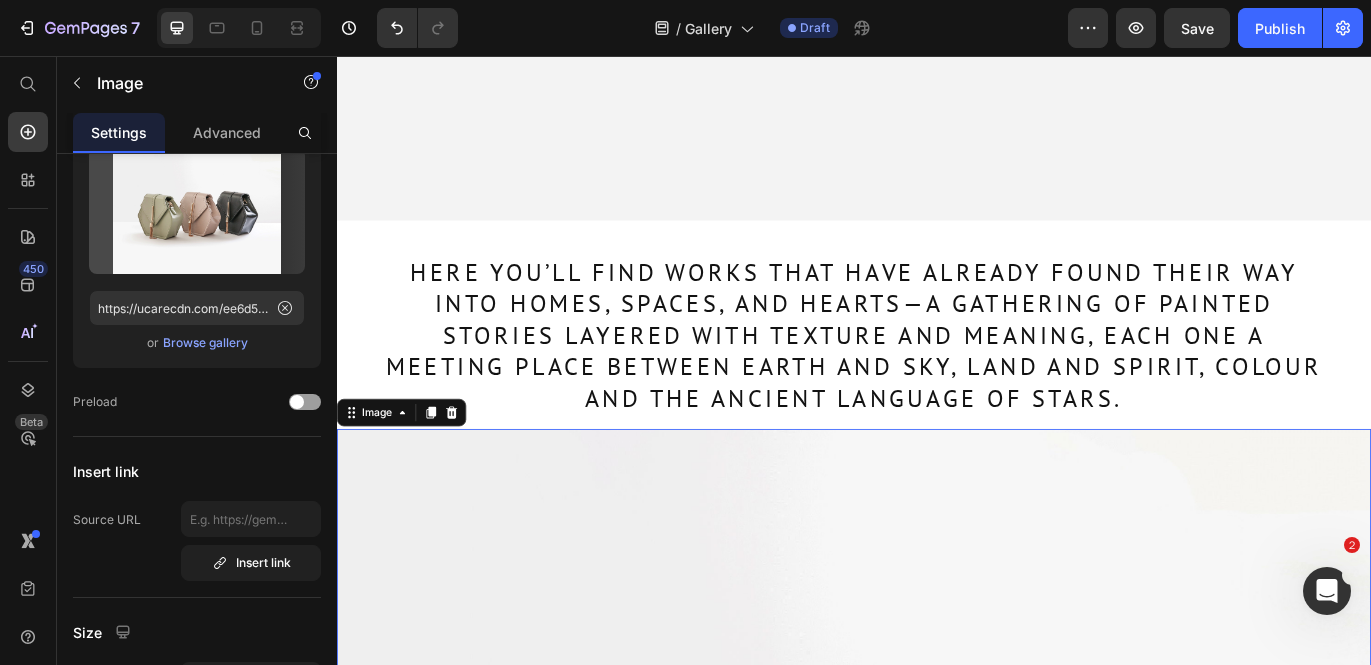 scroll, scrollTop: 0, scrollLeft: 0, axis: both 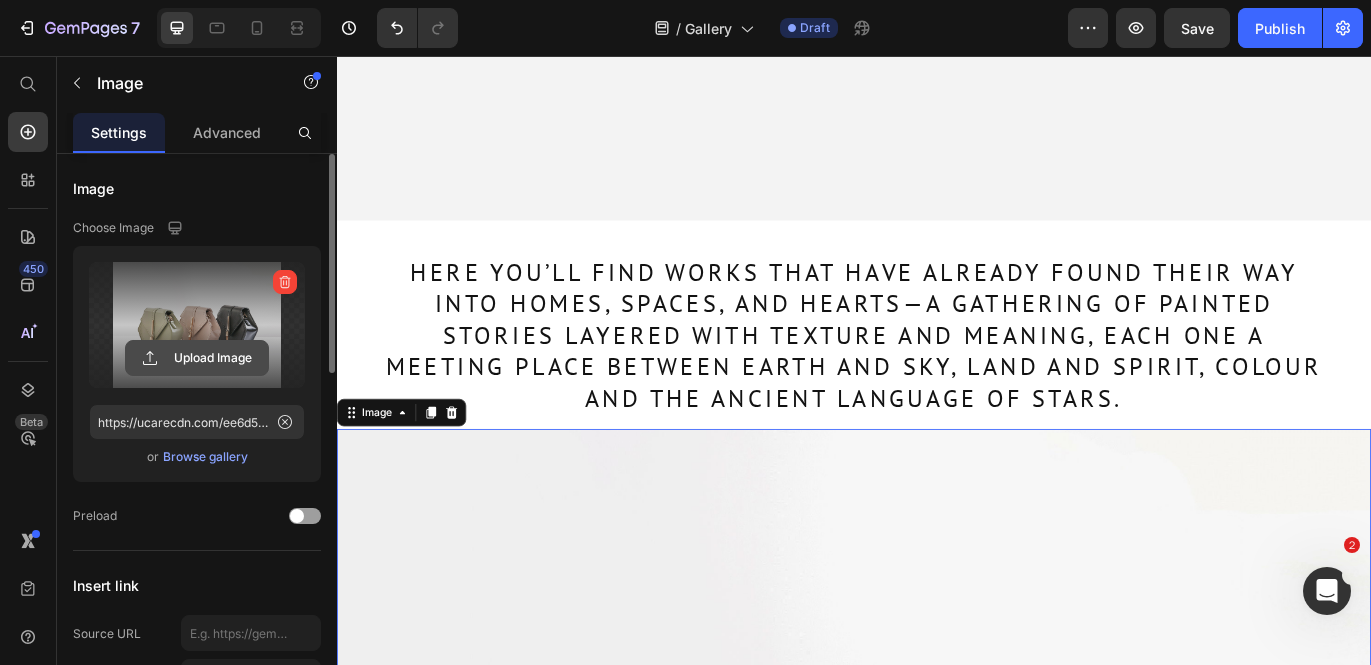 click 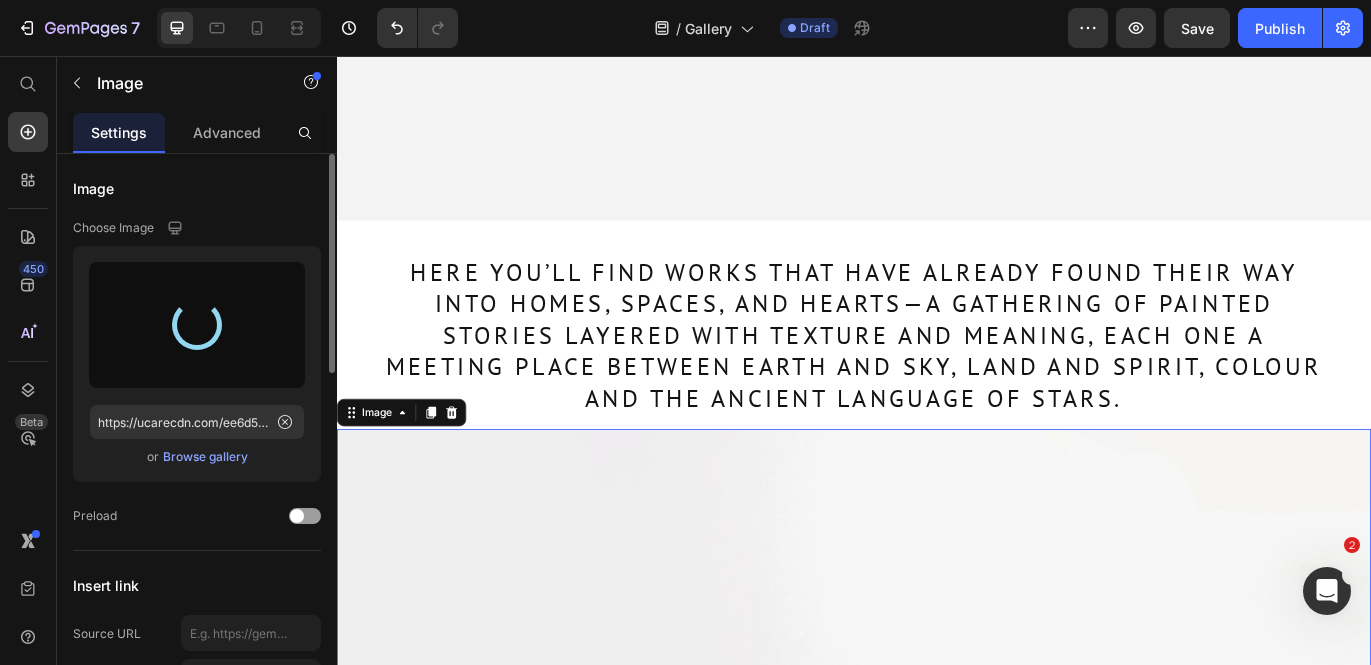 type on "https://cdn.shopify.com/s/files/1/1727/0511/files/gempages_490677931597628563-1ff0896a-df3d-4dec-acc0-292419db1f93.jpg" 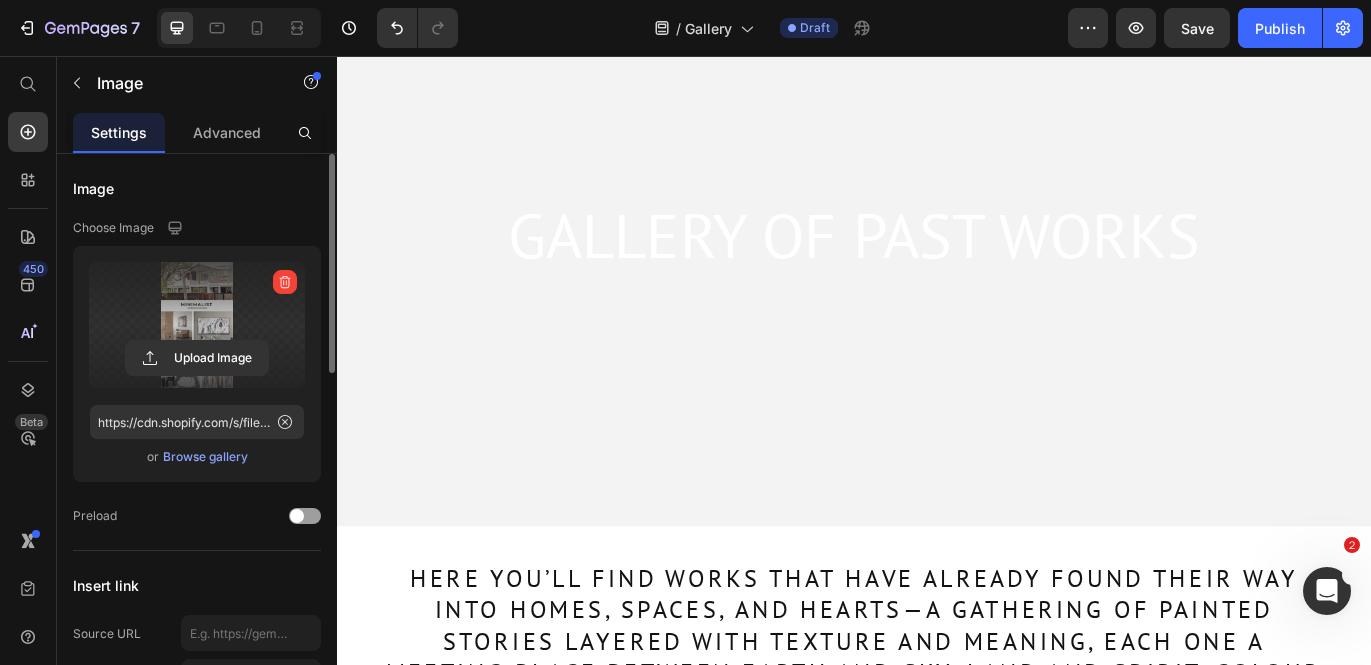 scroll, scrollTop: 0, scrollLeft: 0, axis: both 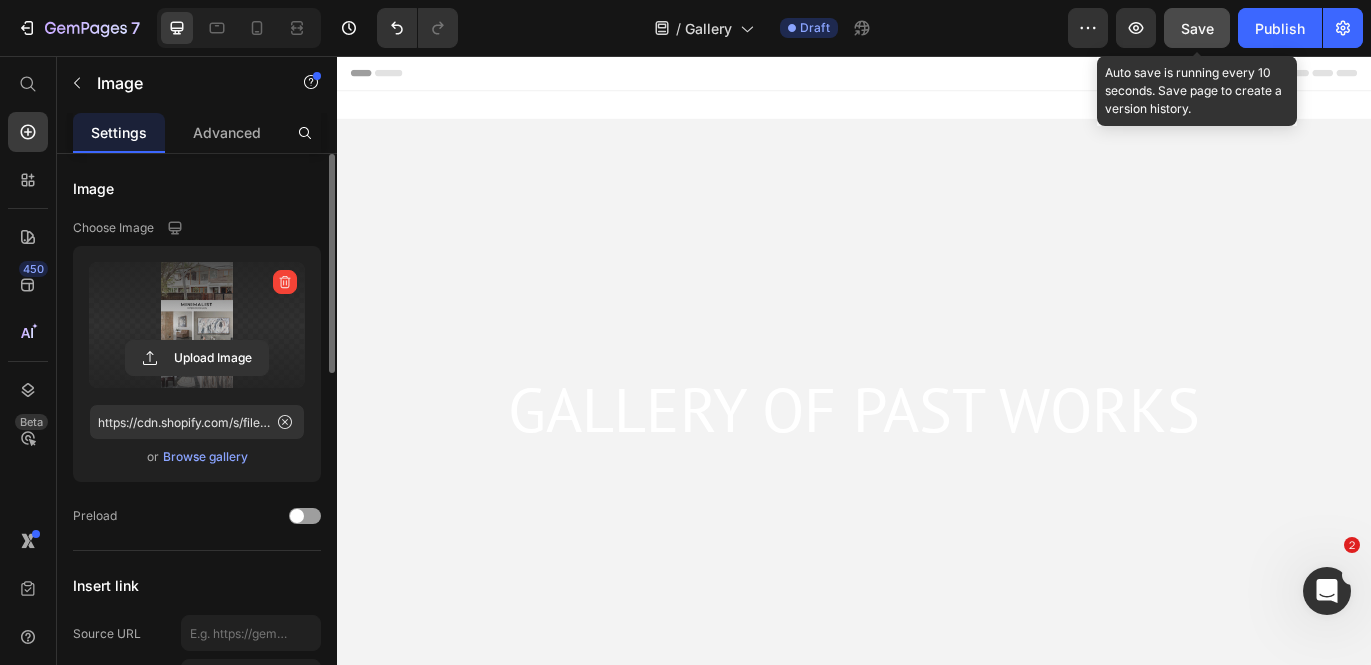 click on "Save" at bounding box center [1197, 28] 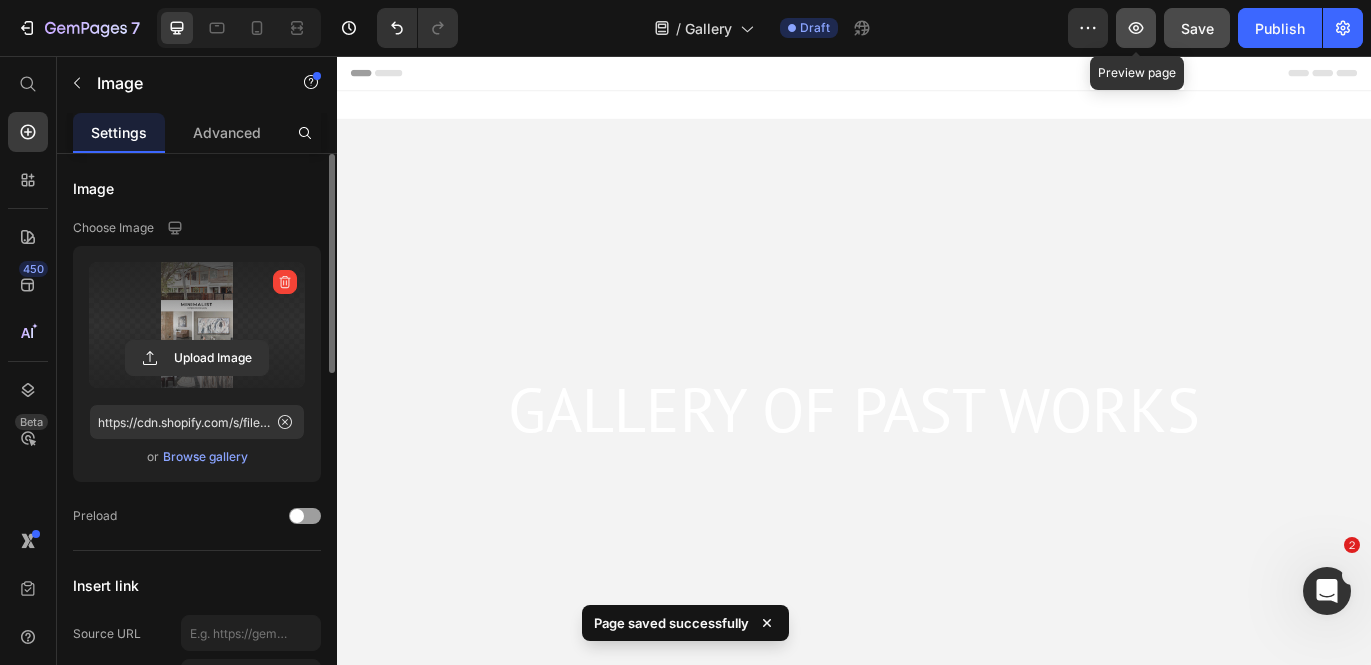 click 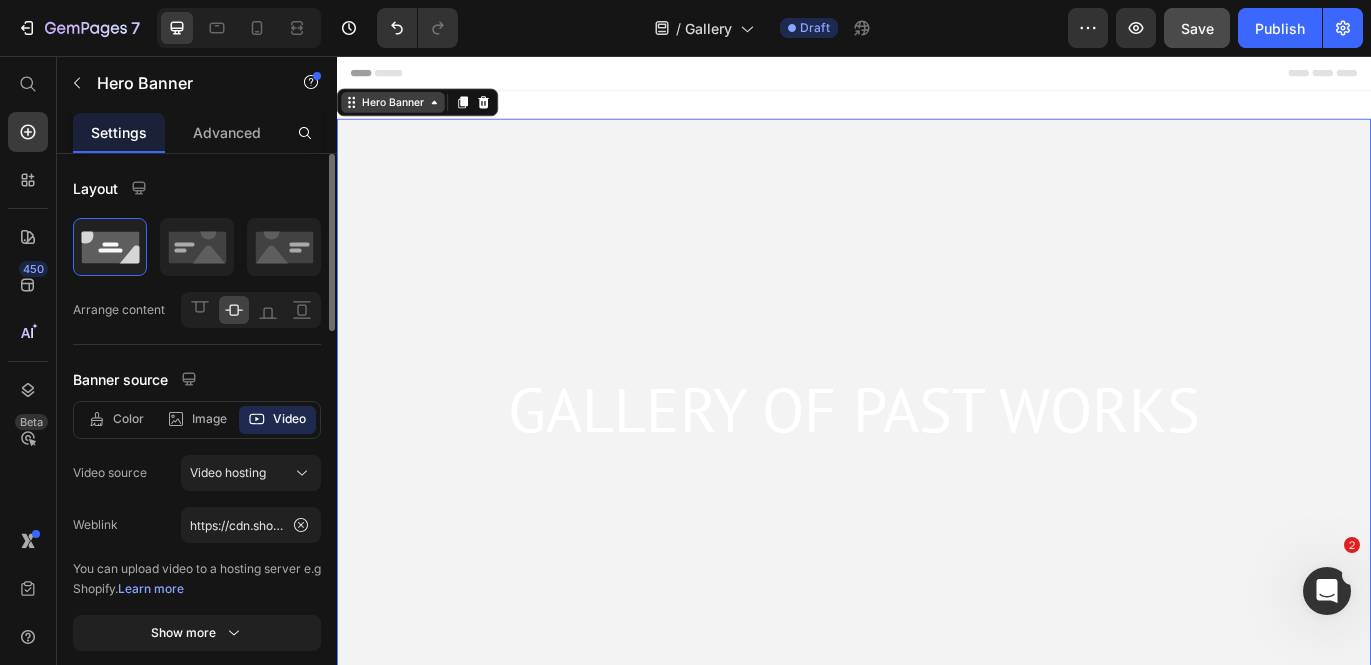 click on "Hero Banner" at bounding box center (402, 110) 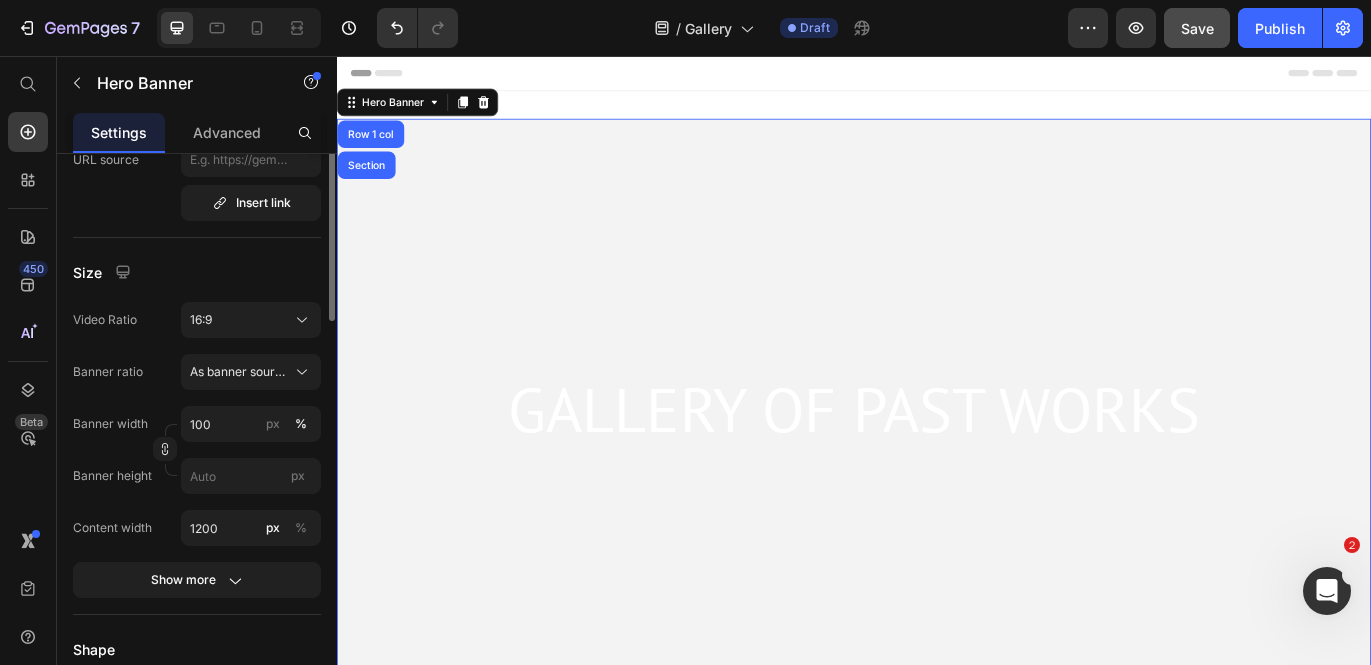 scroll, scrollTop: 0, scrollLeft: 0, axis: both 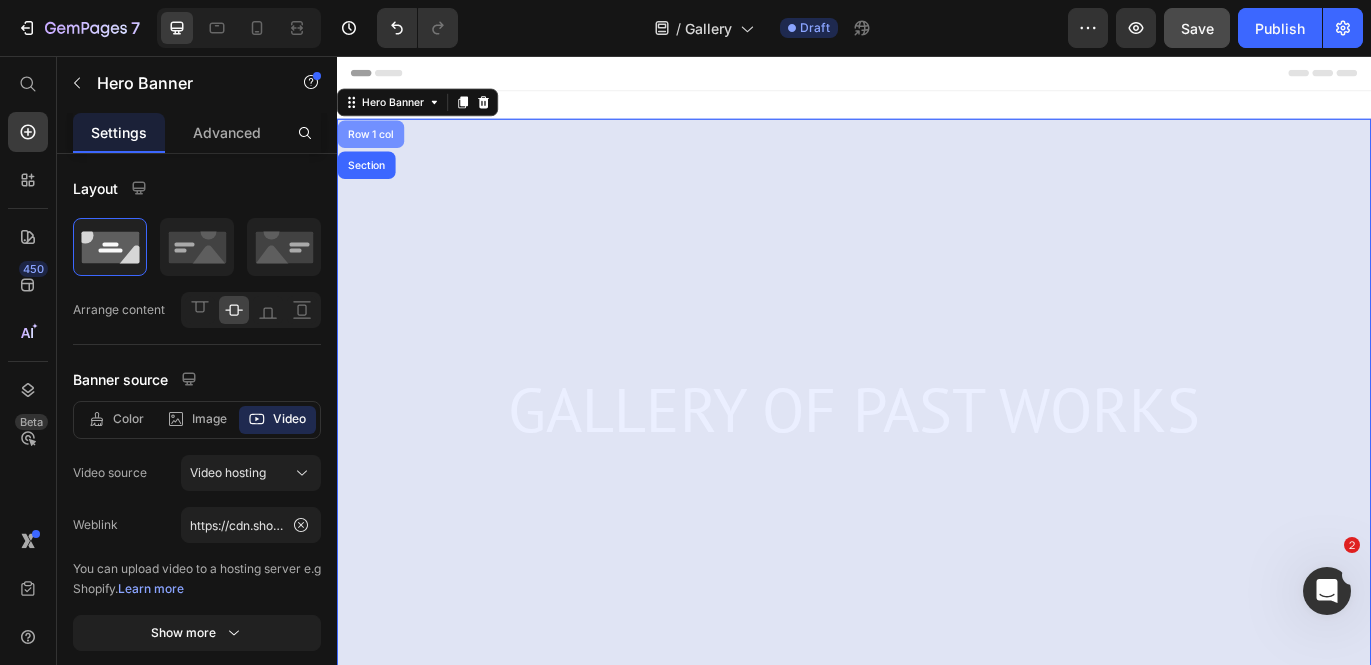 click on "Row 1 col" at bounding box center (376, 147) 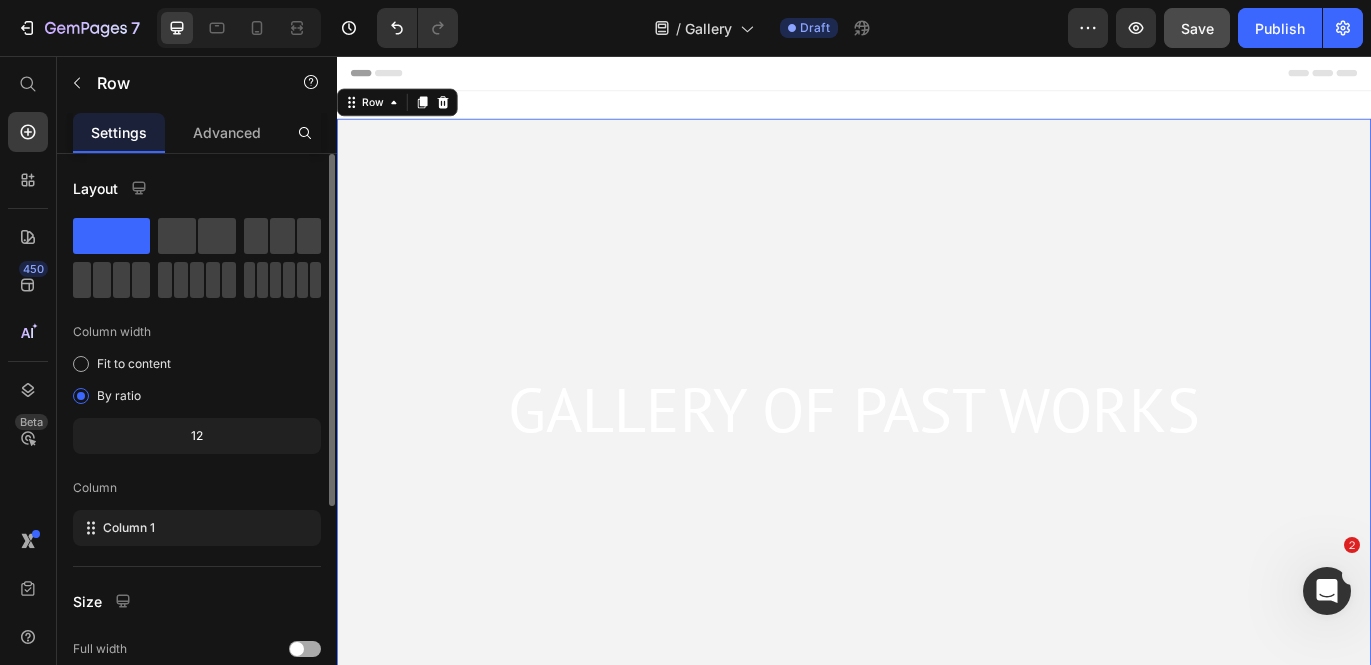 click at bounding box center (305, 649) 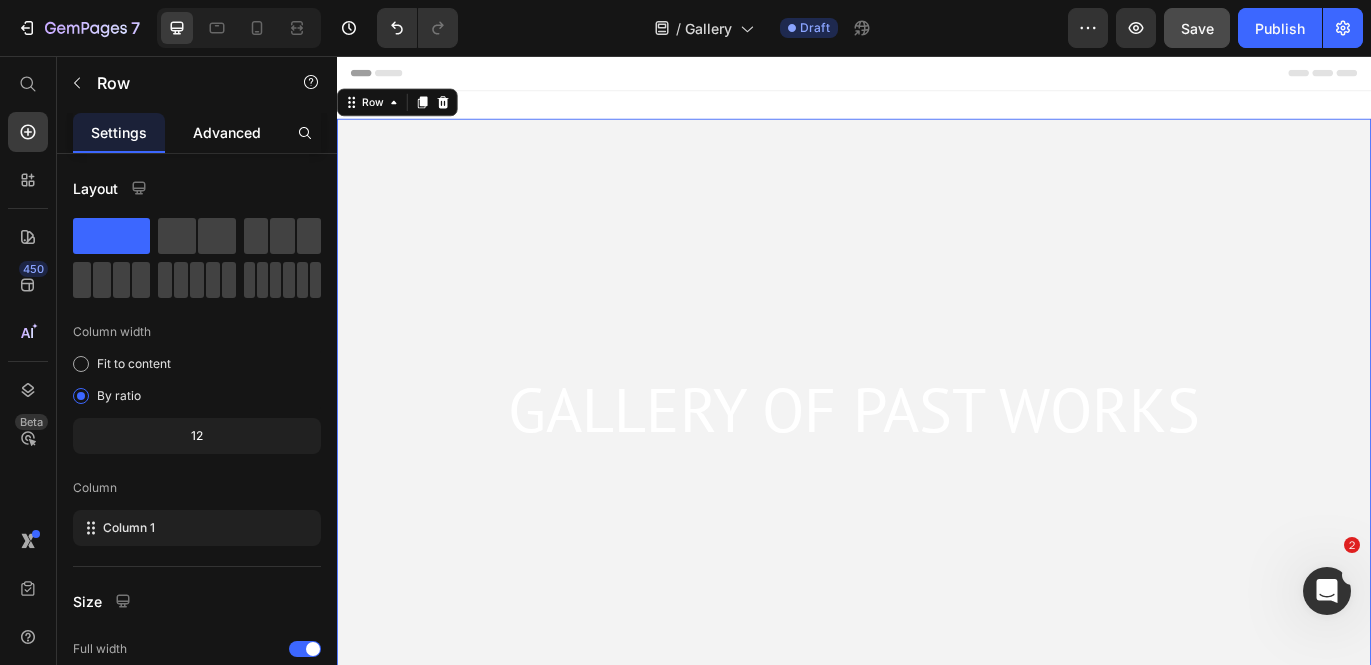click on "Advanced" at bounding box center (227, 132) 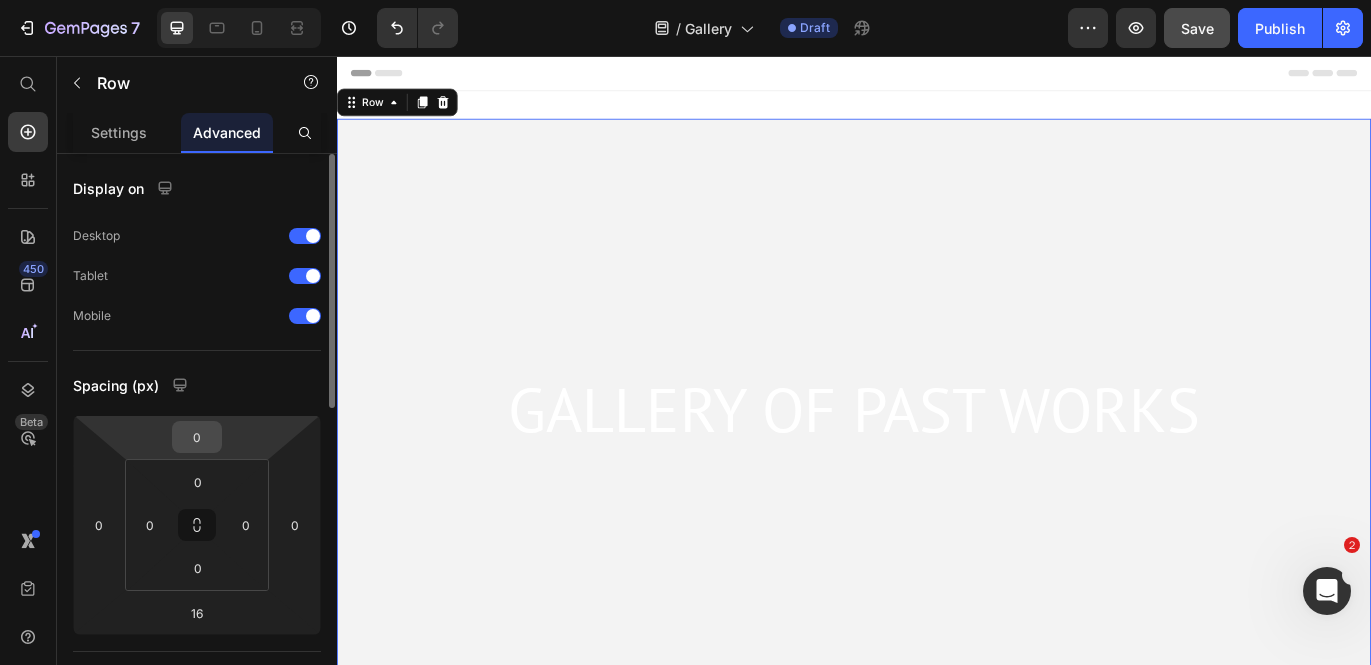 click on "0" at bounding box center [197, 437] 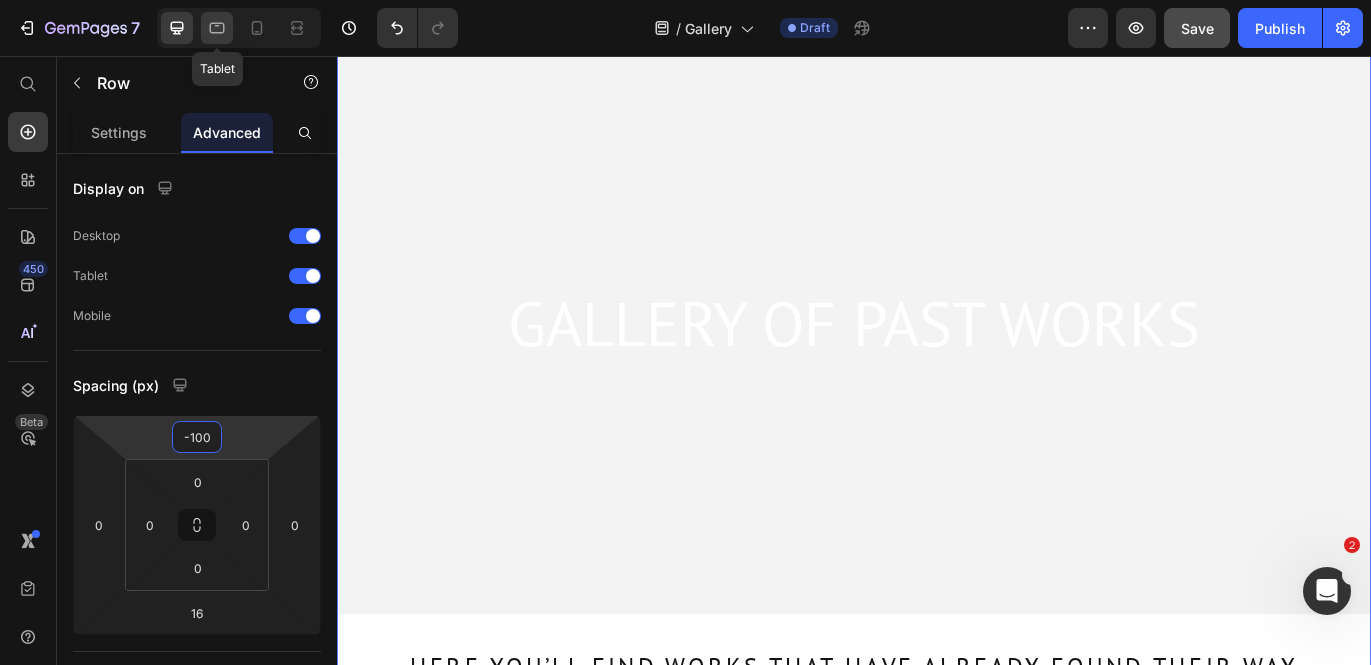 type on "-100" 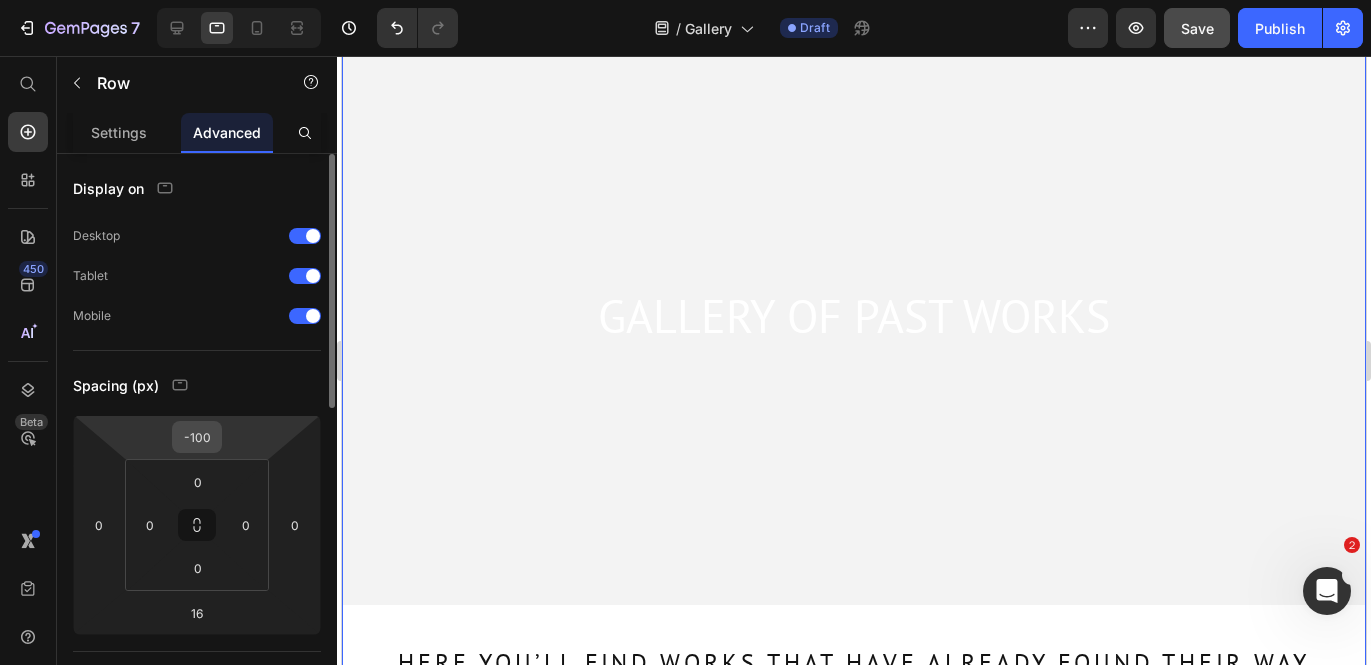 click on "-100" at bounding box center (197, 437) 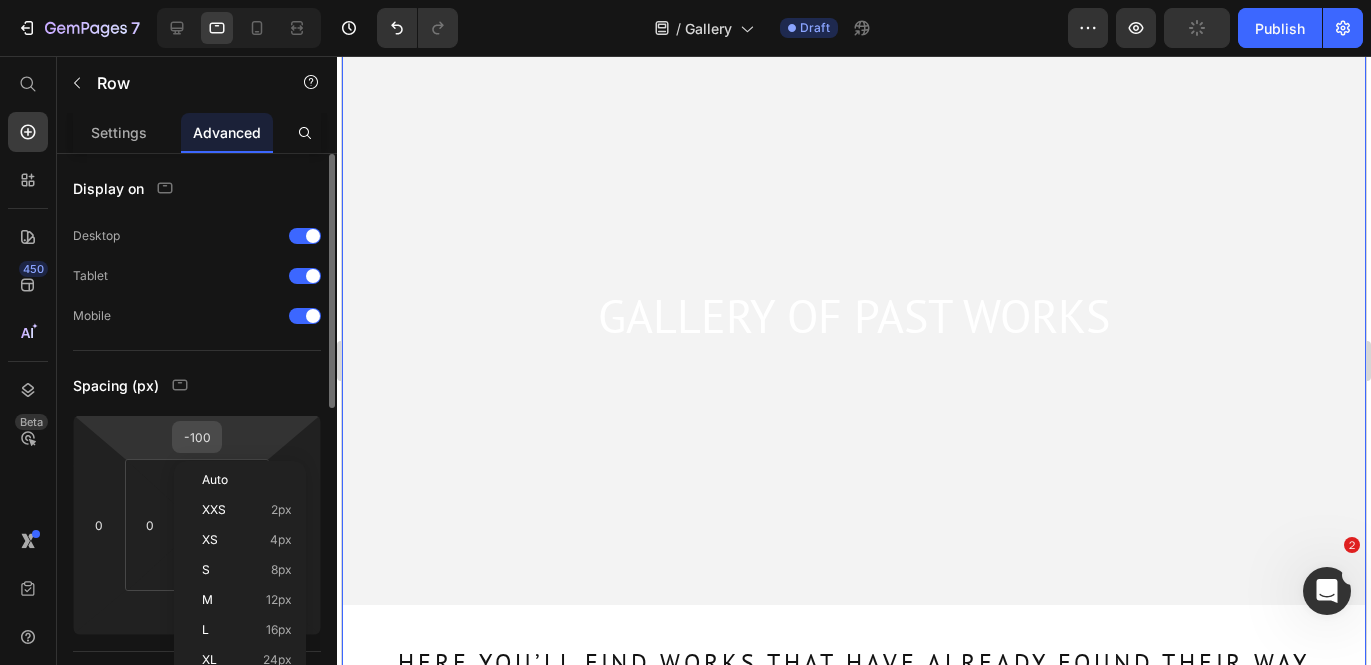 click on "-100" at bounding box center (197, 437) 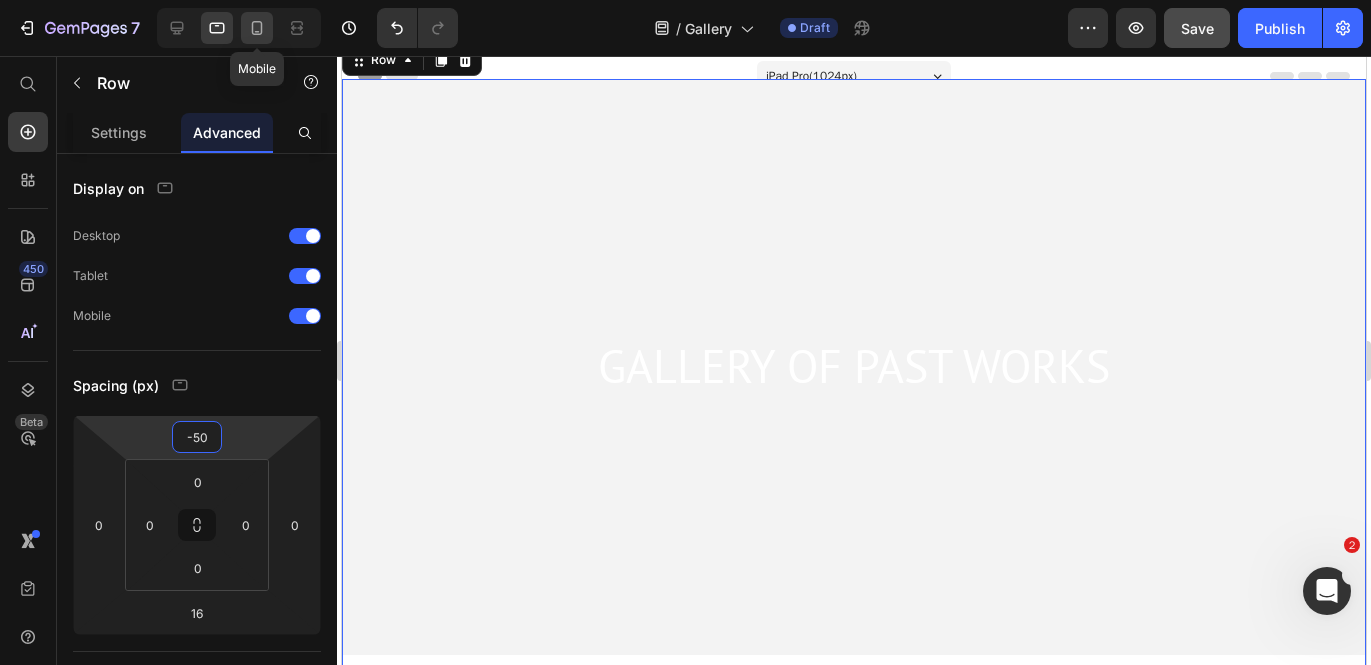 type on "-50" 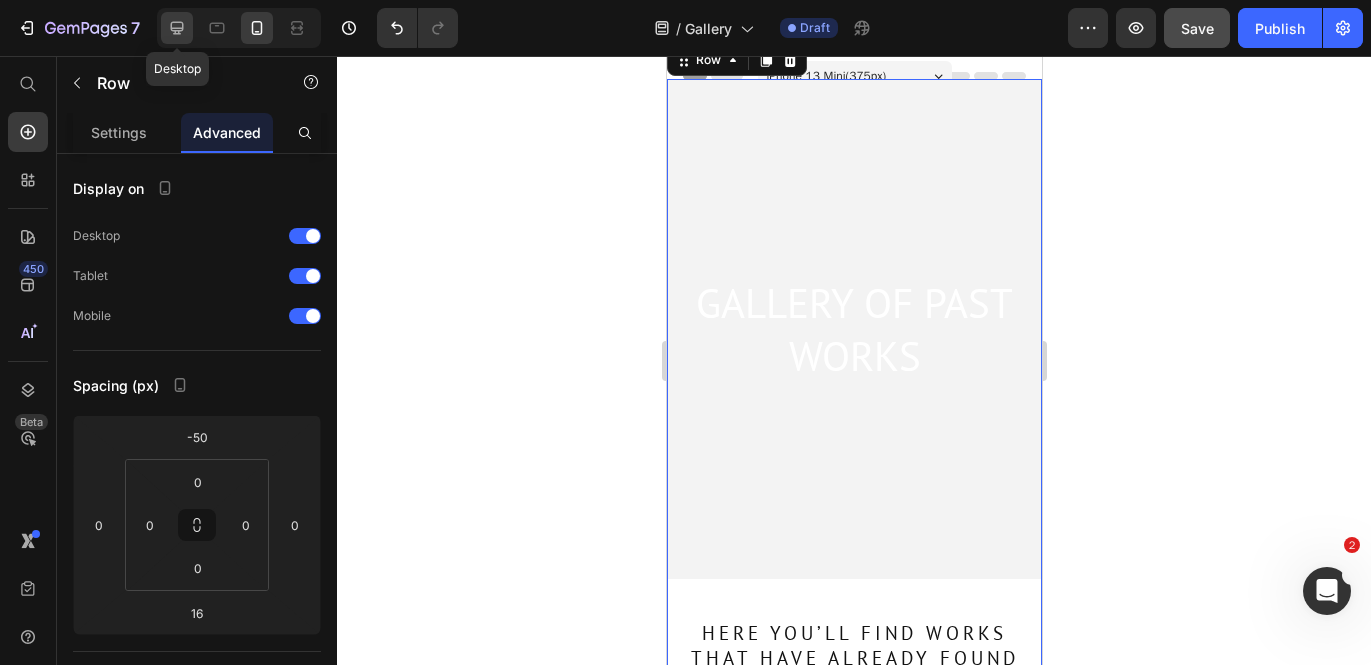 click 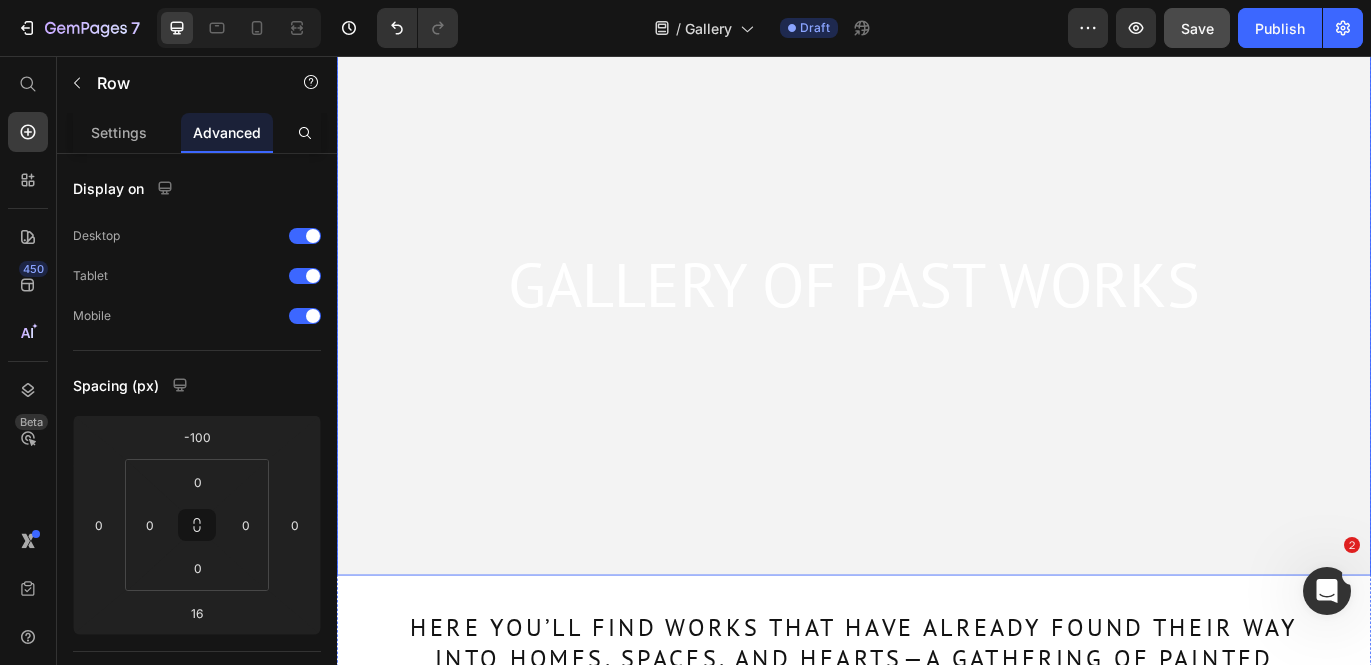 scroll, scrollTop: 0, scrollLeft: 0, axis: both 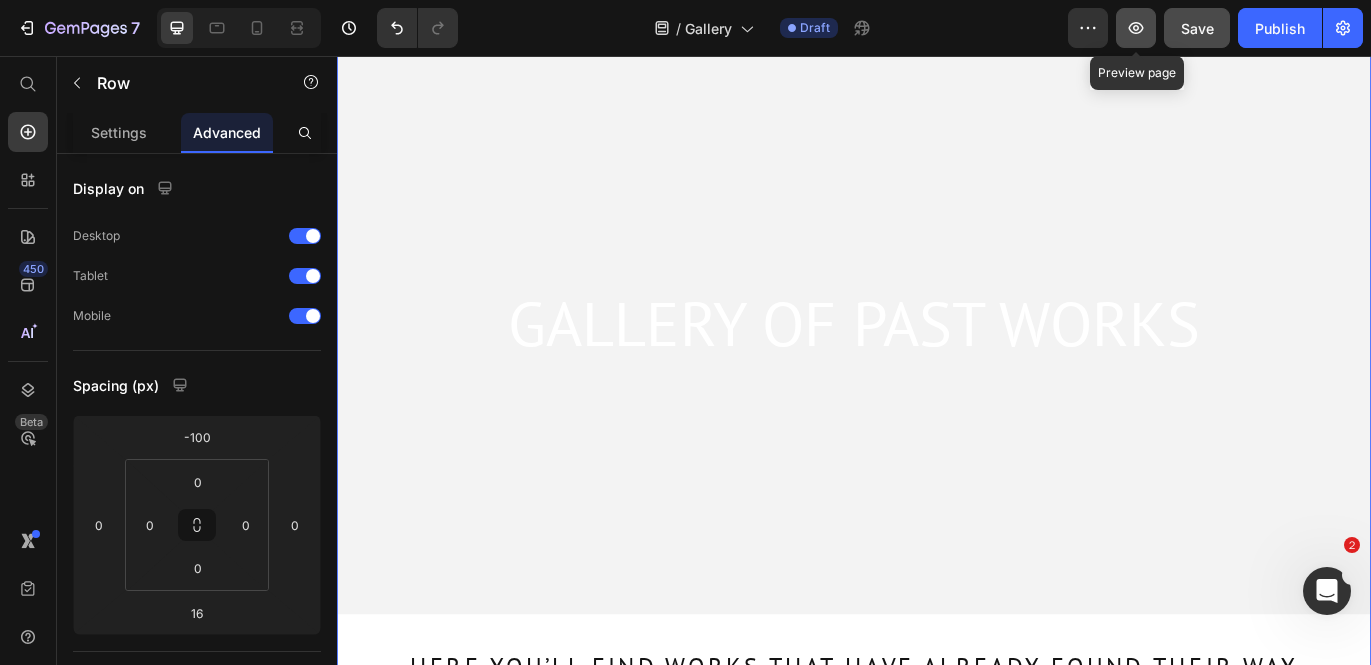 click 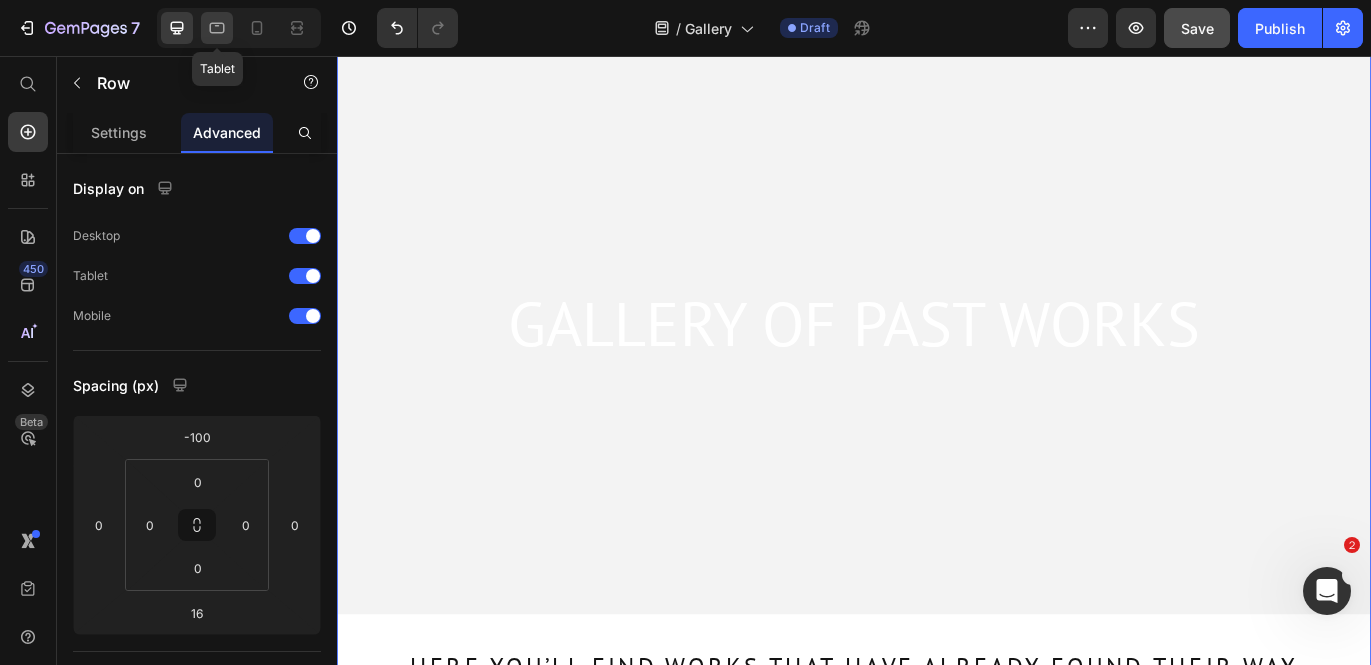 click 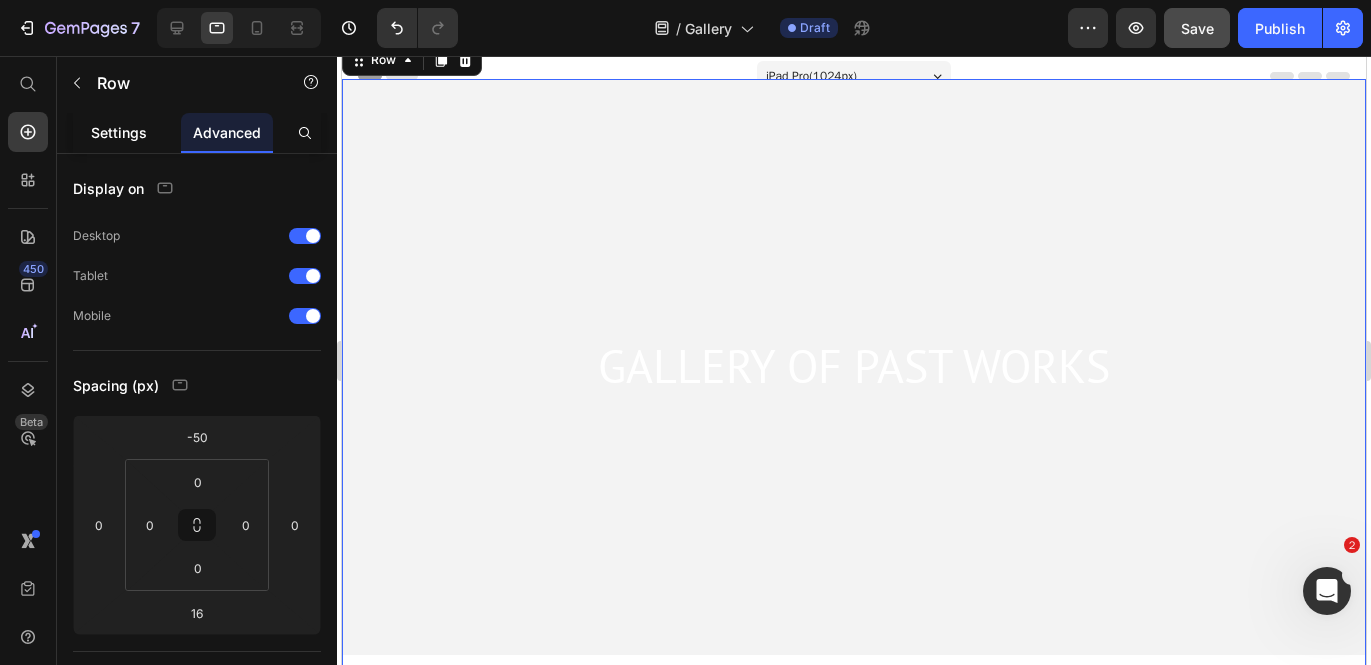 click on "Settings" at bounding box center (119, 132) 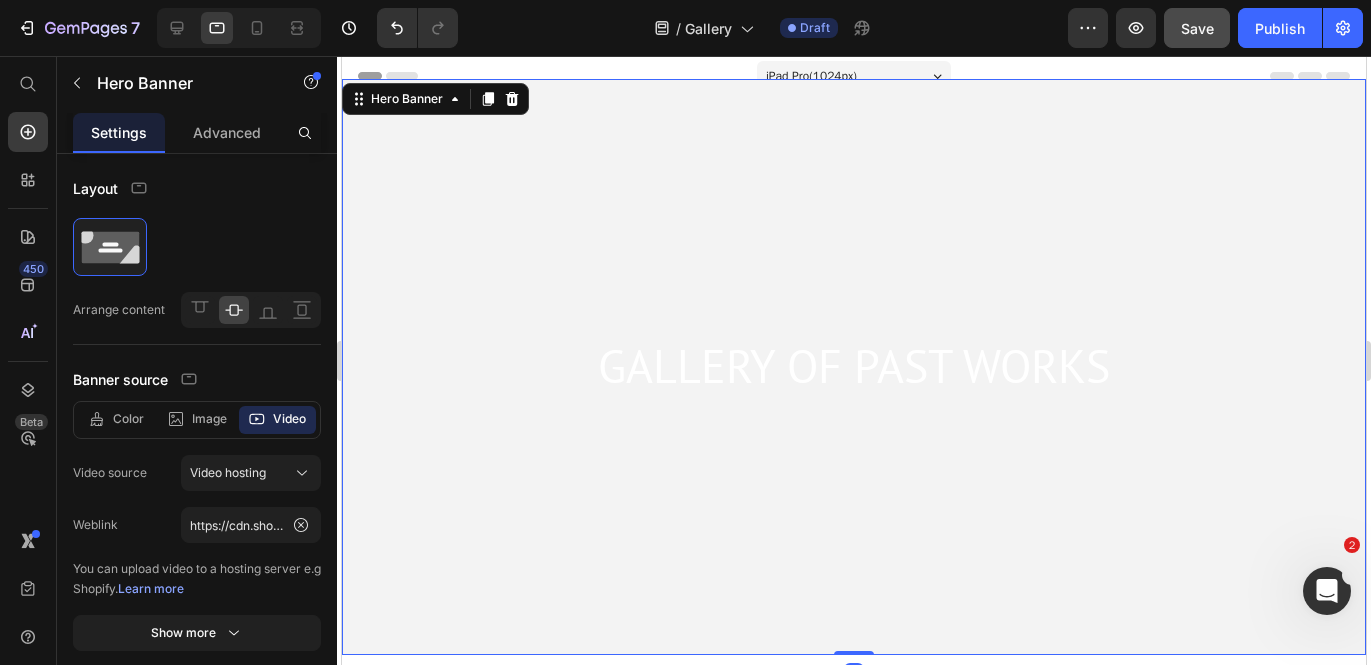 click at bounding box center [854, 367] 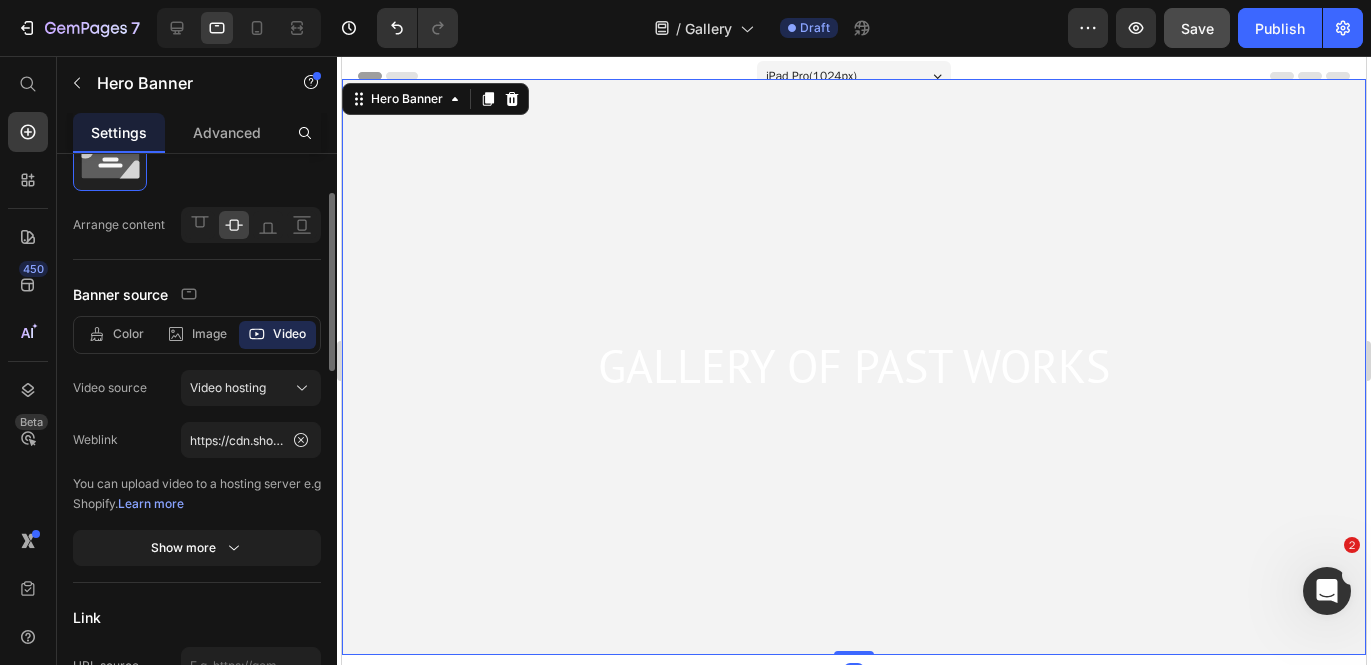scroll, scrollTop: 103, scrollLeft: 0, axis: vertical 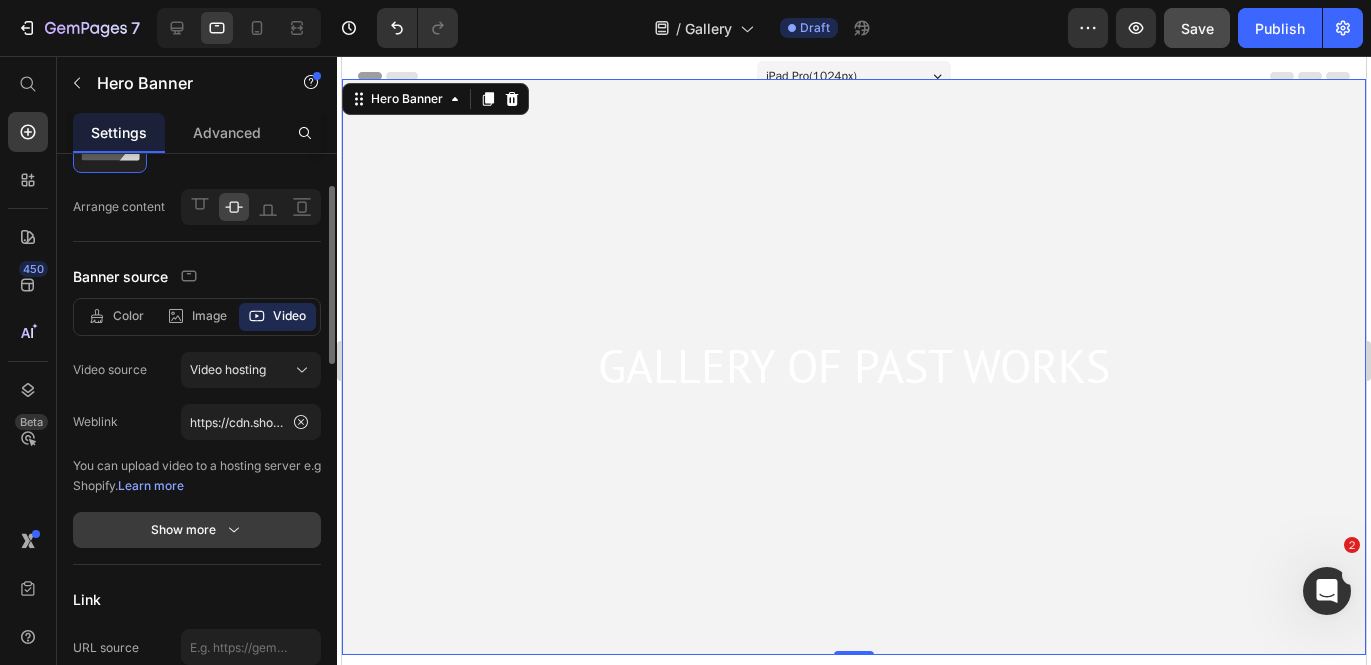 click 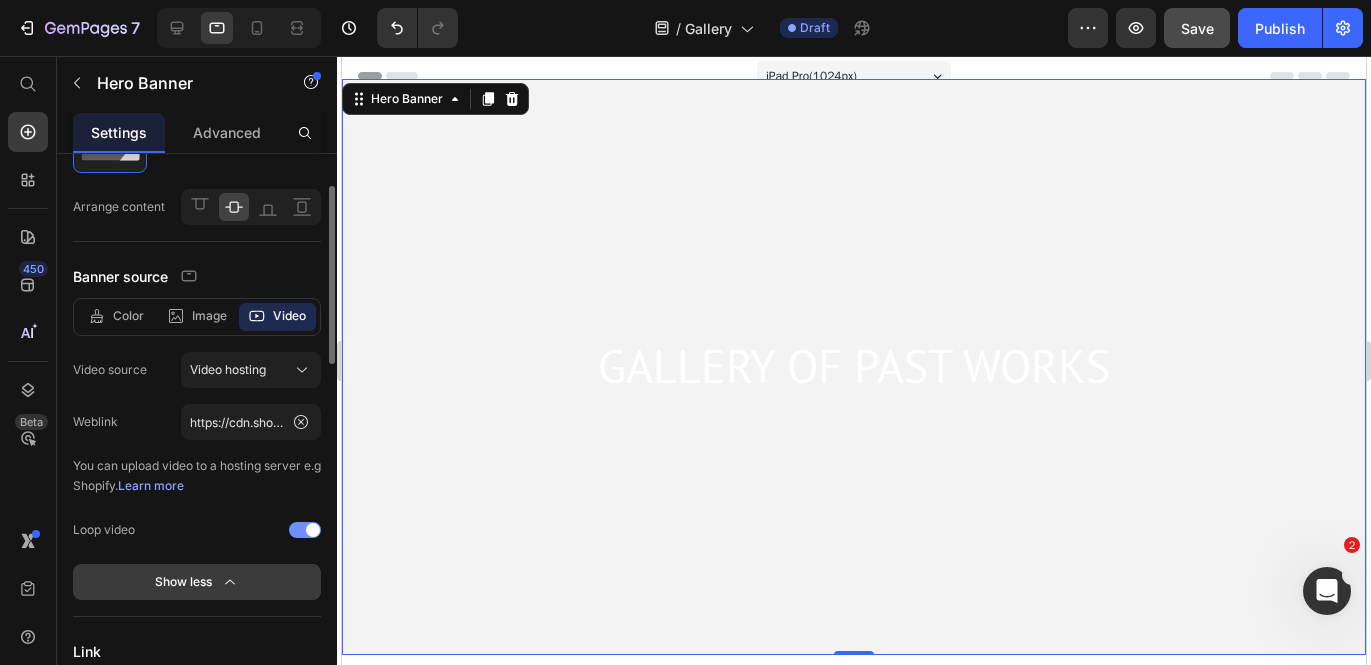 scroll, scrollTop: 466, scrollLeft: 0, axis: vertical 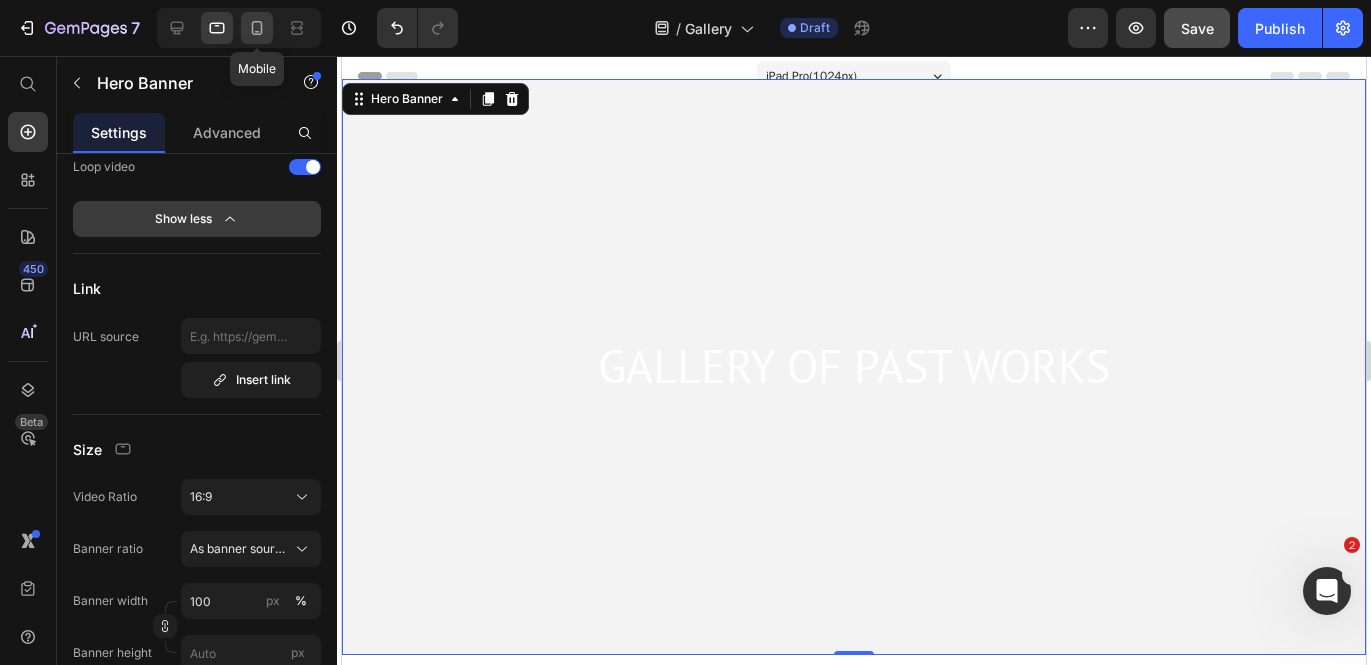 click 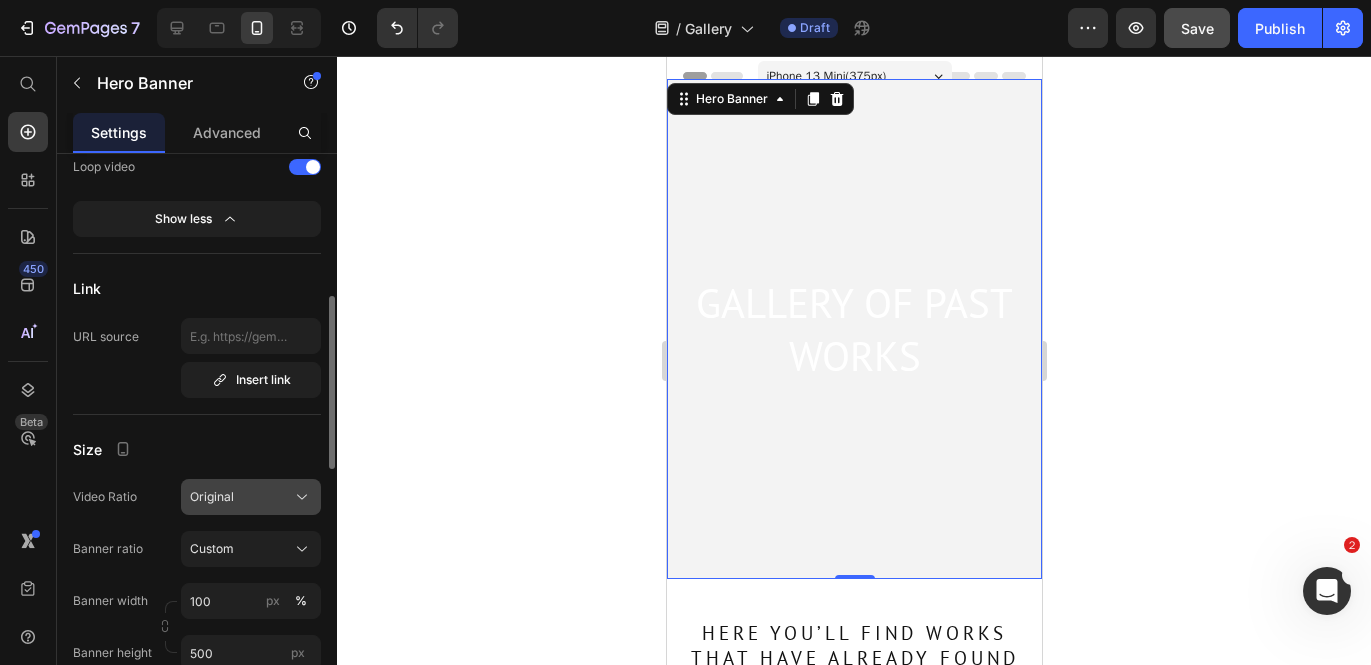 click 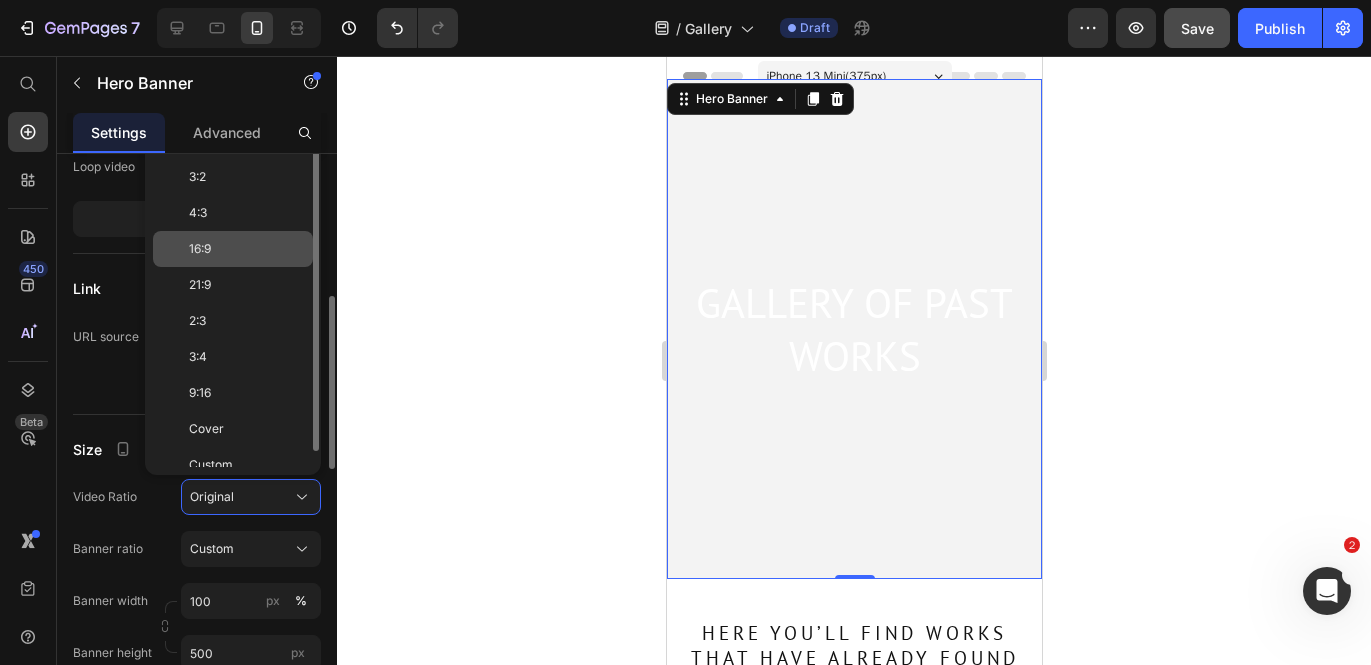 click on "16:9" 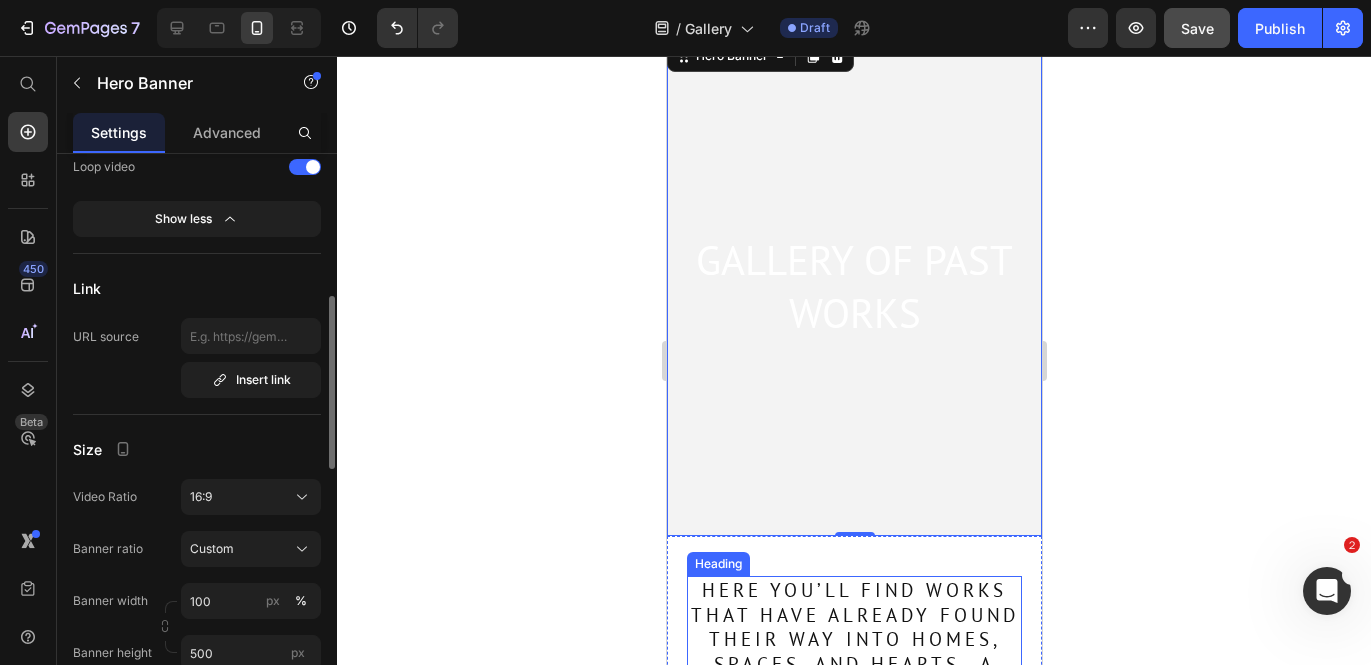 scroll, scrollTop: 0, scrollLeft: 0, axis: both 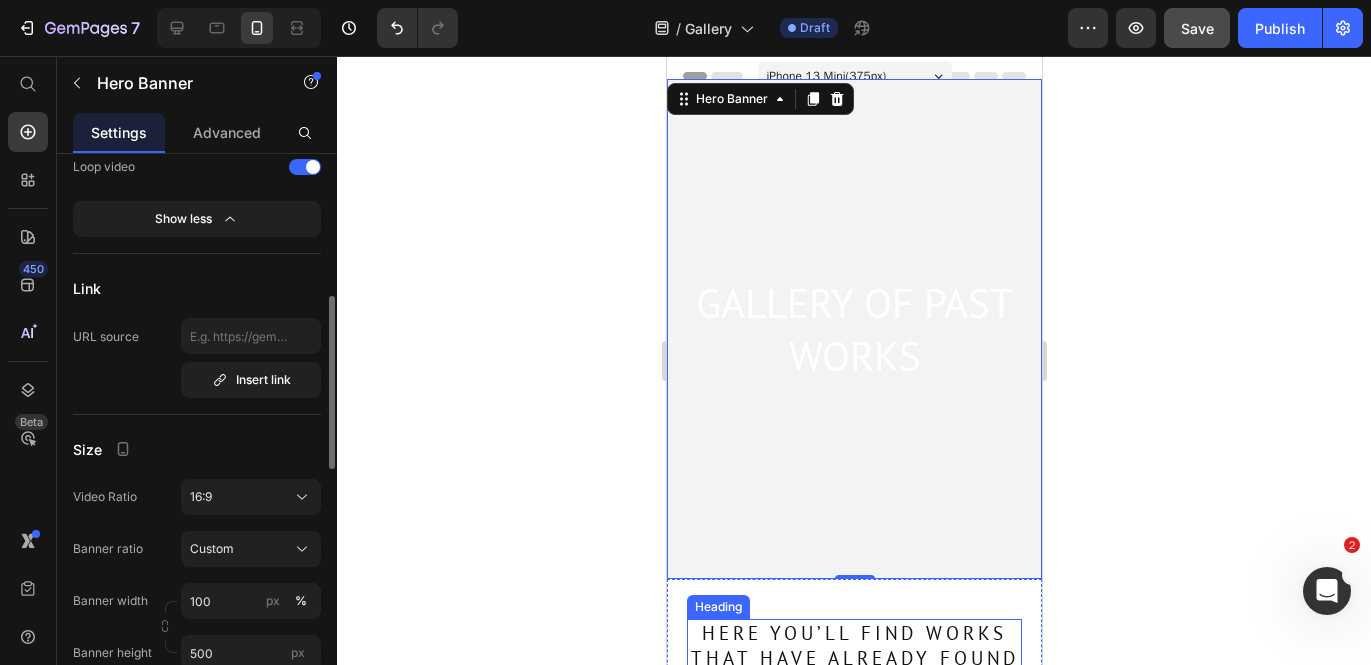 click at bounding box center (853, 329) 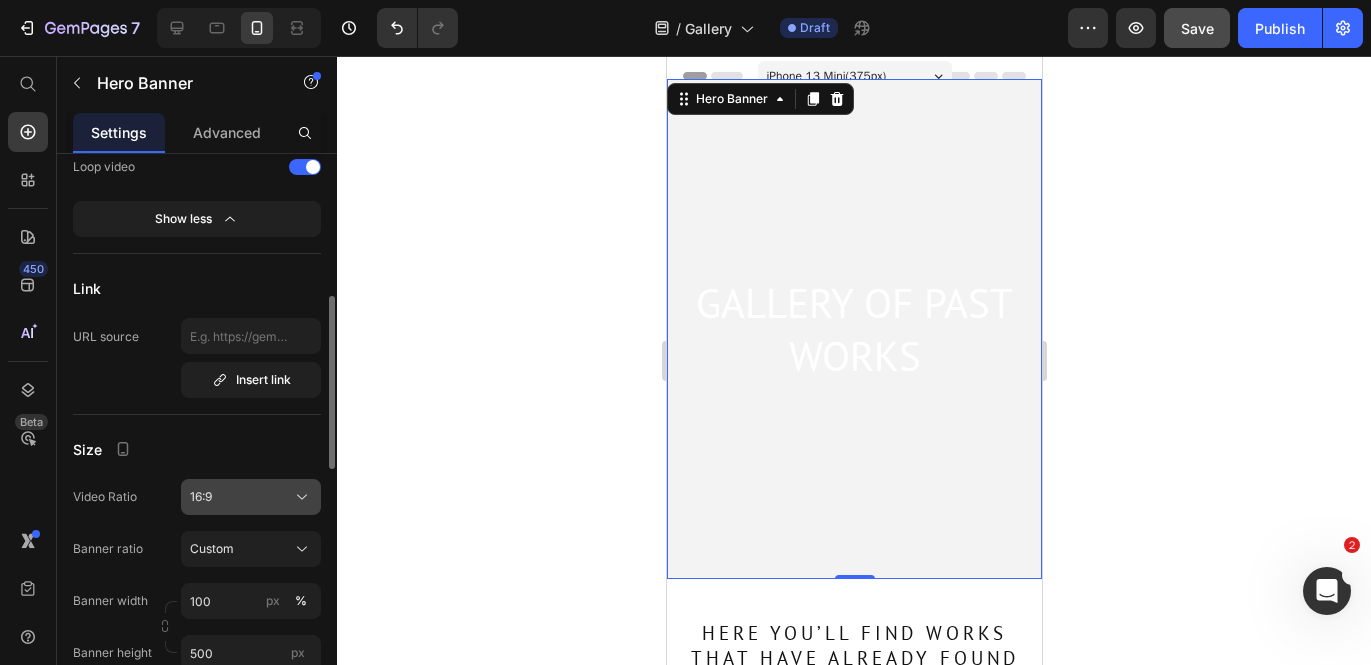 click 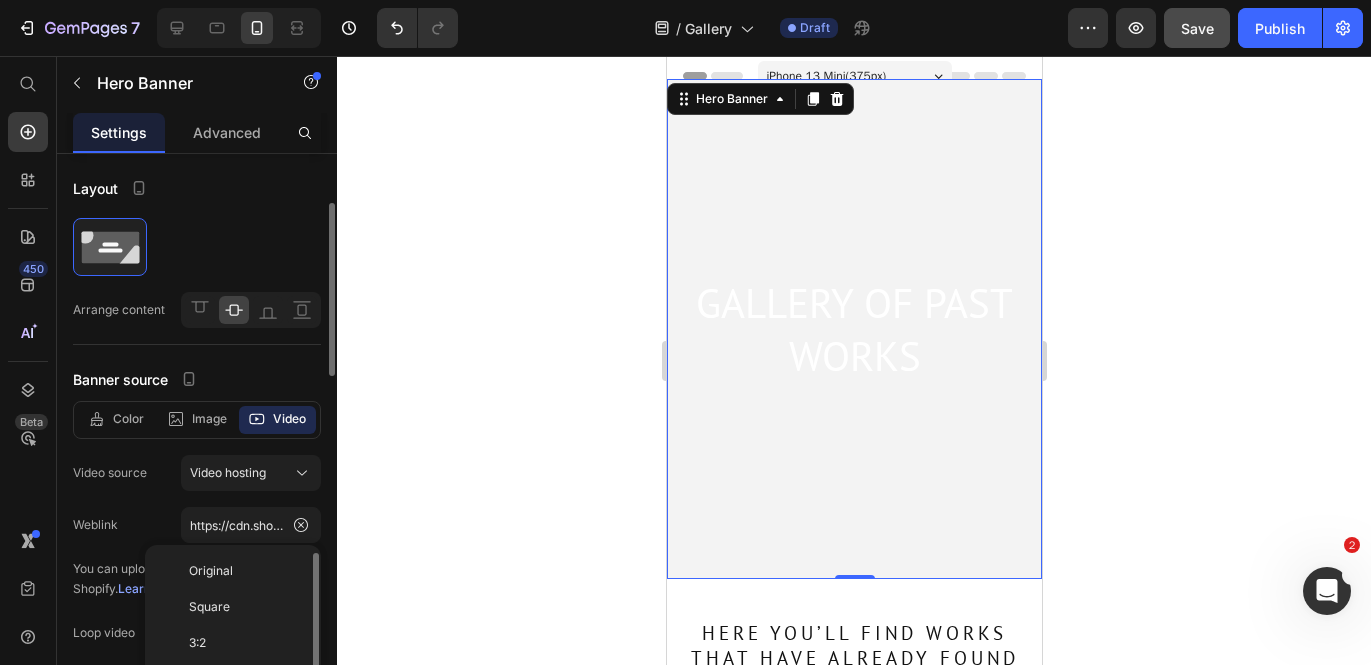 scroll, scrollTop: 477, scrollLeft: 0, axis: vertical 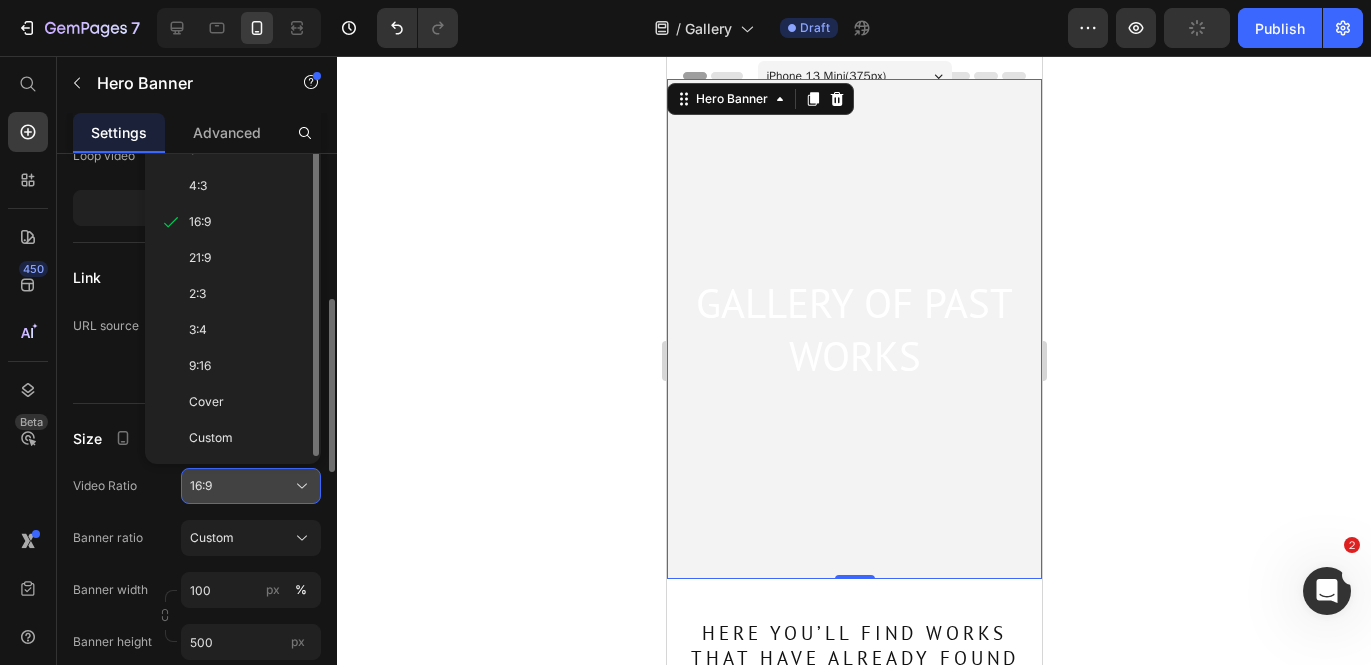 click on "16:9" 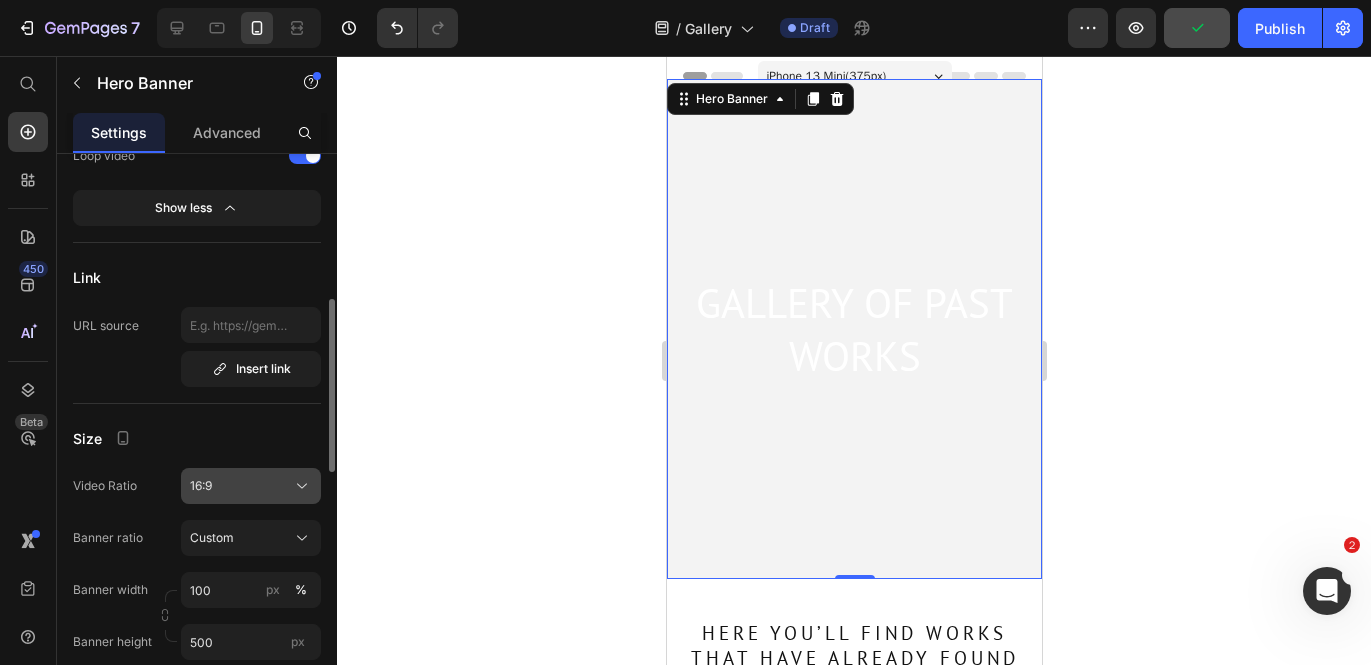 click 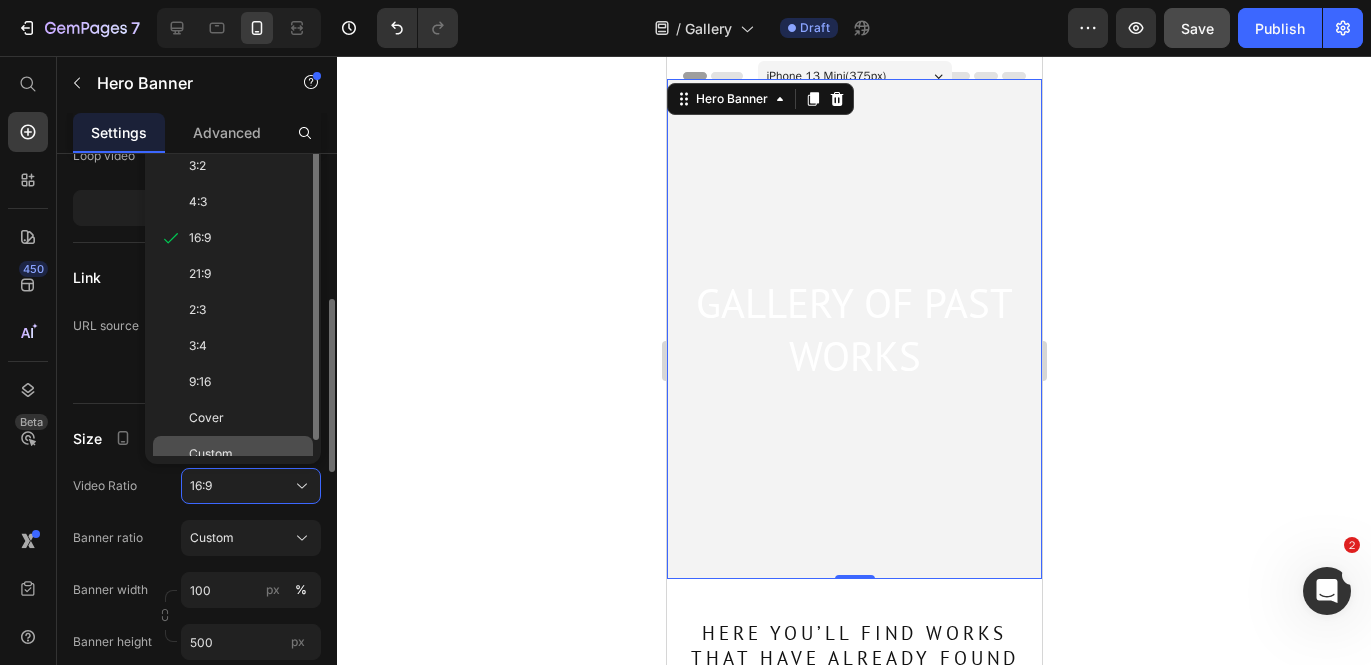 click on "Custom" at bounding box center (247, 454) 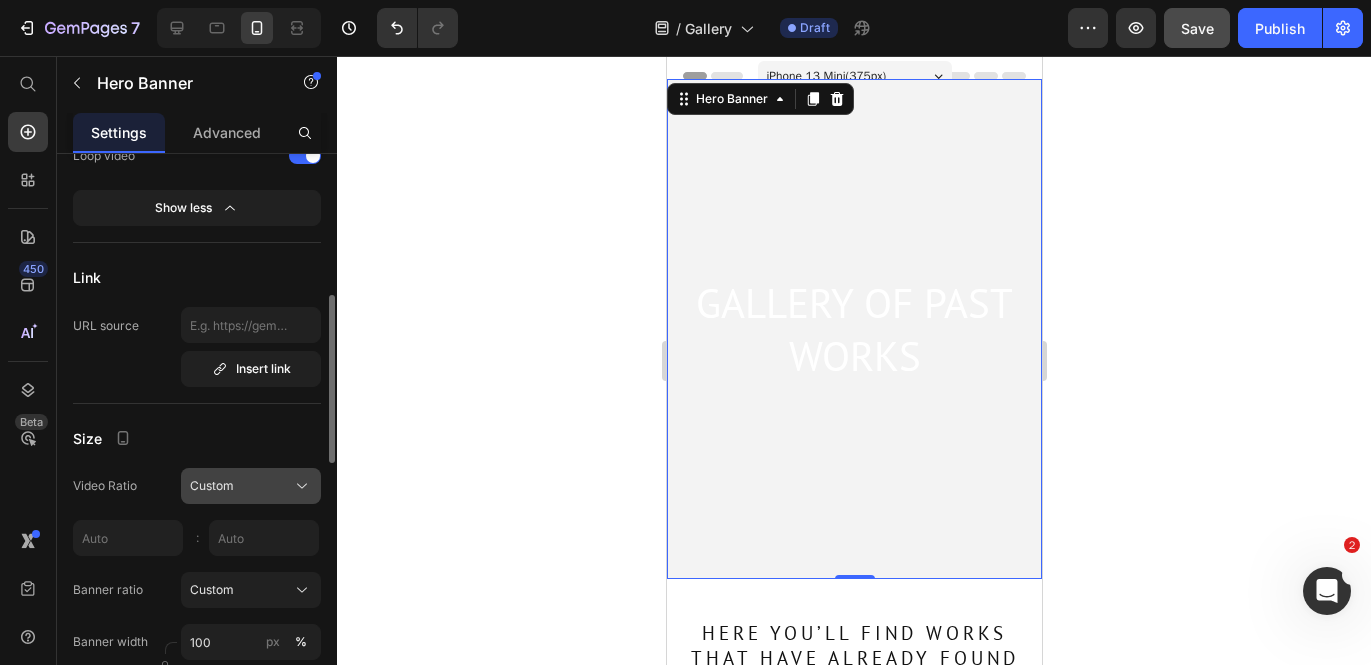 click 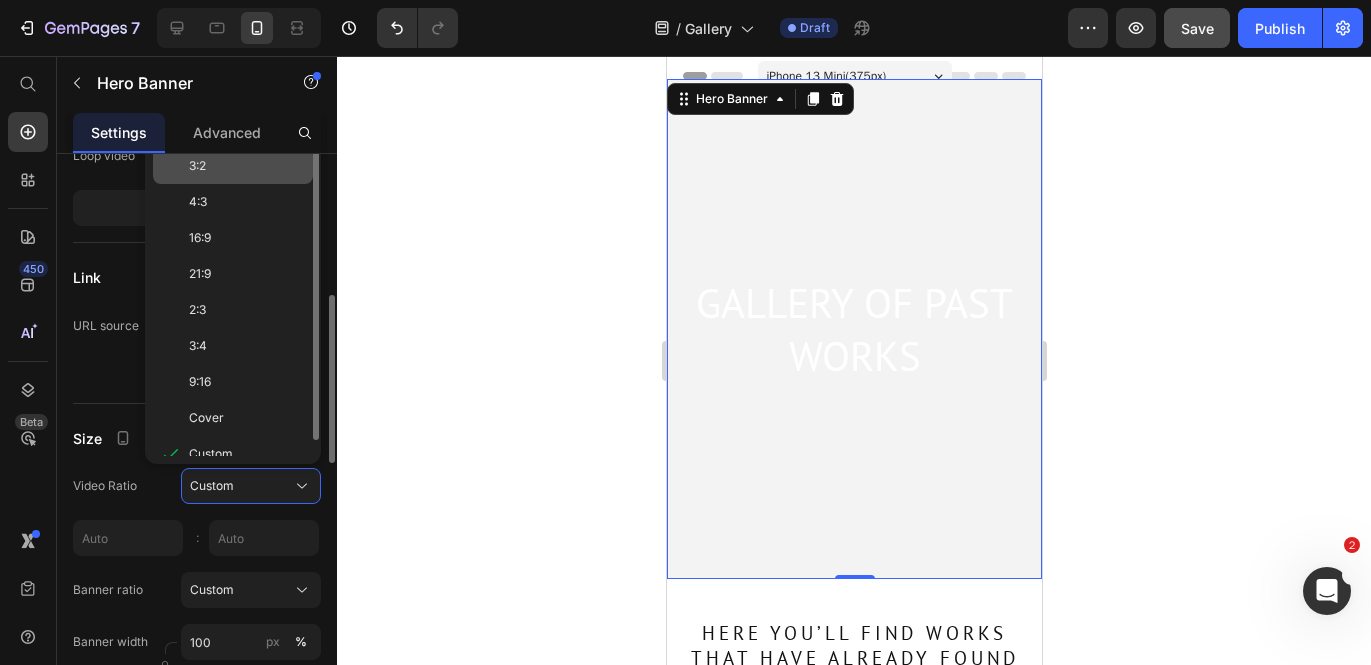 click on "3:2" at bounding box center (247, 166) 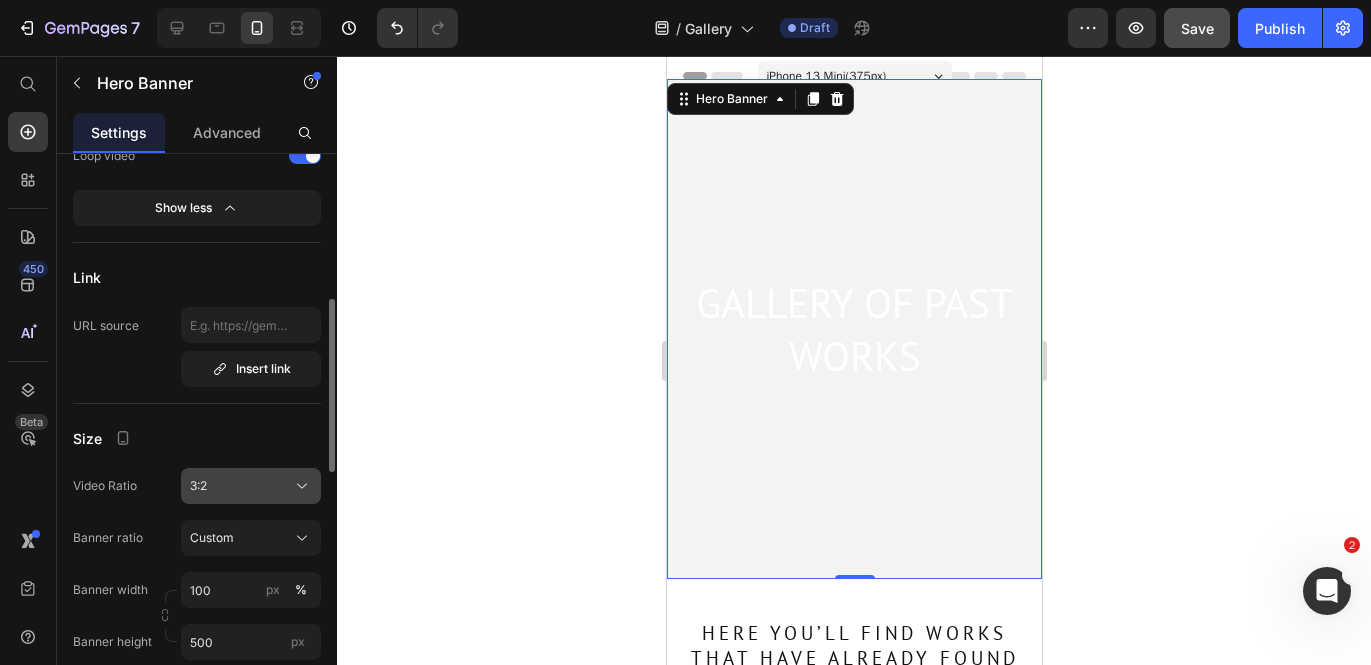 click 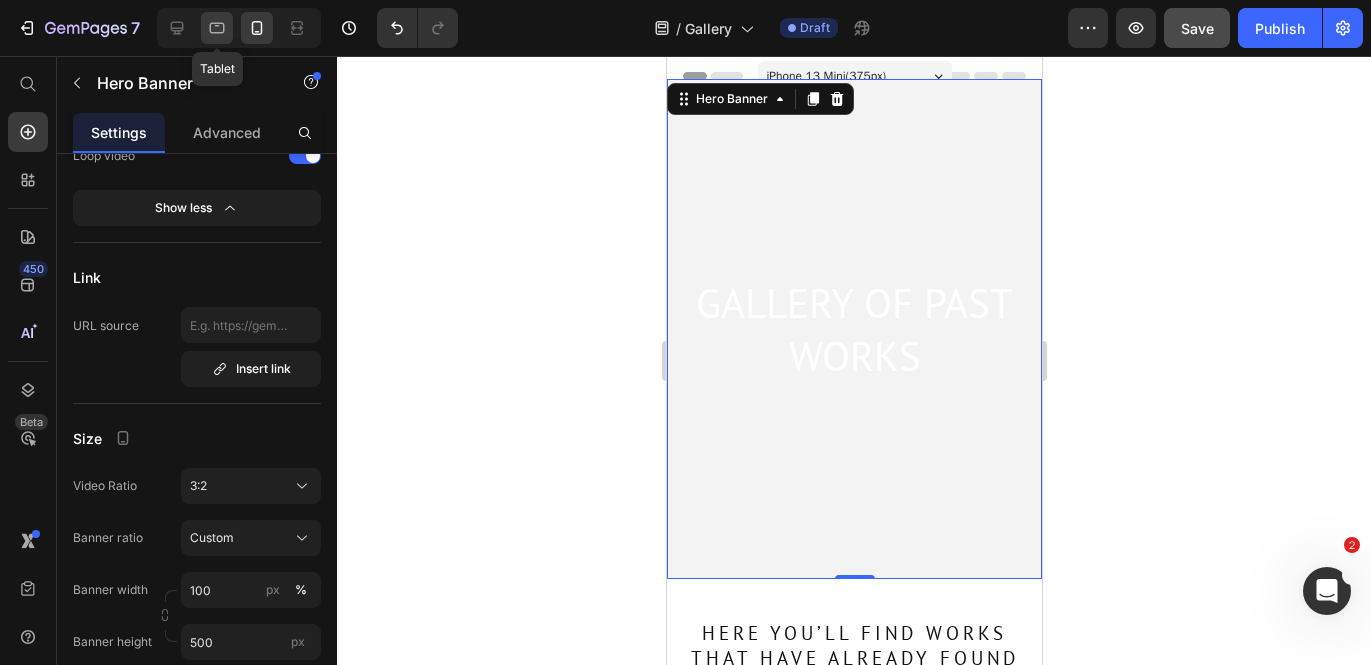 click 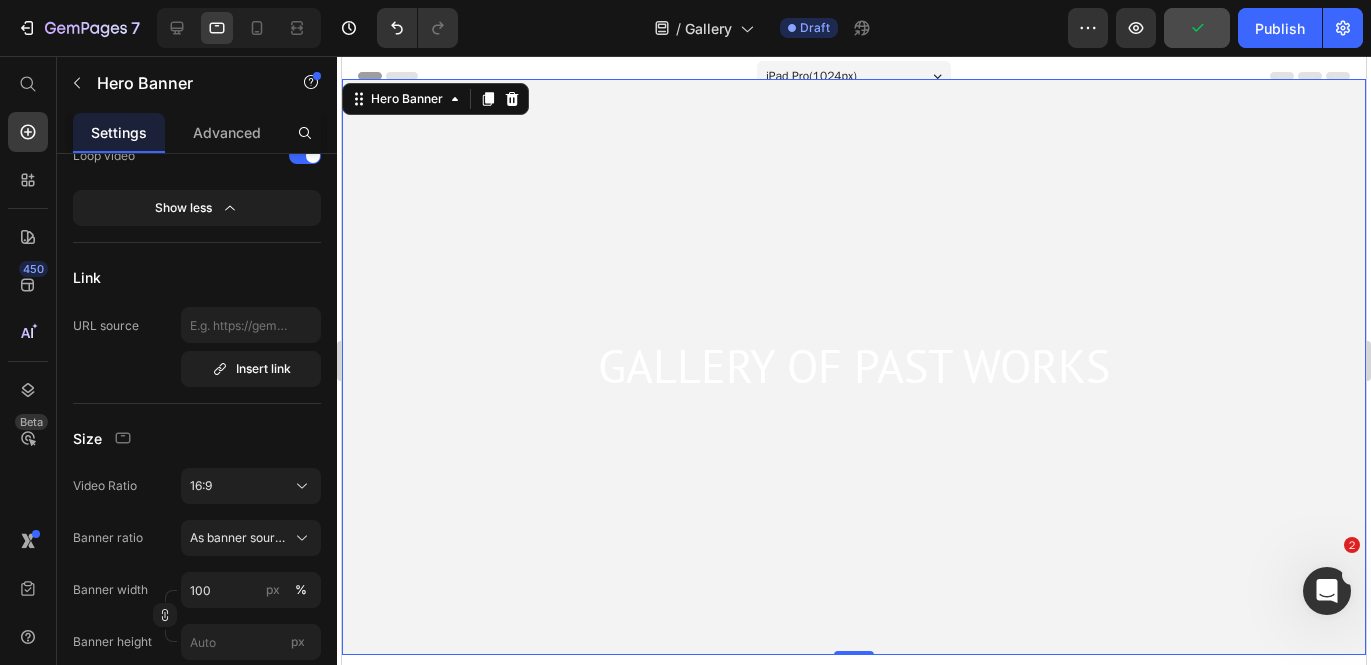 scroll, scrollTop: 269, scrollLeft: 0, axis: vertical 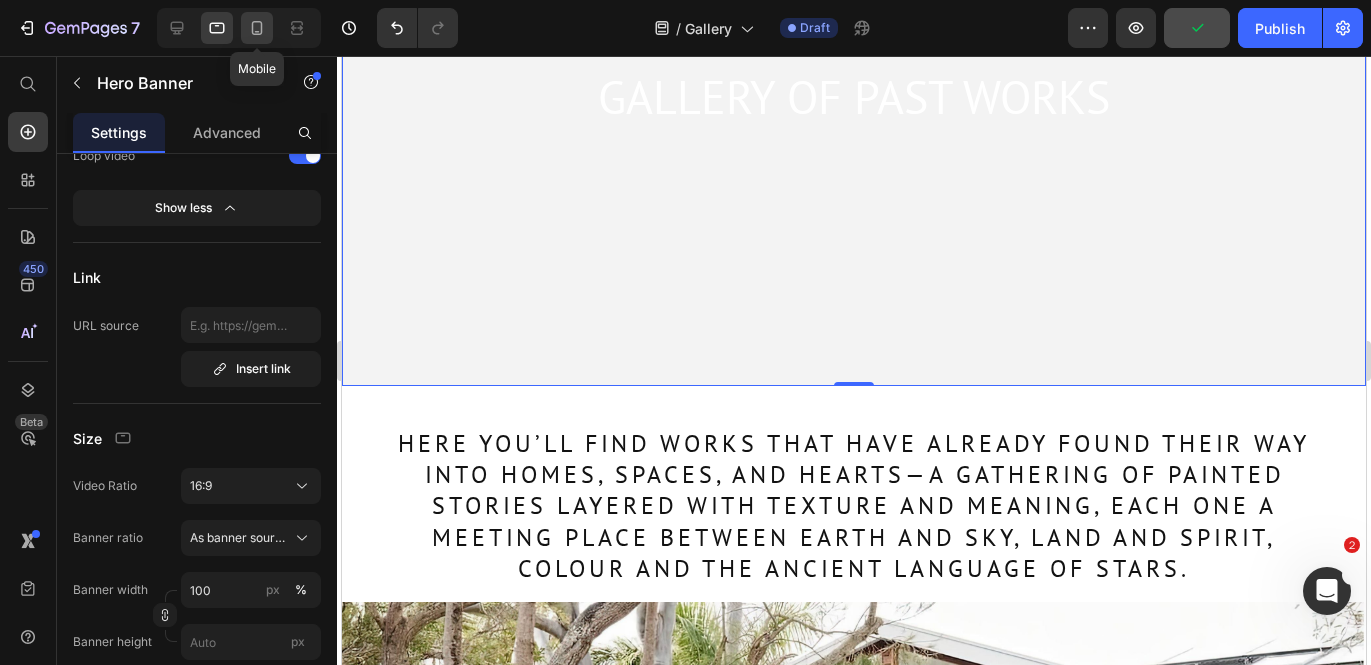 click 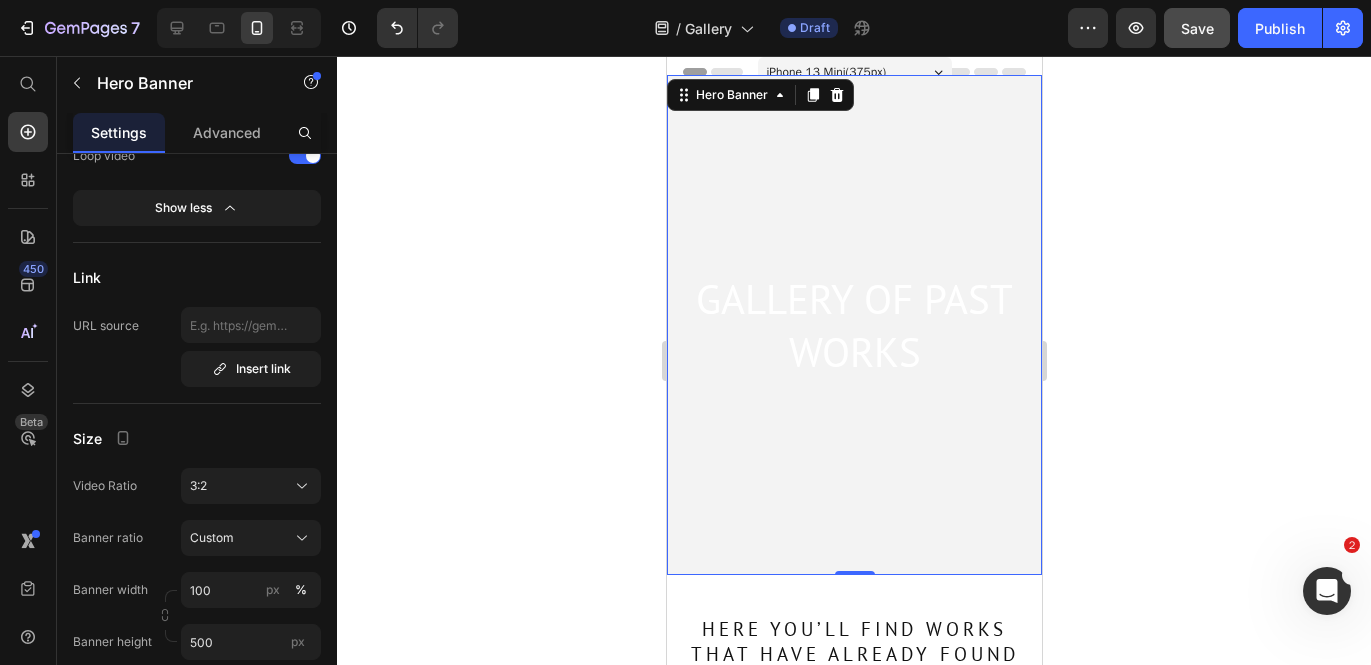 scroll, scrollTop: 0, scrollLeft: 0, axis: both 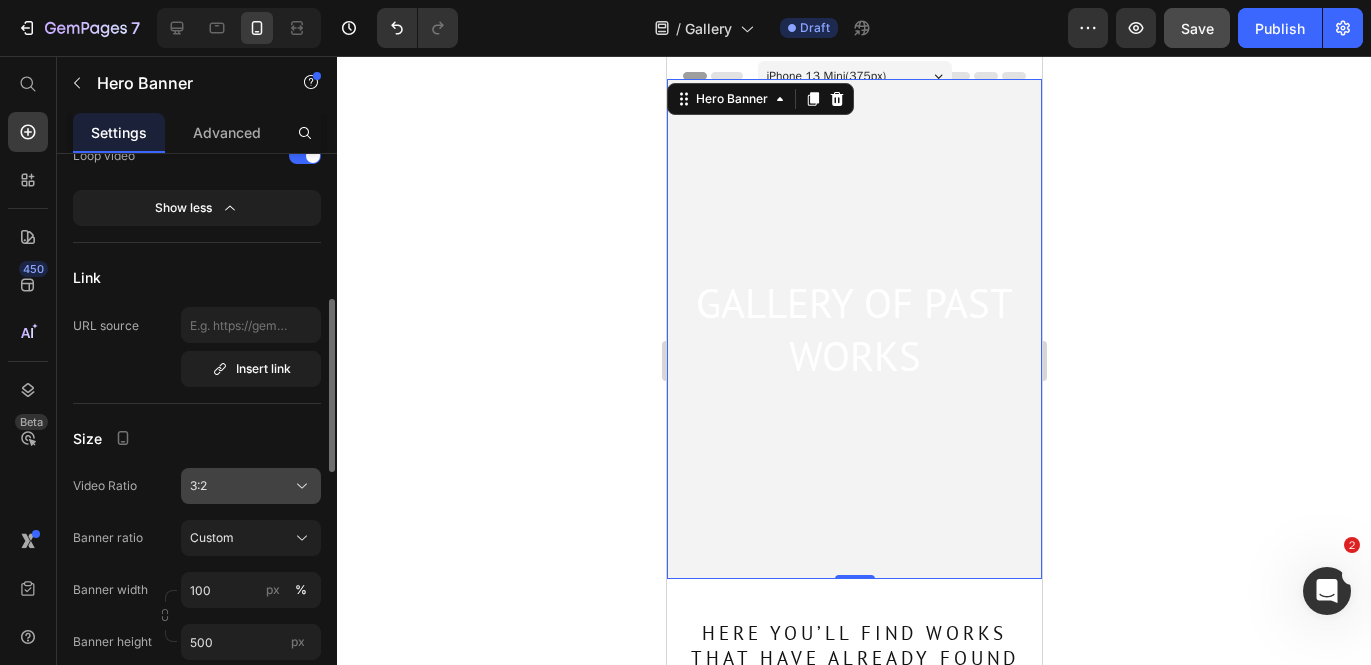 click 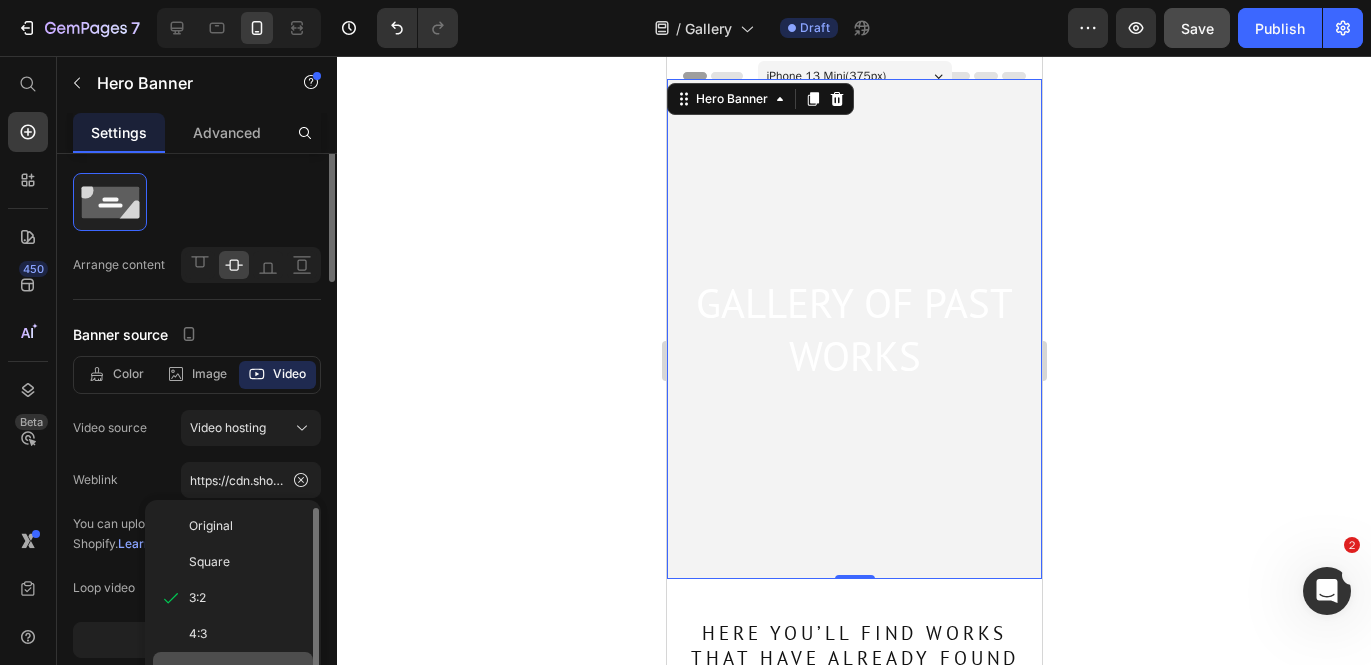 scroll, scrollTop: 0, scrollLeft: 0, axis: both 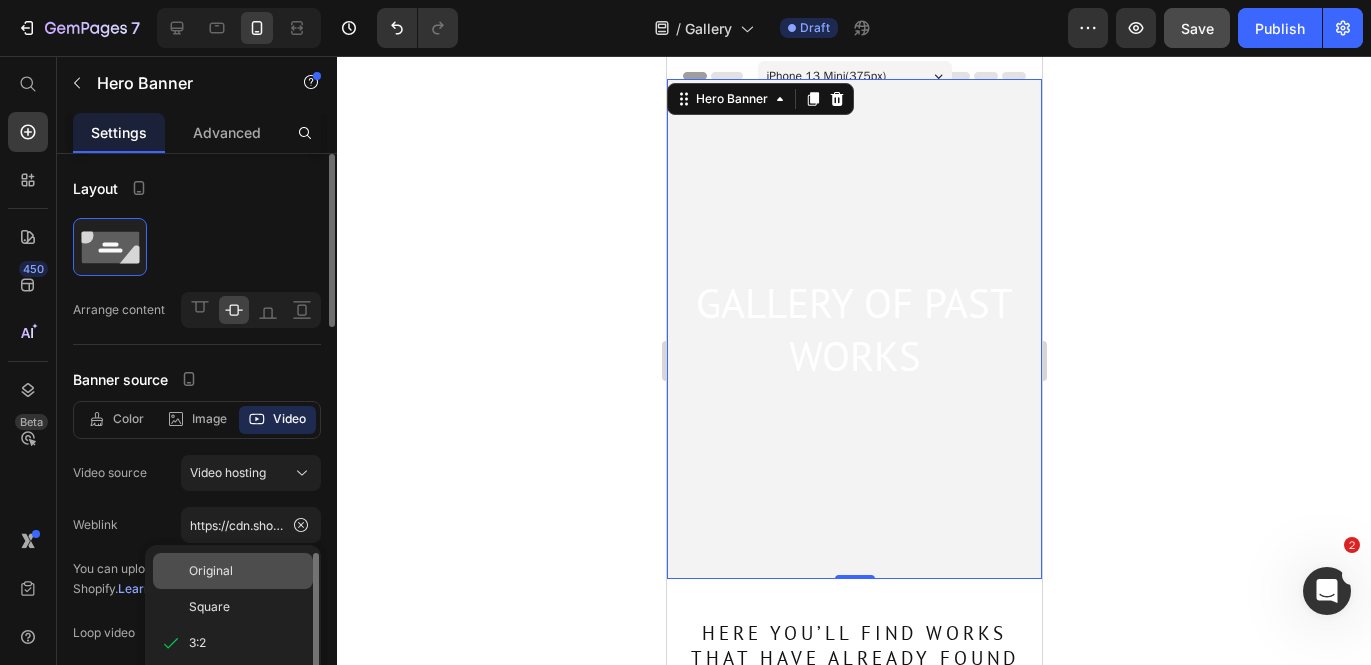 click on "Original" at bounding box center (247, 571) 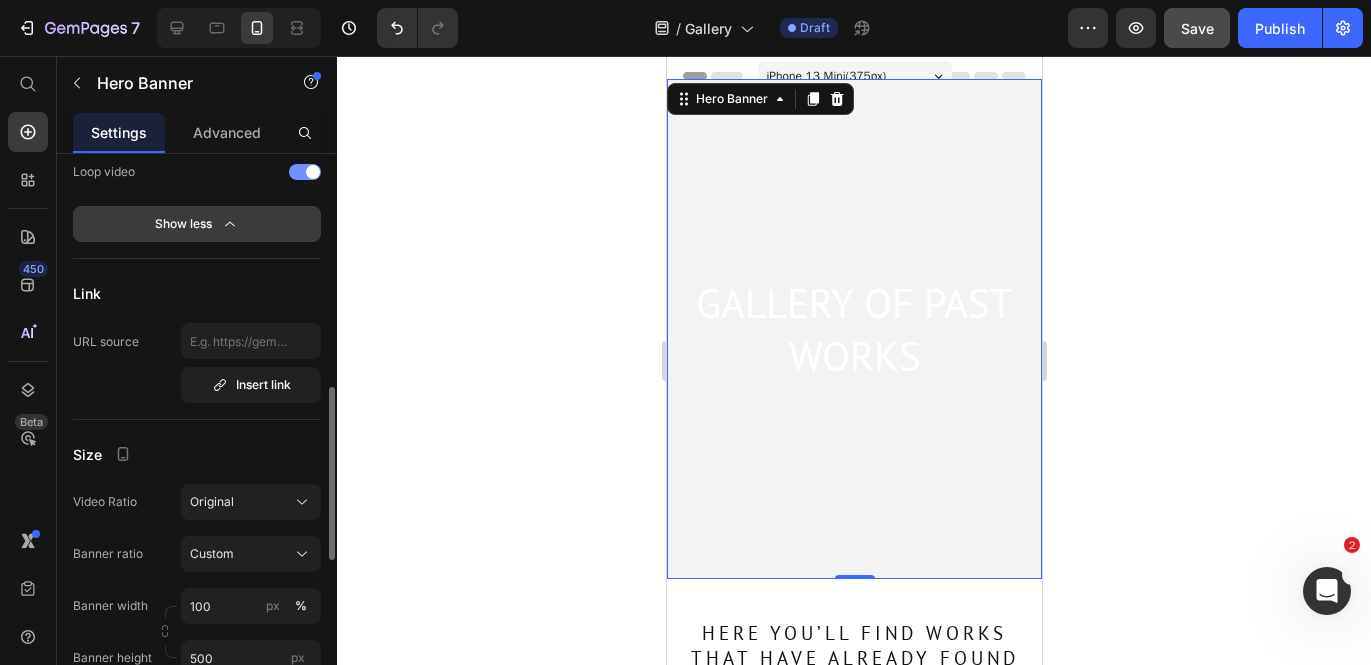 scroll, scrollTop: 580, scrollLeft: 0, axis: vertical 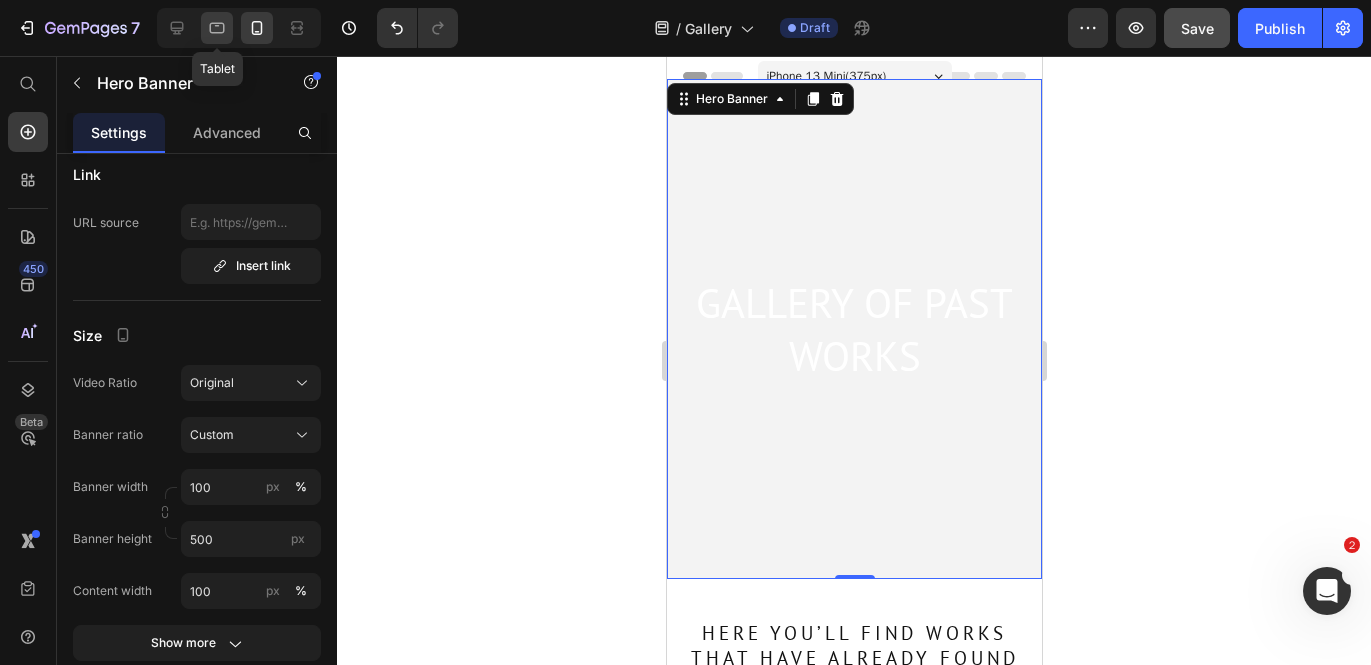 click 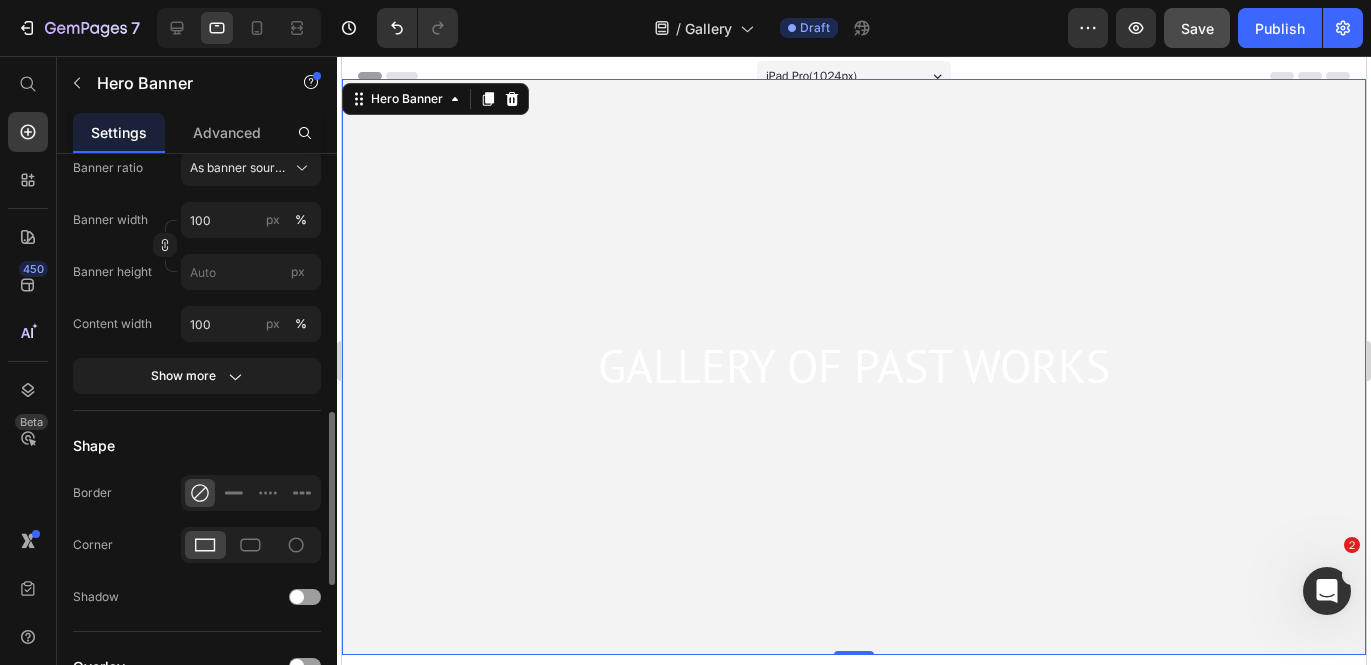 scroll, scrollTop: 846, scrollLeft: 0, axis: vertical 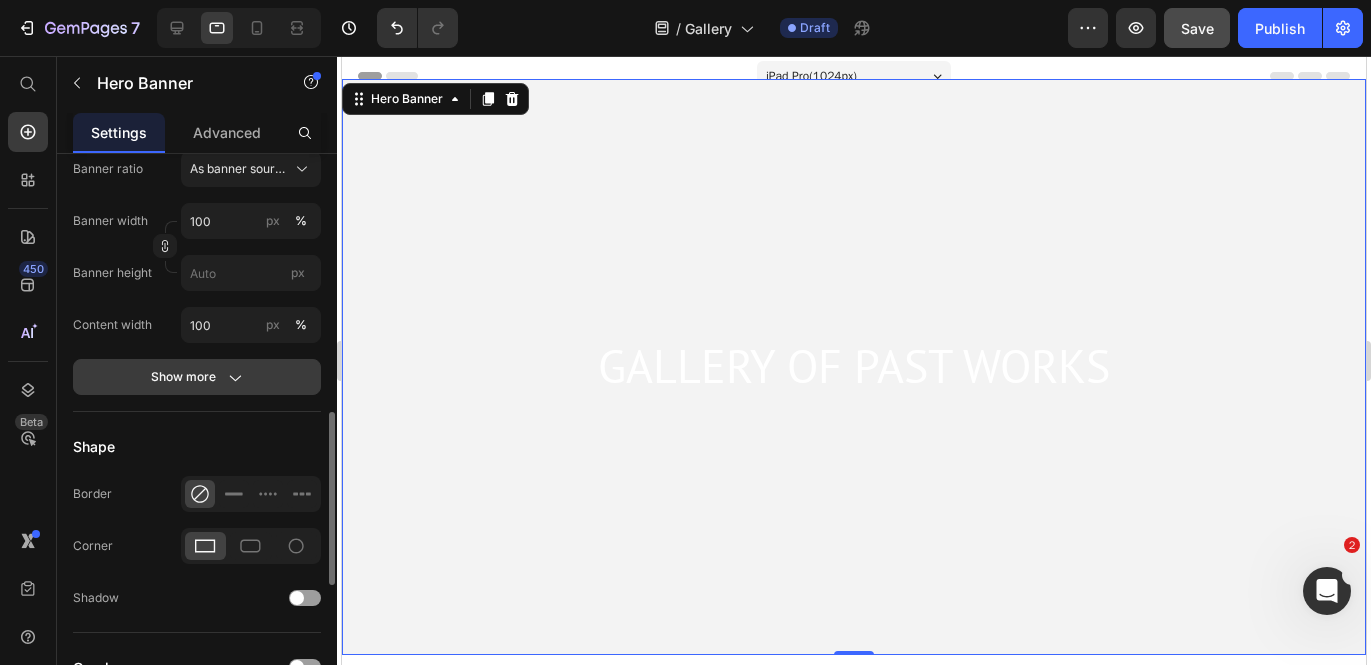 click on "Show more" 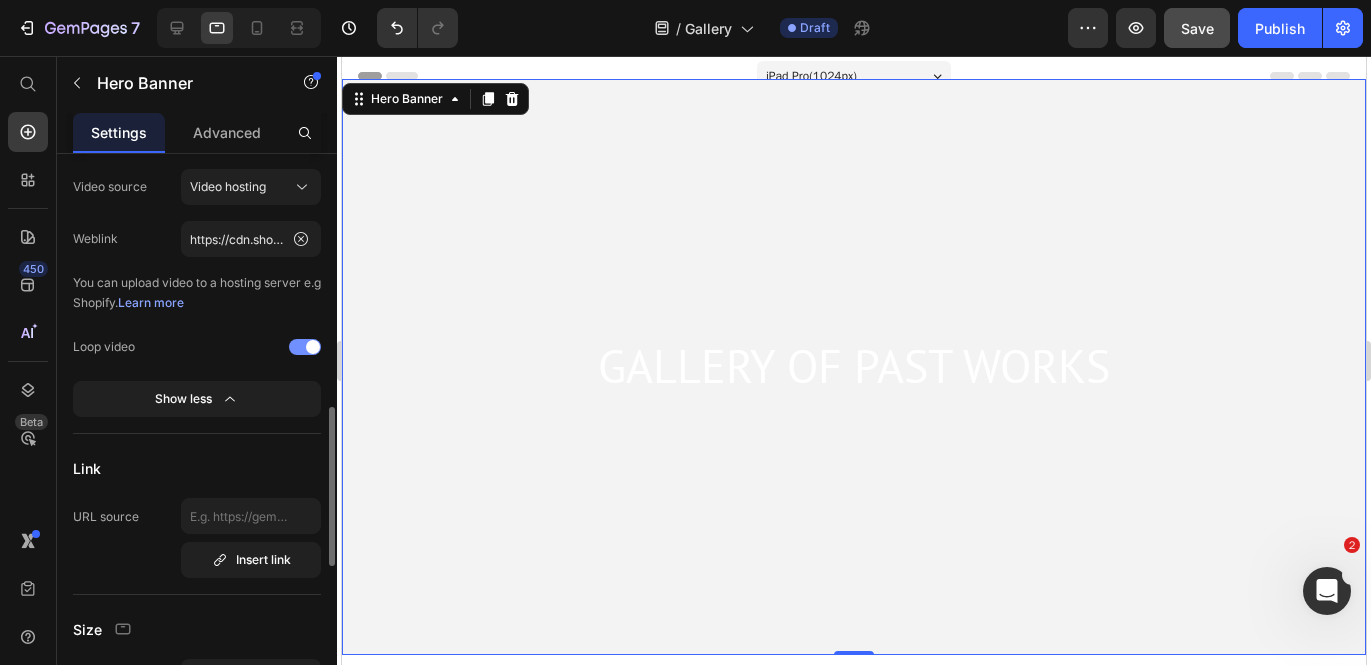 scroll, scrollTop: 421, scrollLeft: 0, axis: vertical 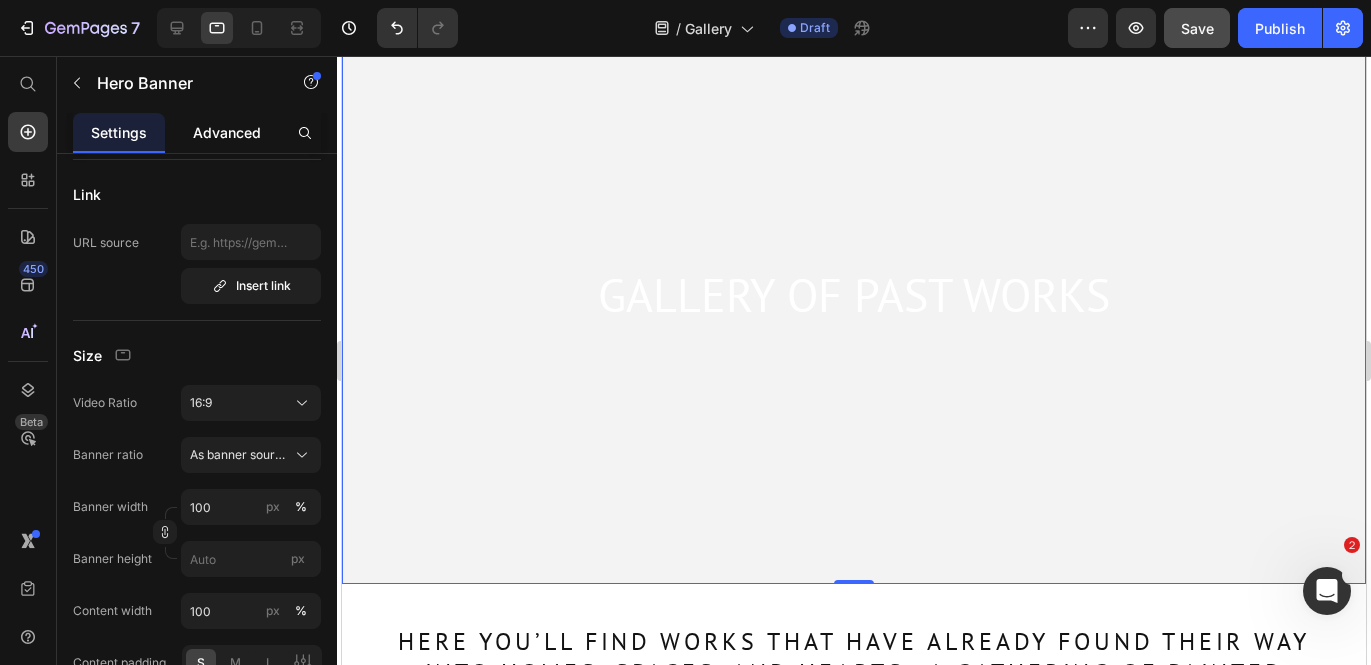 click on "Advanced" 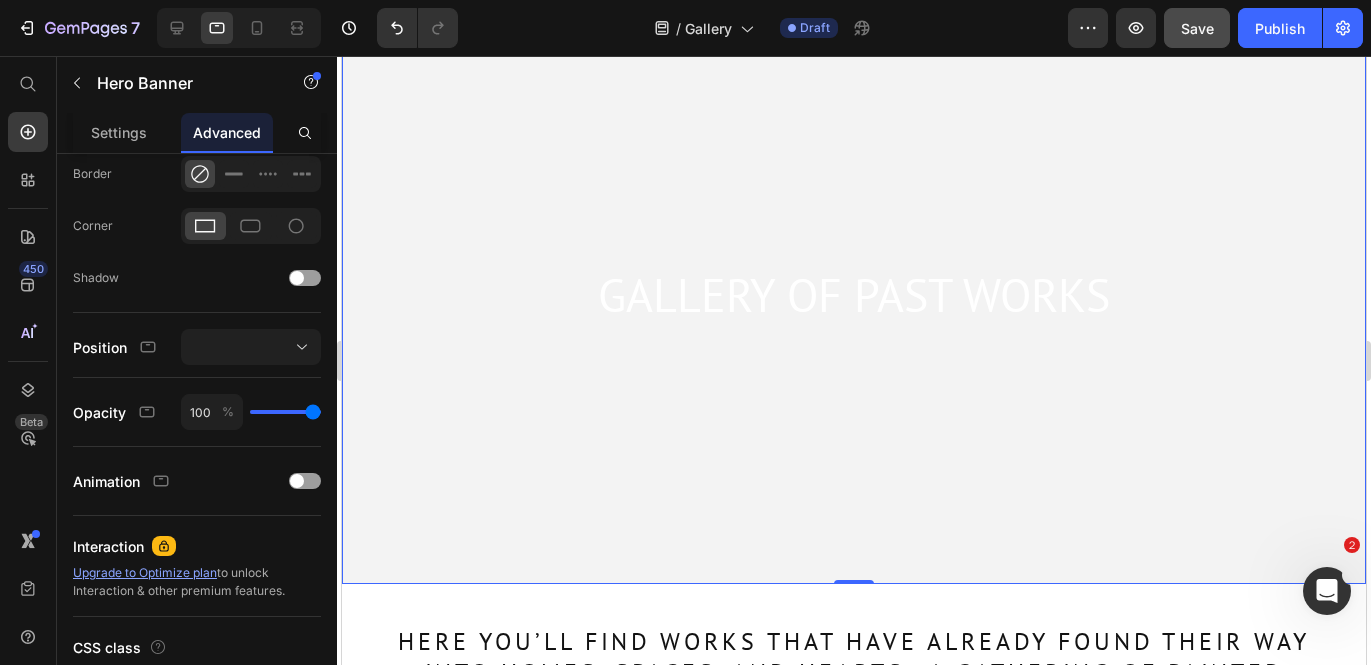 scroll, scrollTop: 0, scrollLeft: 0, axis: both 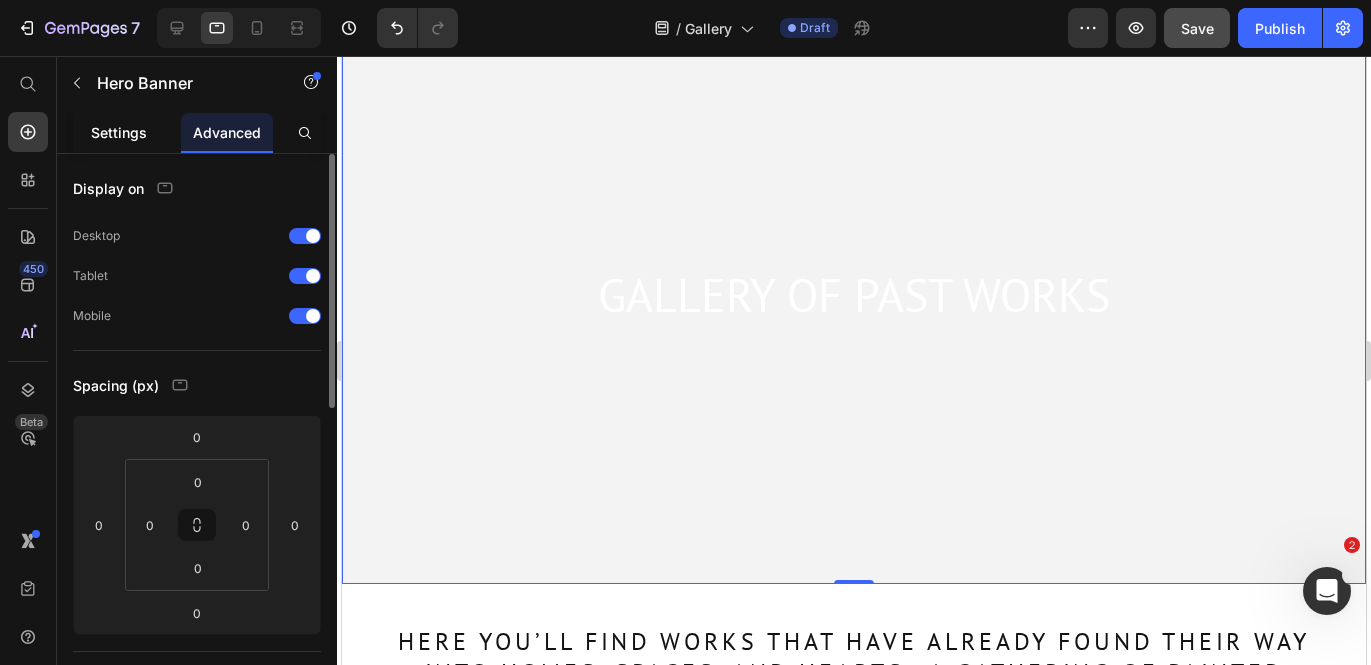click on "Settings" at bounding box center (119, 132) 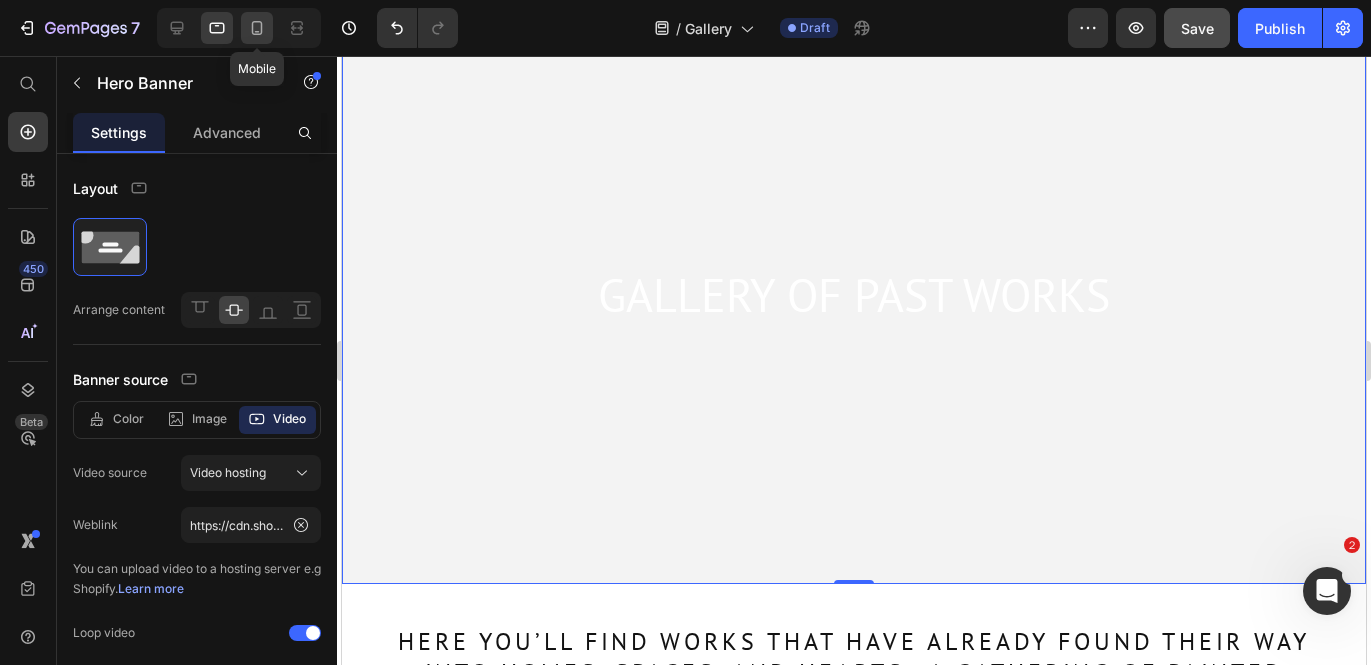 click 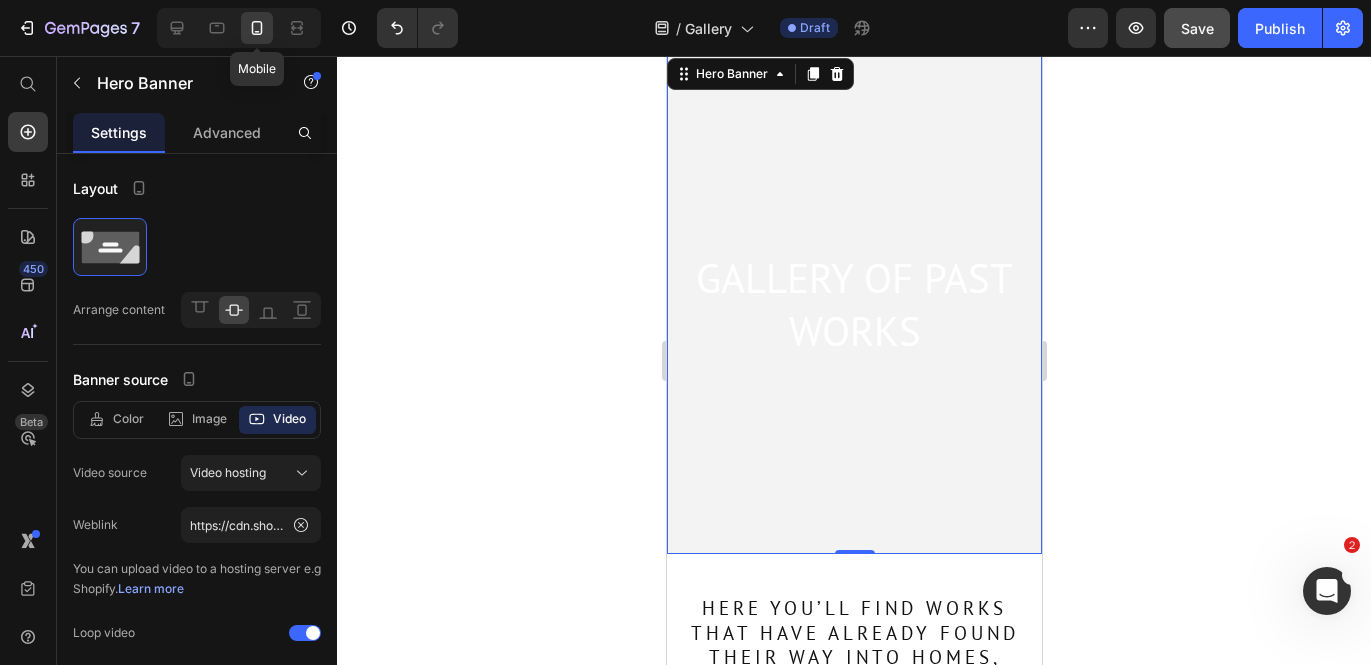 scroll, scrollTop: 0, scrollLeft: 0, axis: both 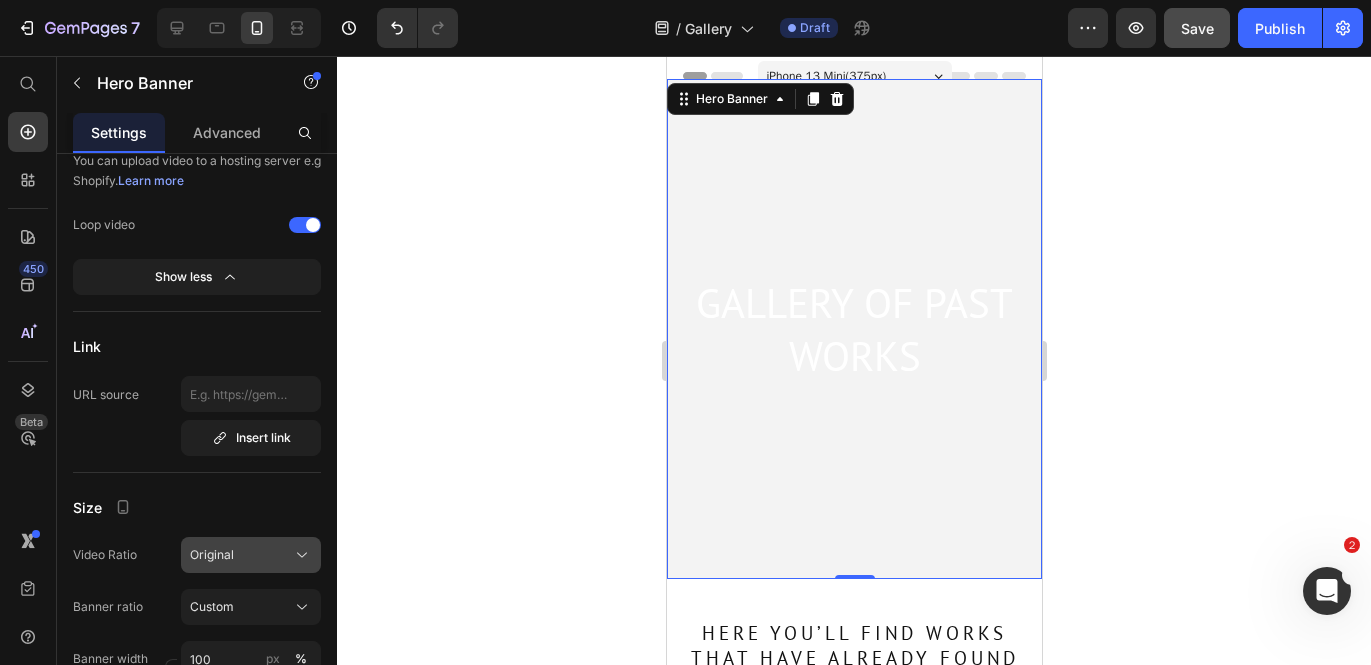 click on "Original" 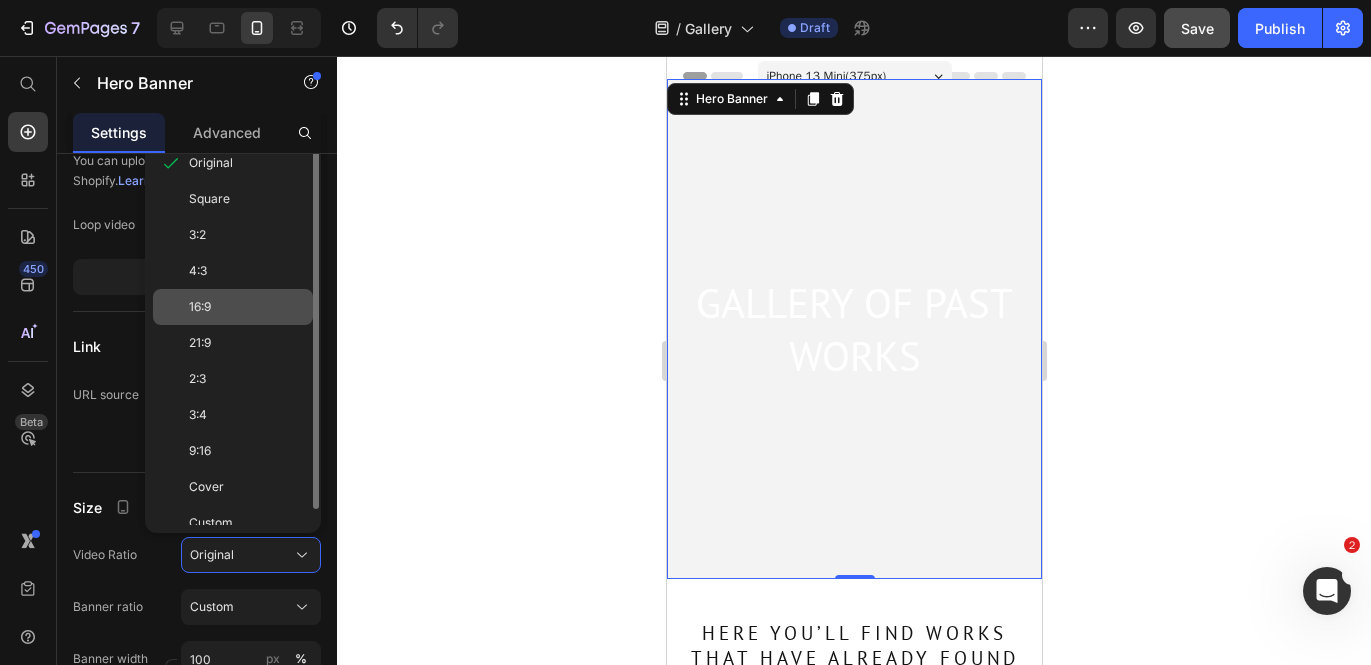 click on "16:9" at bounding box center (247, 307) 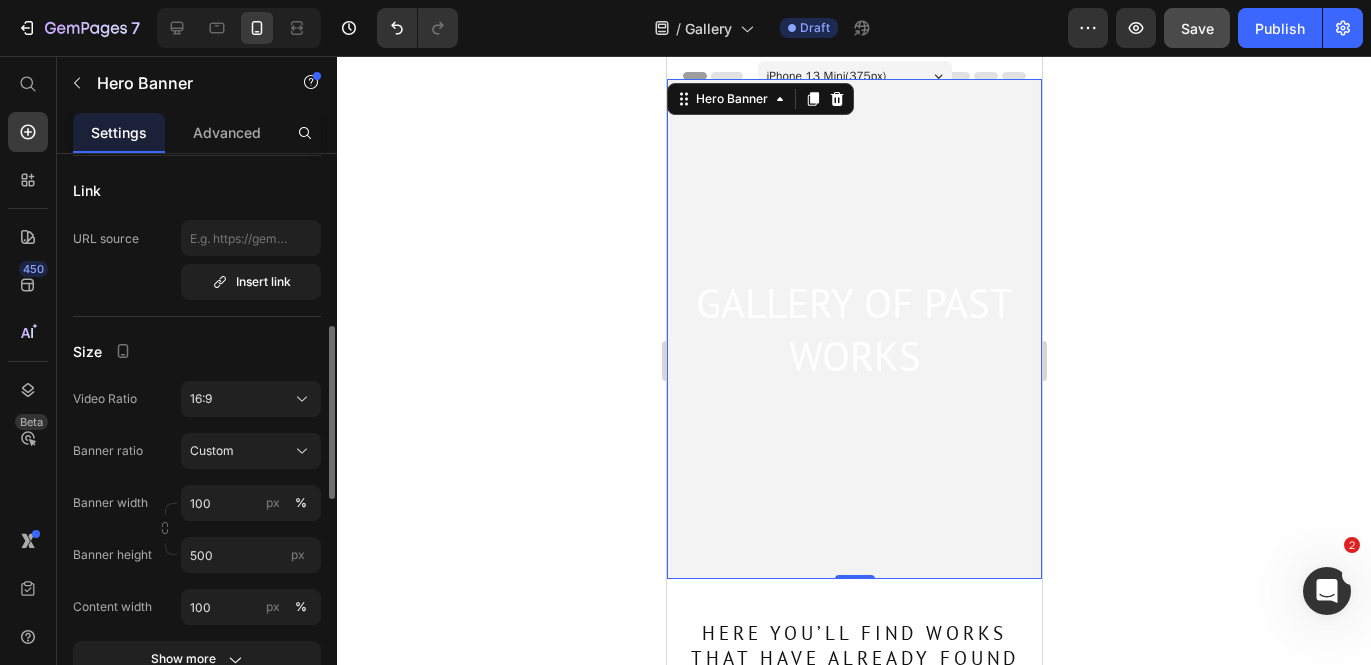 scroll, scrollTop: 628, scrollLeft: 0, axis: vertical 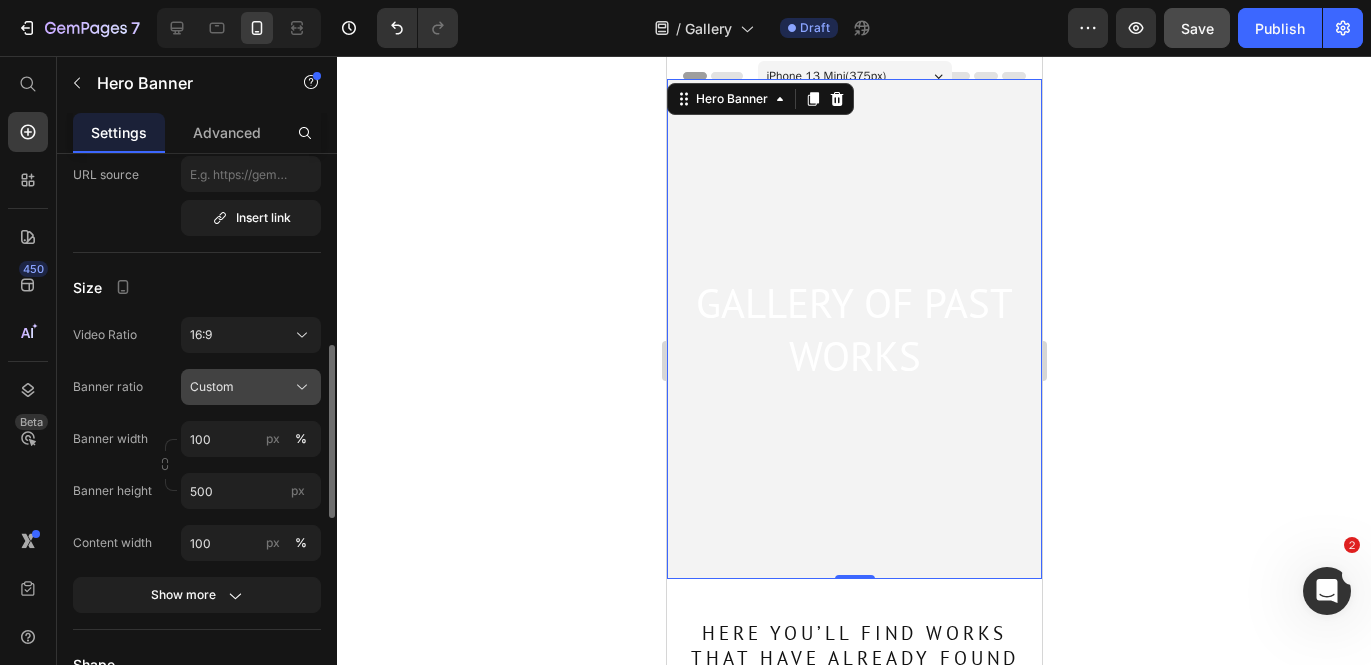 click 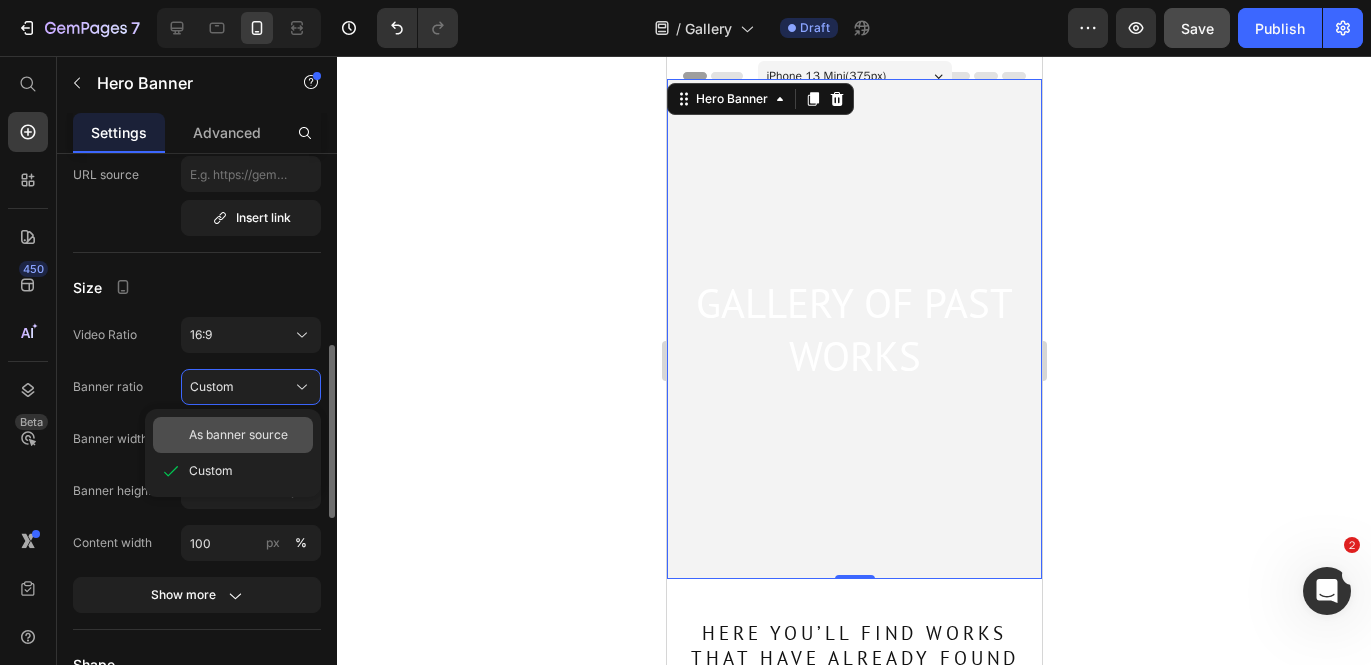 click on "As banner source" 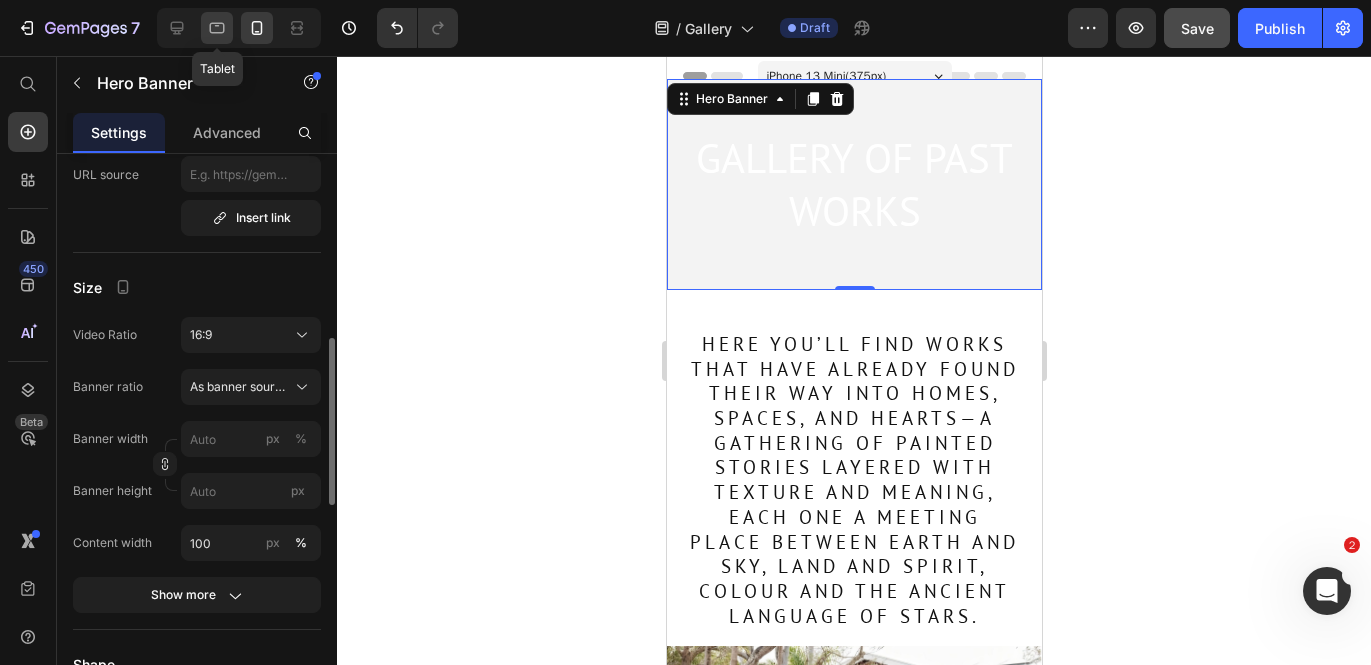 click 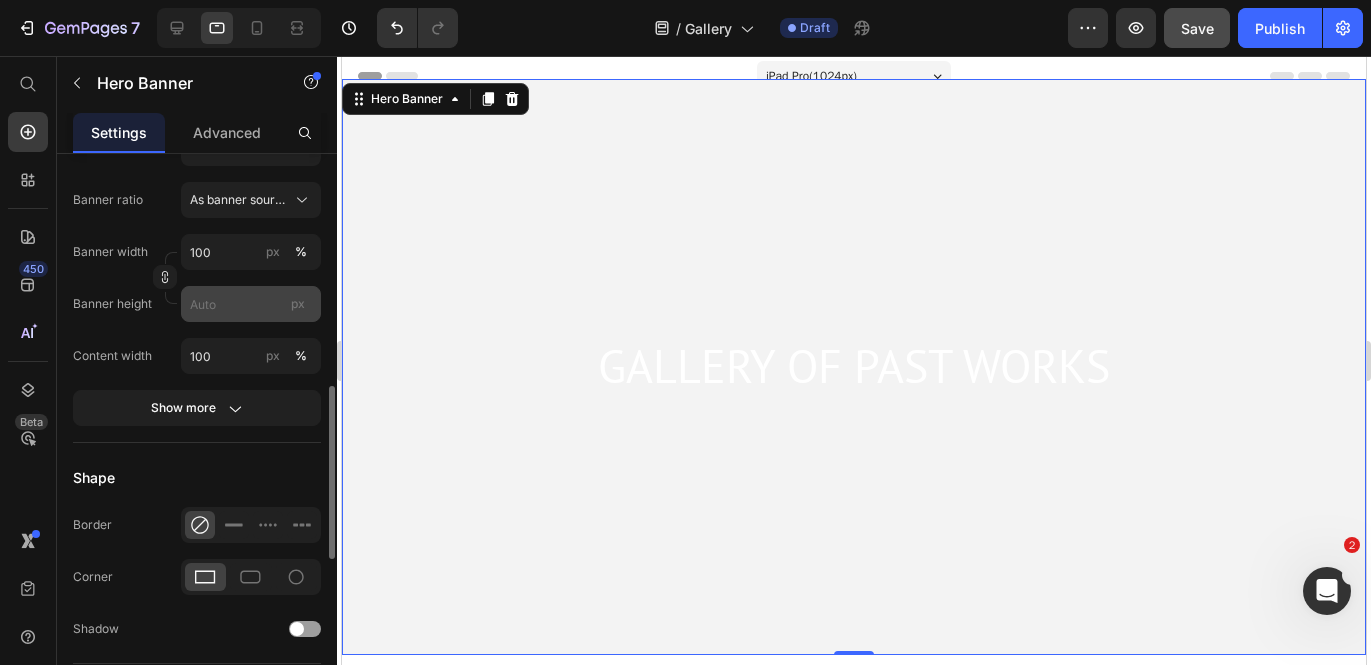 scroll, scrollTop: 831, scrollLeft: 0, axis: vertical 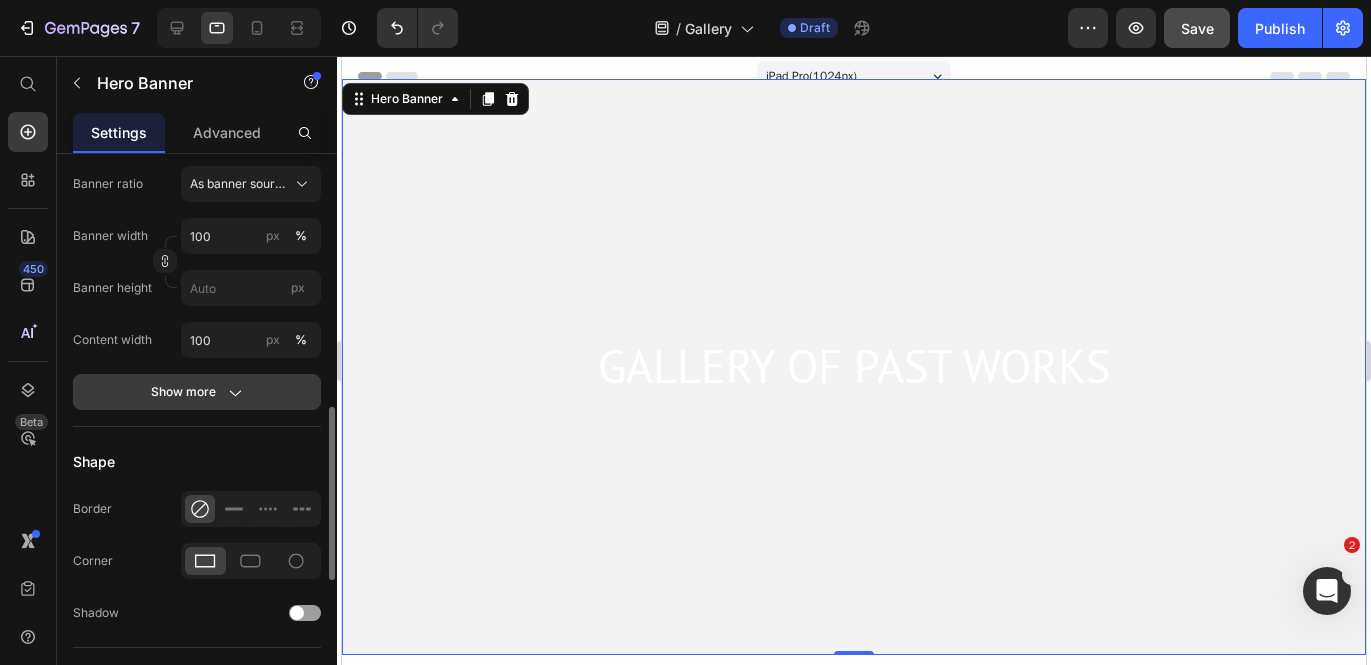 click 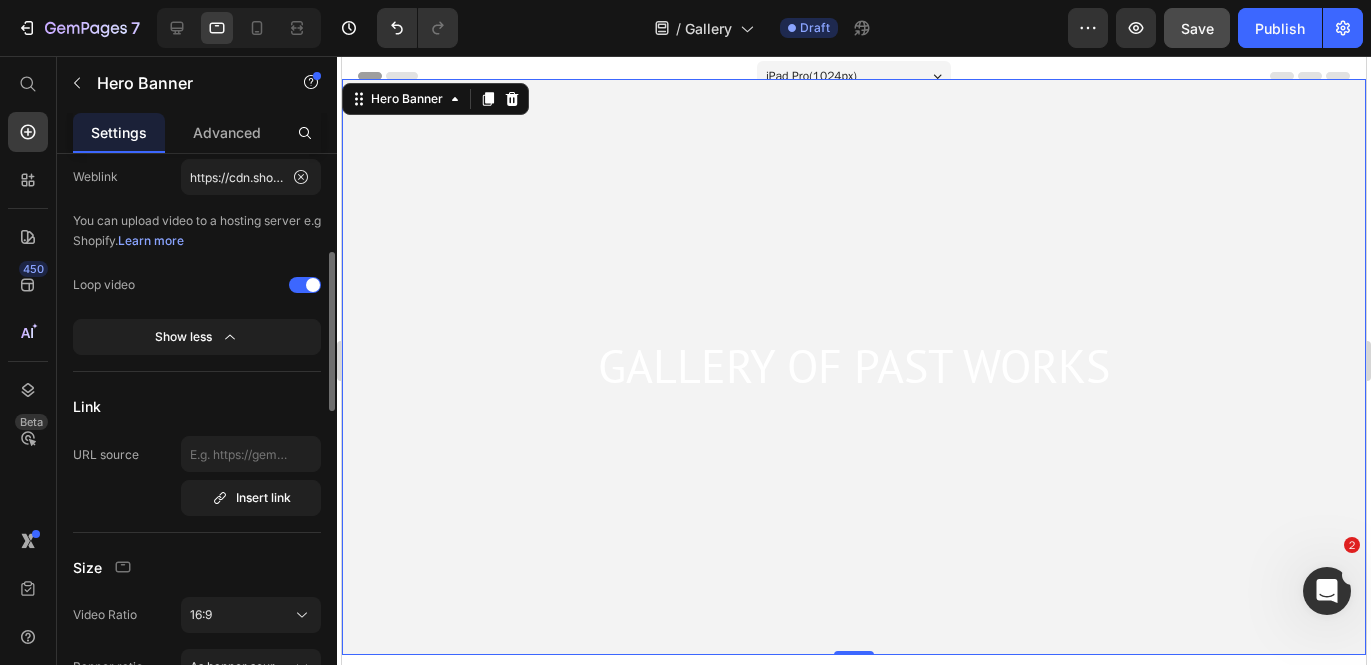 scroll, scrollTop: 478, scrollLeft: 0, axis: vertical 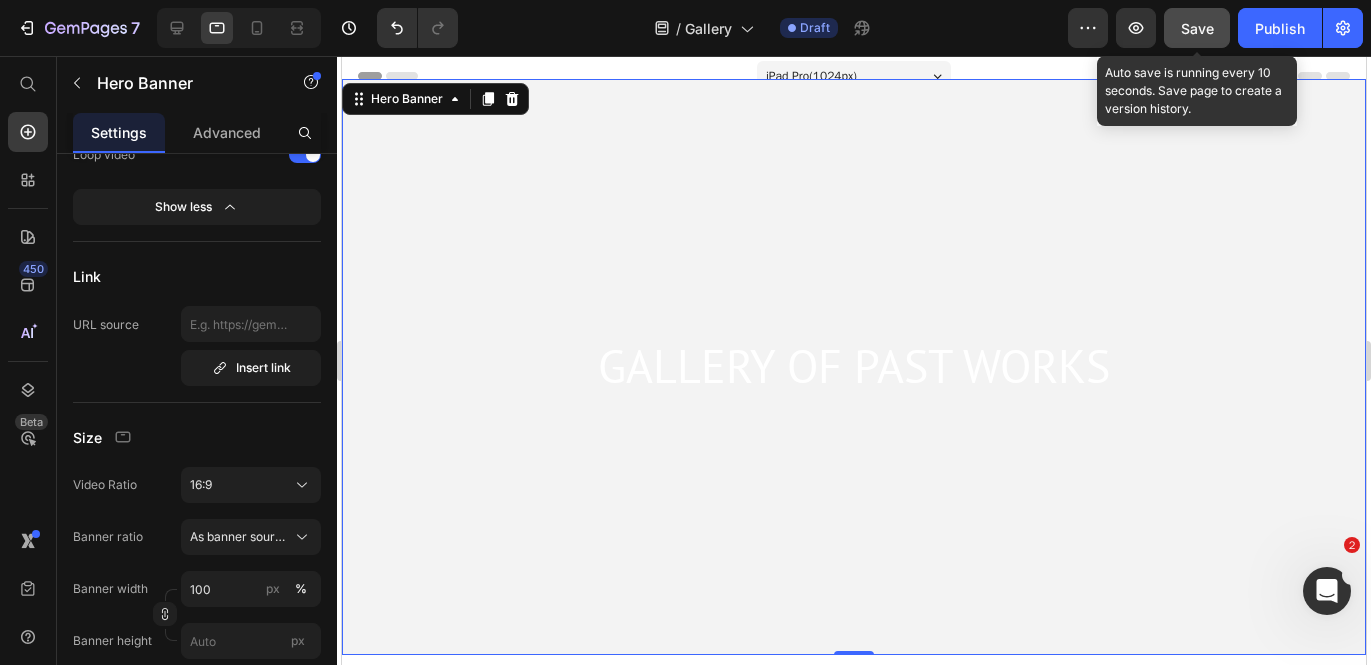 click on "Save" 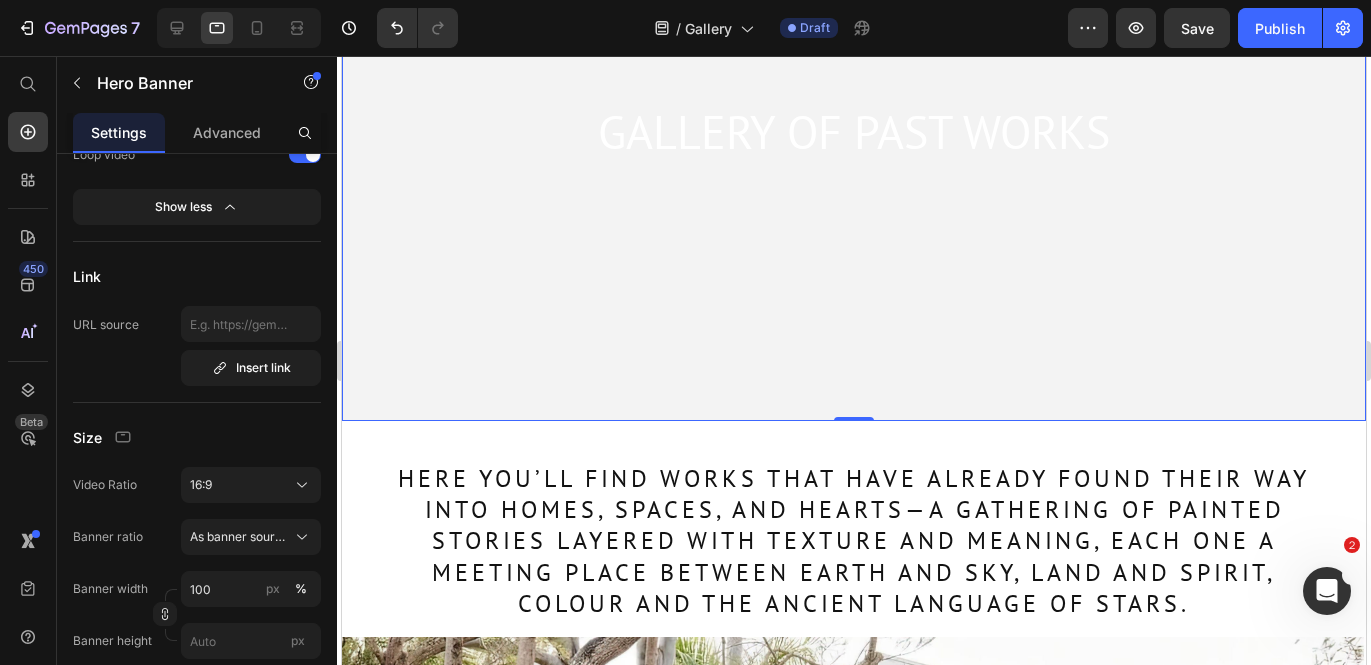 scroll, scrollTop: 541, scrollLeft: 0, axis: vertical 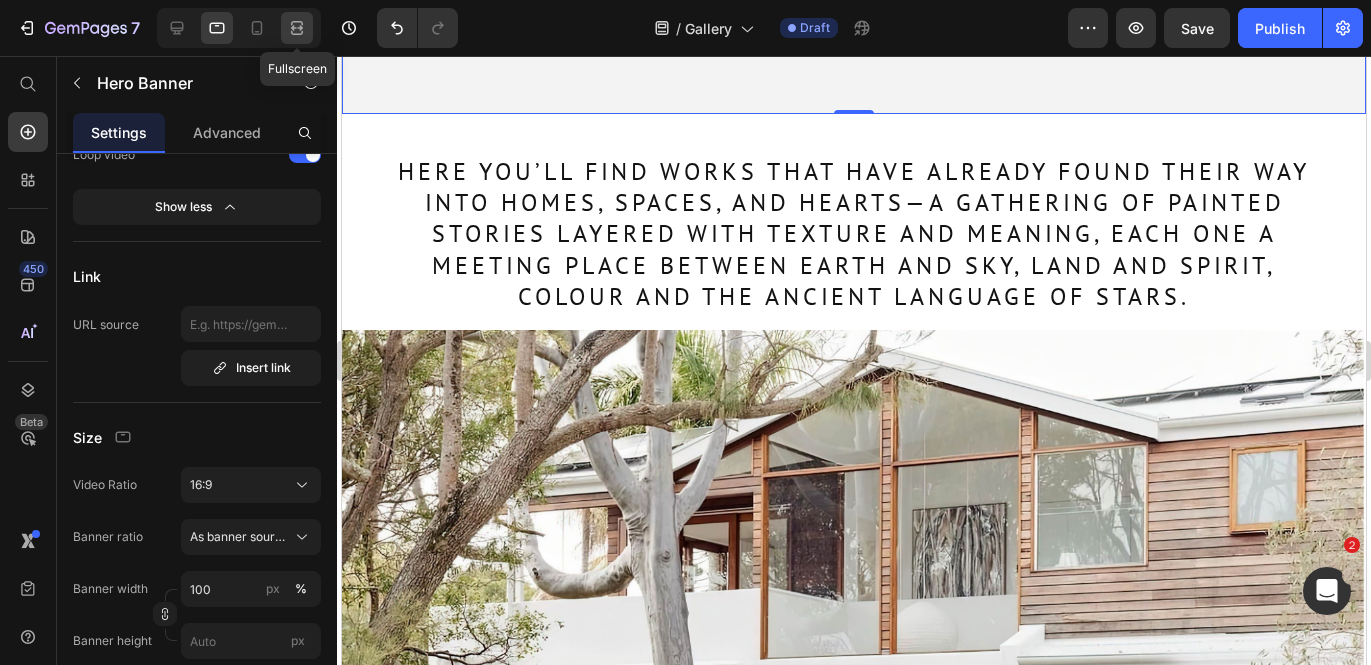 click 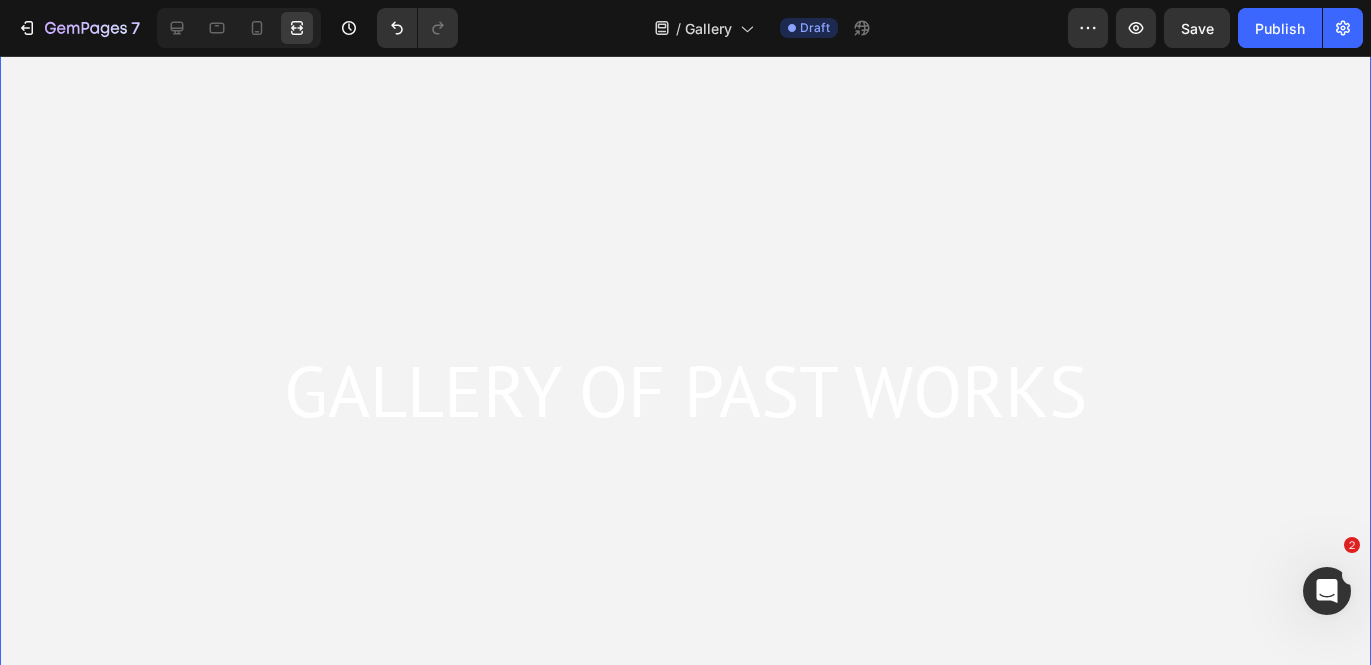 scroll, scrollTop: 0, scrollLeft: 0, axis: both 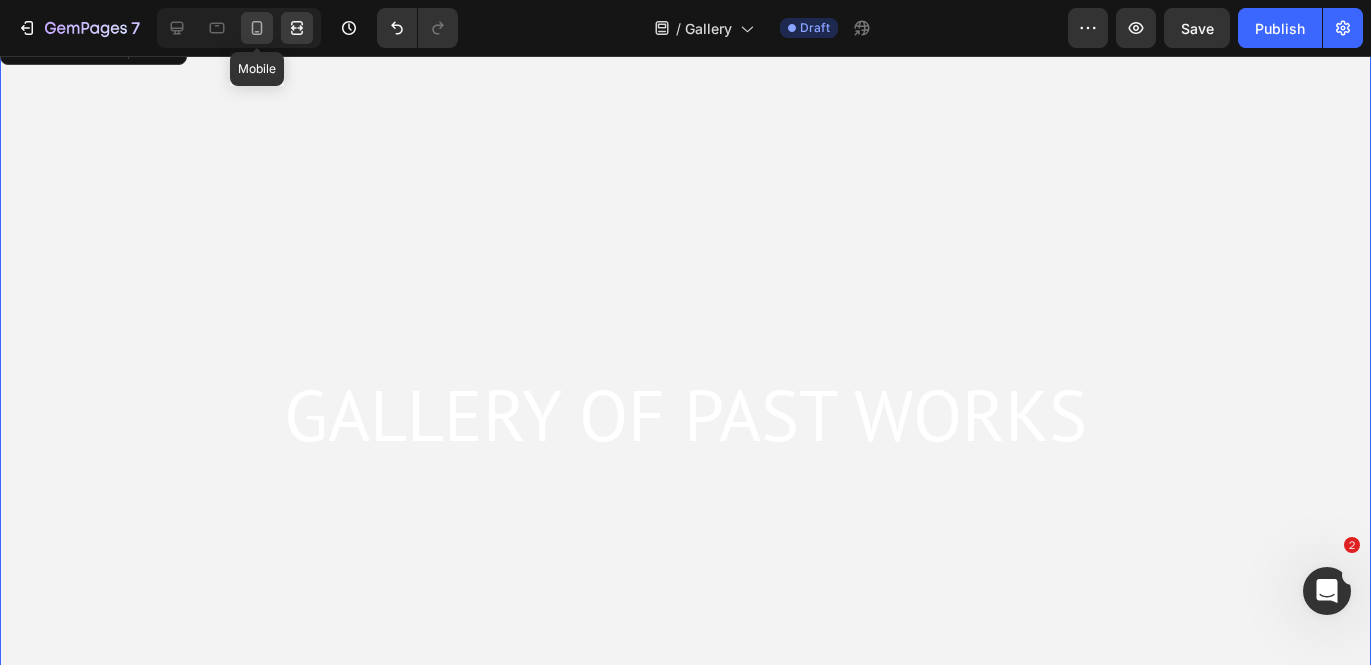 click 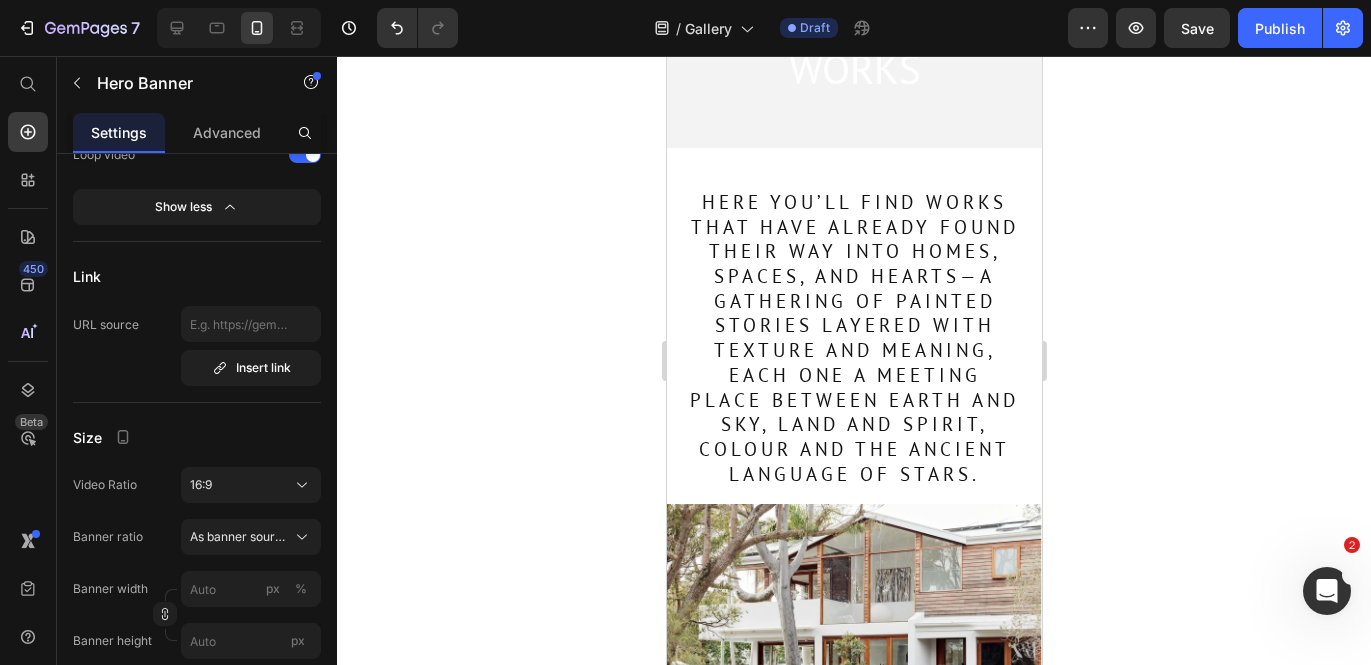 scroll, scrollTop: 268, scrollLeft: 0, axis: vertical 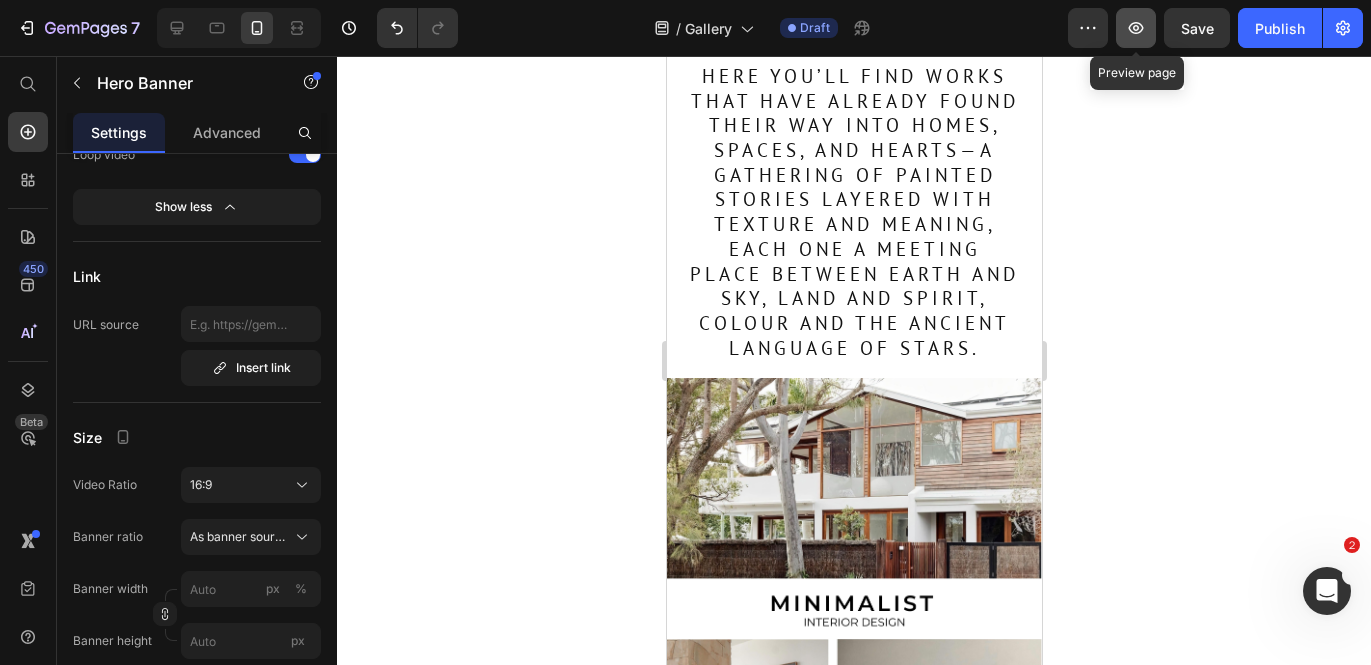 click 